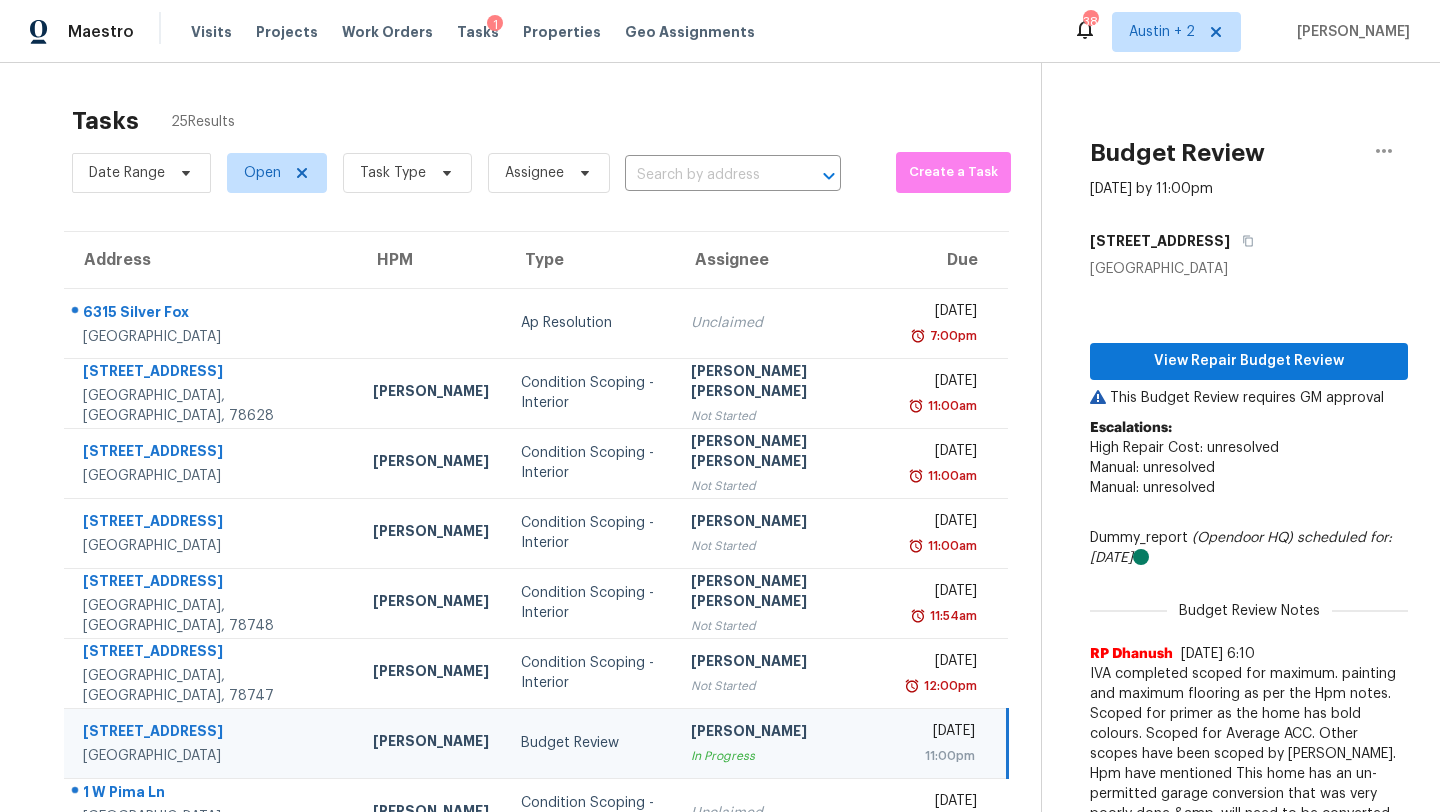 scroll, scrollTop: 0, scrollLeft: 0, axis: both 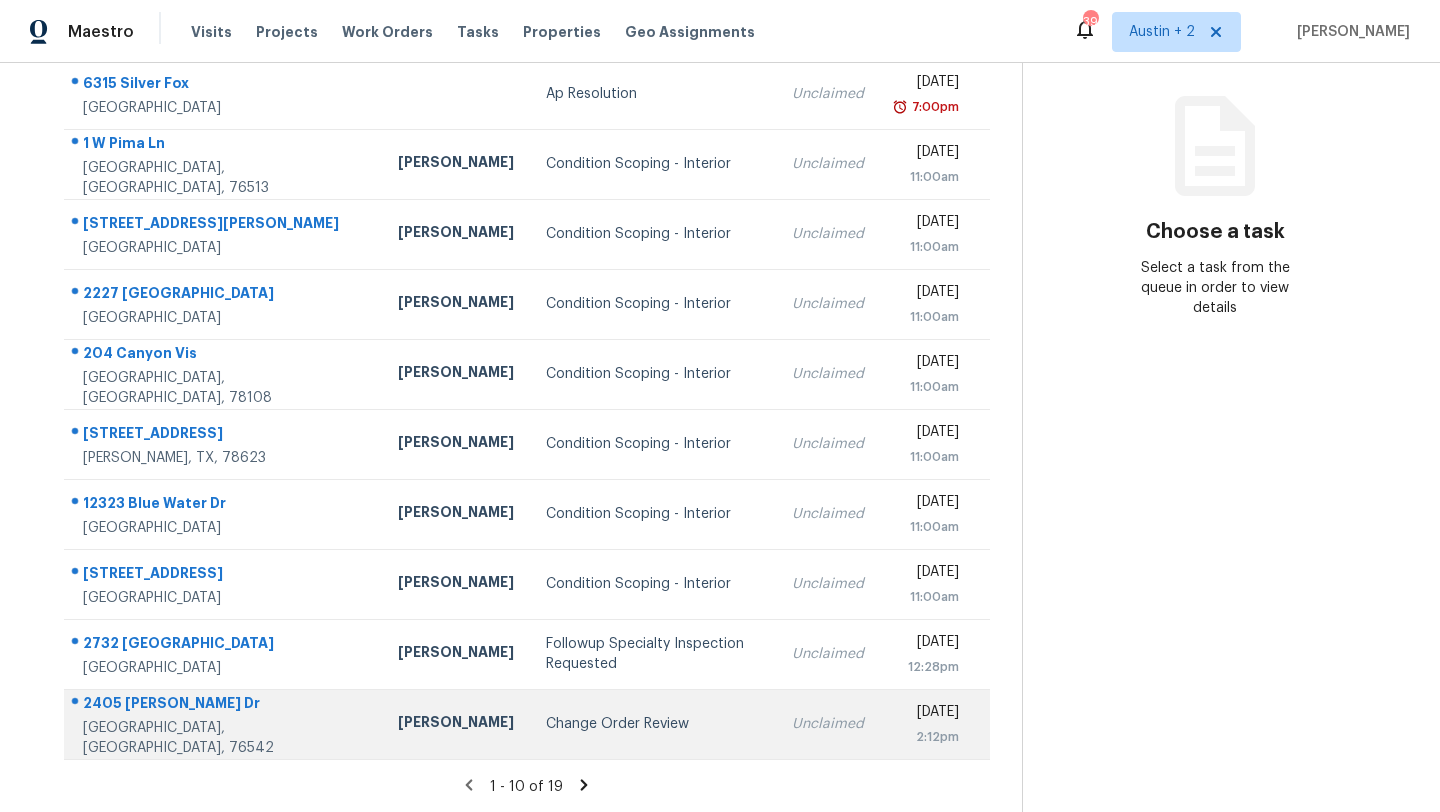 click on "Change Order Review" at bounding box center [653, 724] 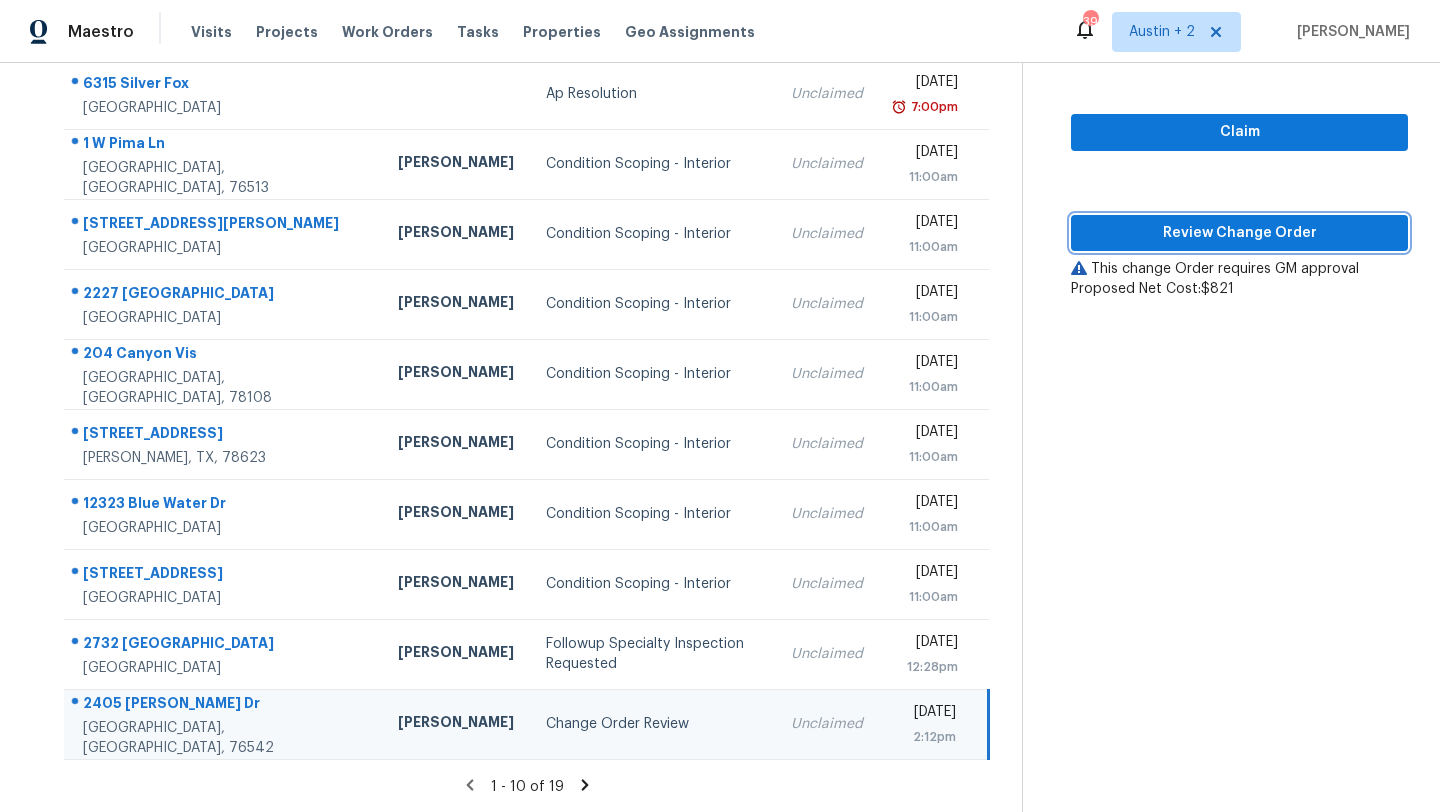 click on "Review Change Order" at bounding box center [1239, 233] 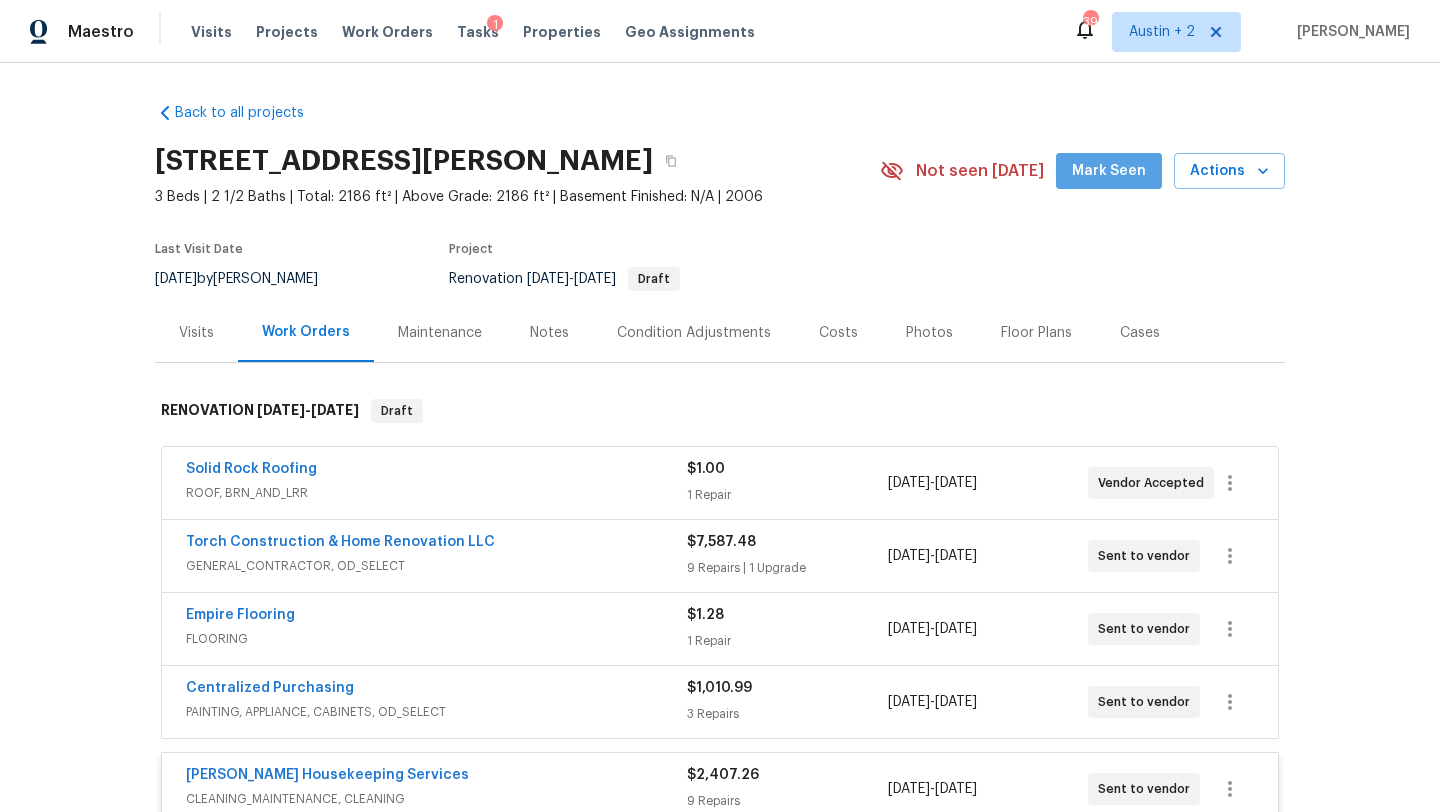 click on "Mark Seen" at bounding box center [1109, 171] 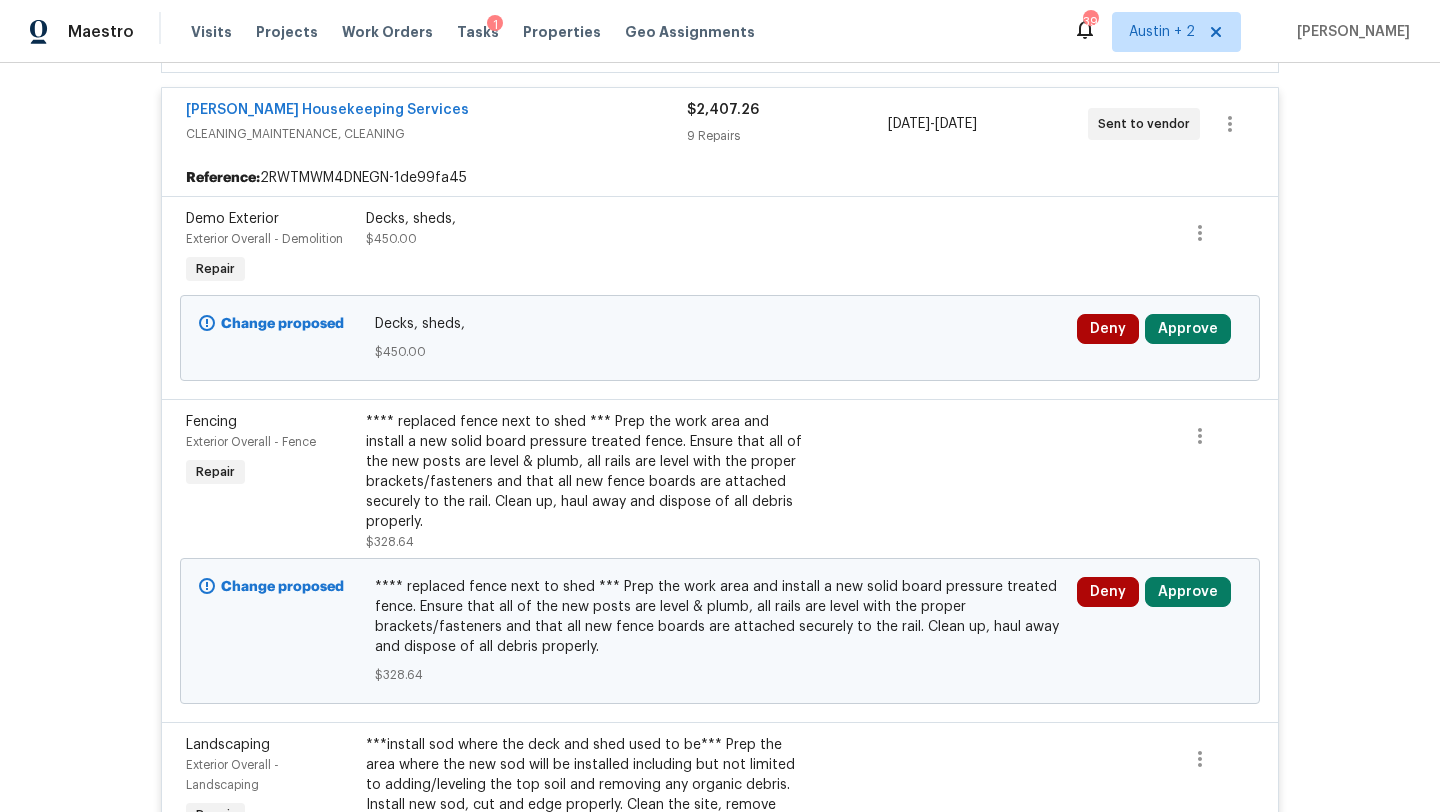 scroll, scrollTop: 667, scrollLeft: 0, axis: vertical 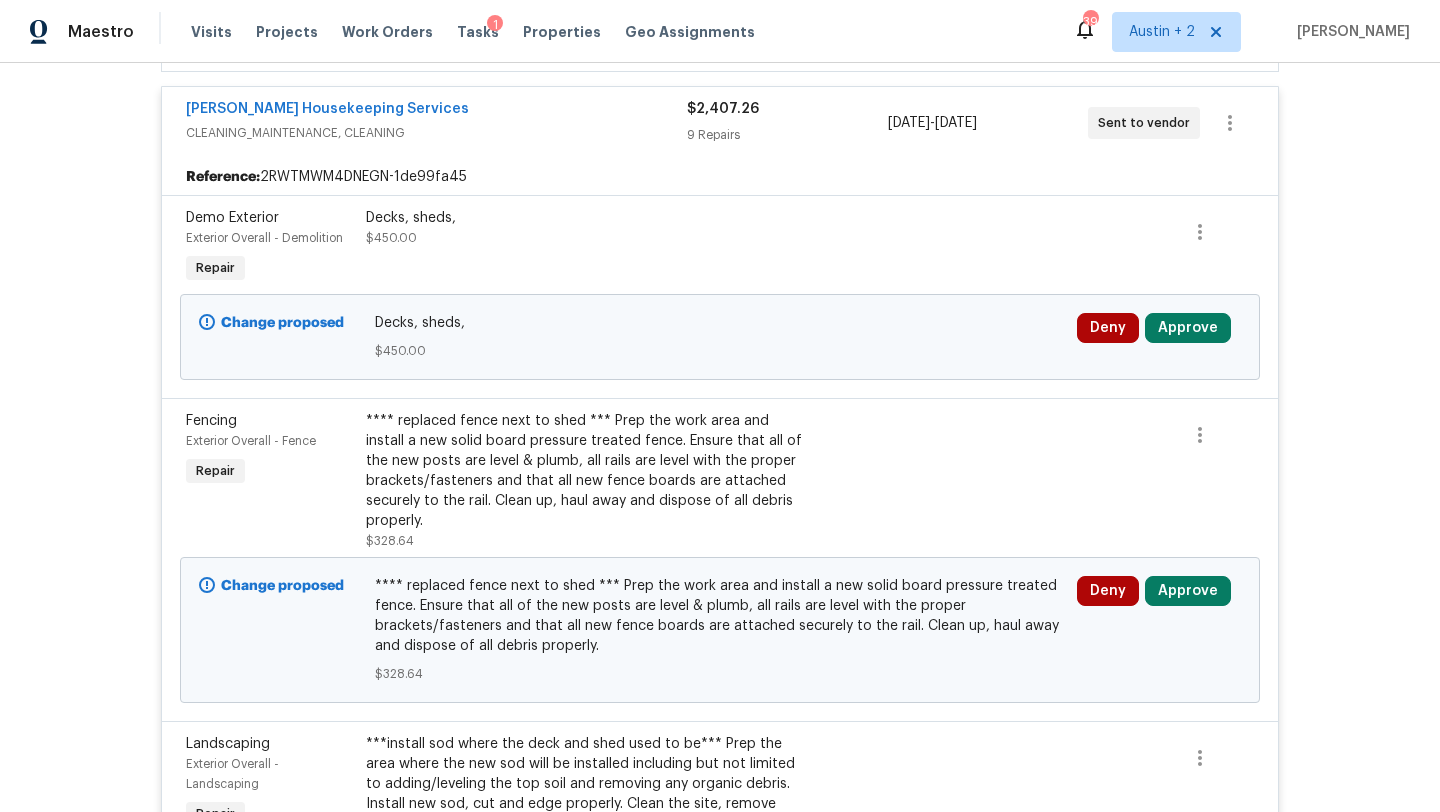 click on "Costs" at bounding box center (838, -334) 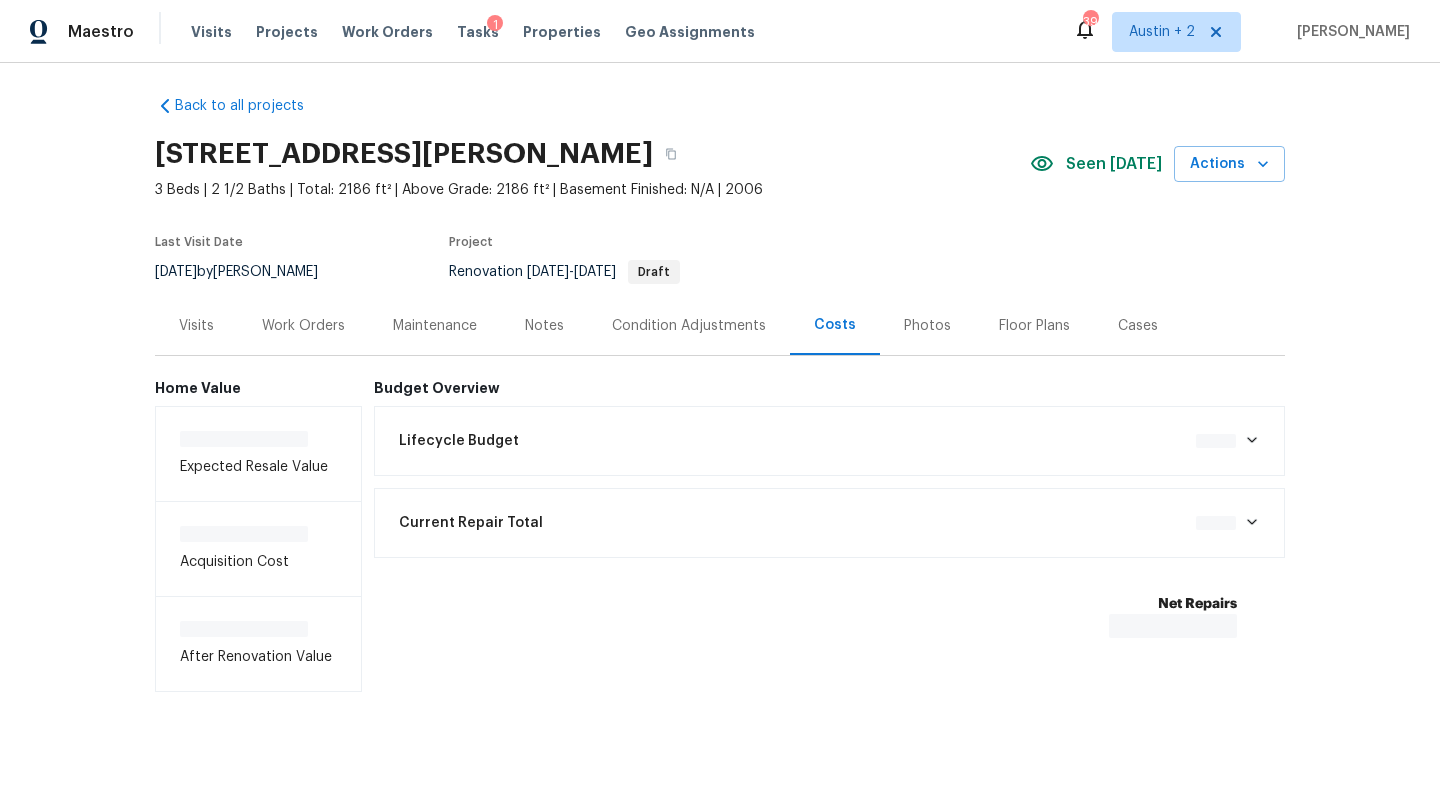 scroll, scrollTop: 0, scrollLeft: 0, axis: both 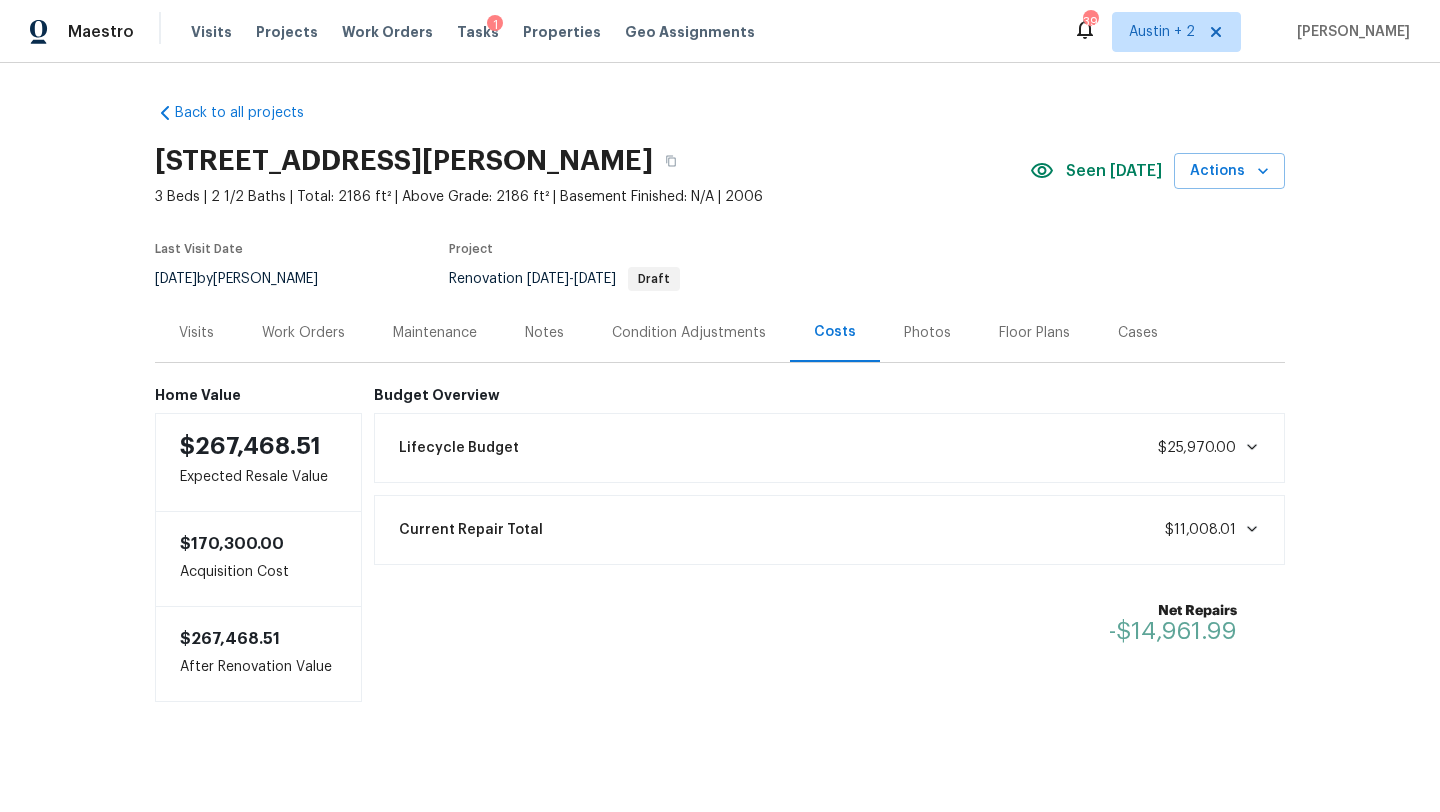 click on "Work Orders" at bounding box center (303, 333) 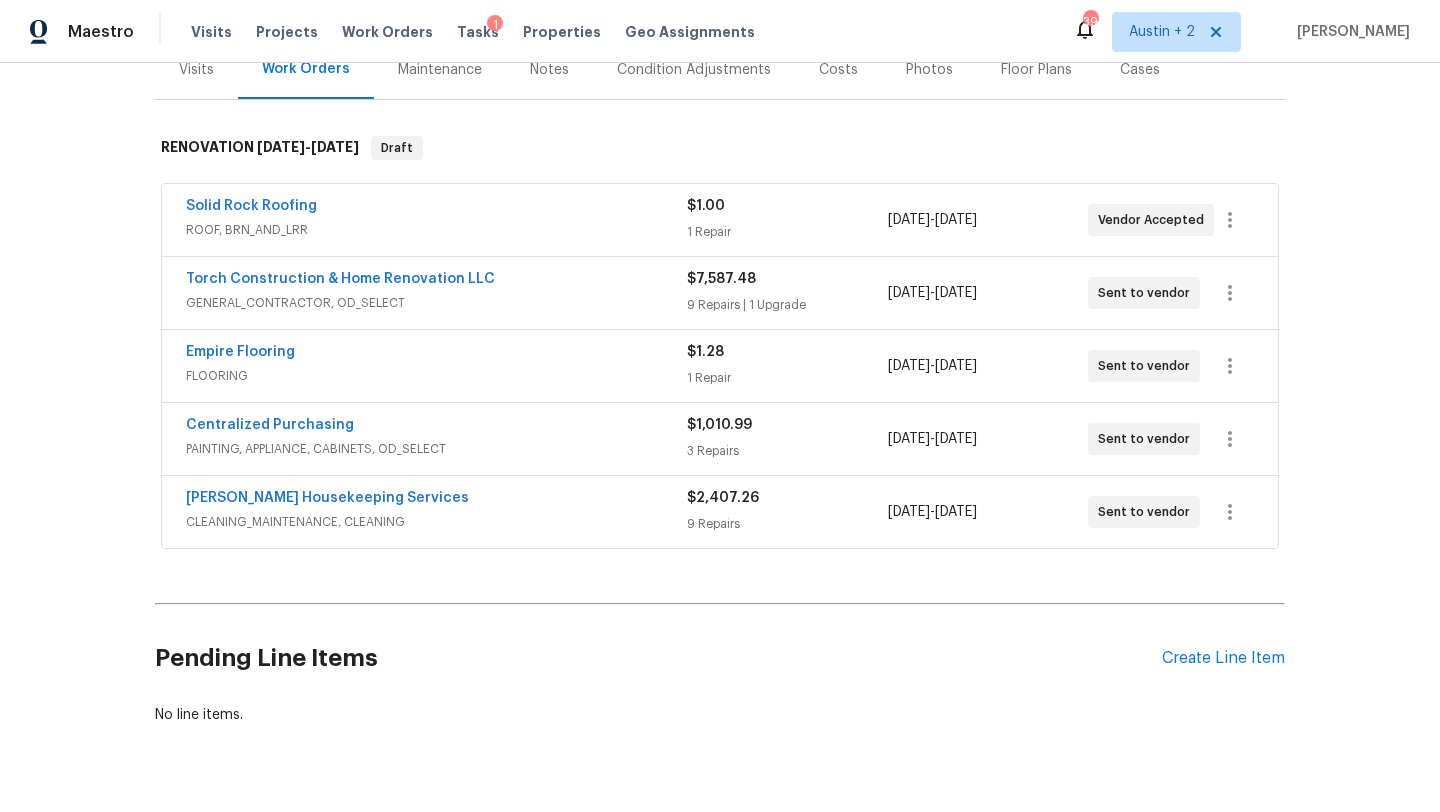 scroll, scrollTop: 312, scrollLeft: 0, axis: vertical 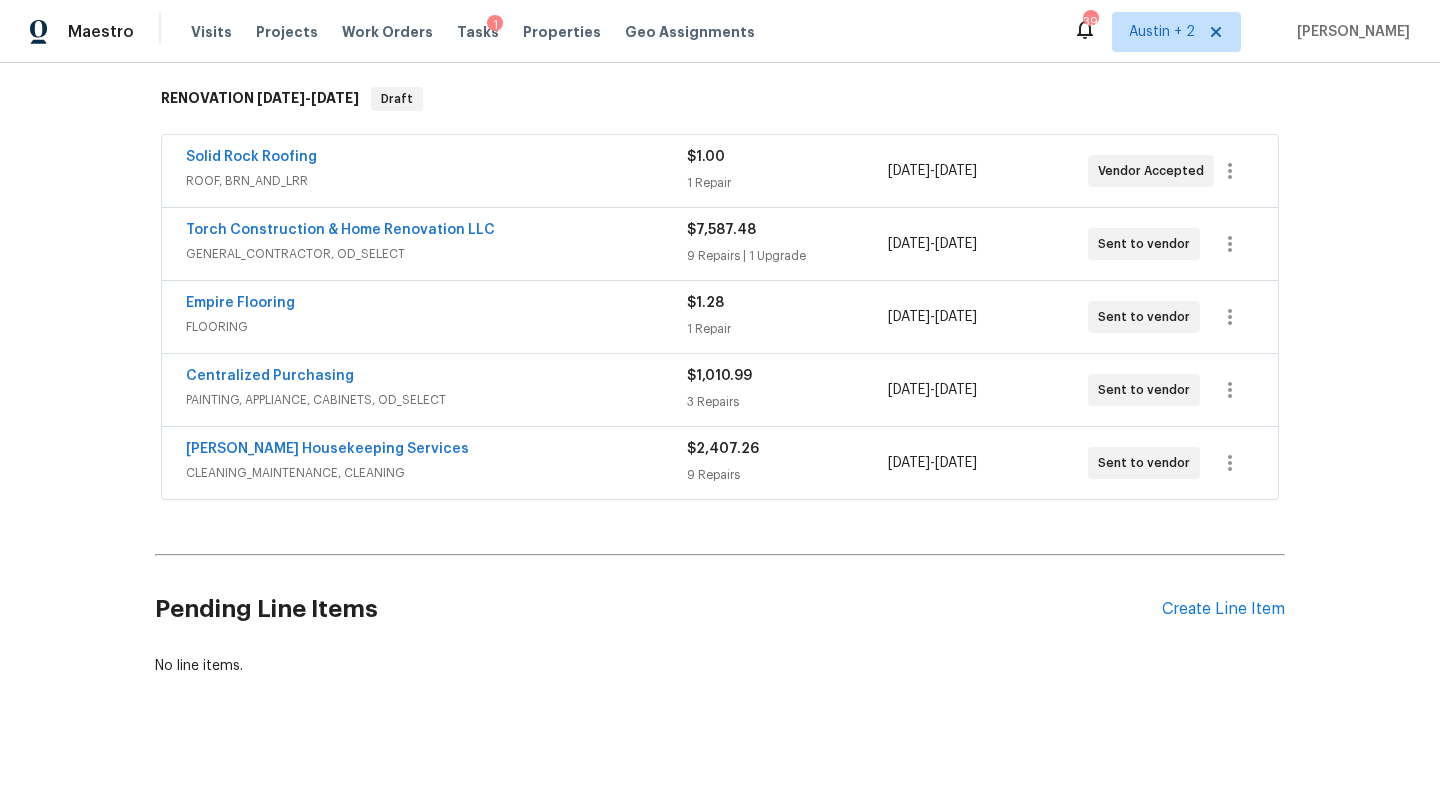 click on "9 Repairs | 1 Upgrade" at bounding box center (787, 256) 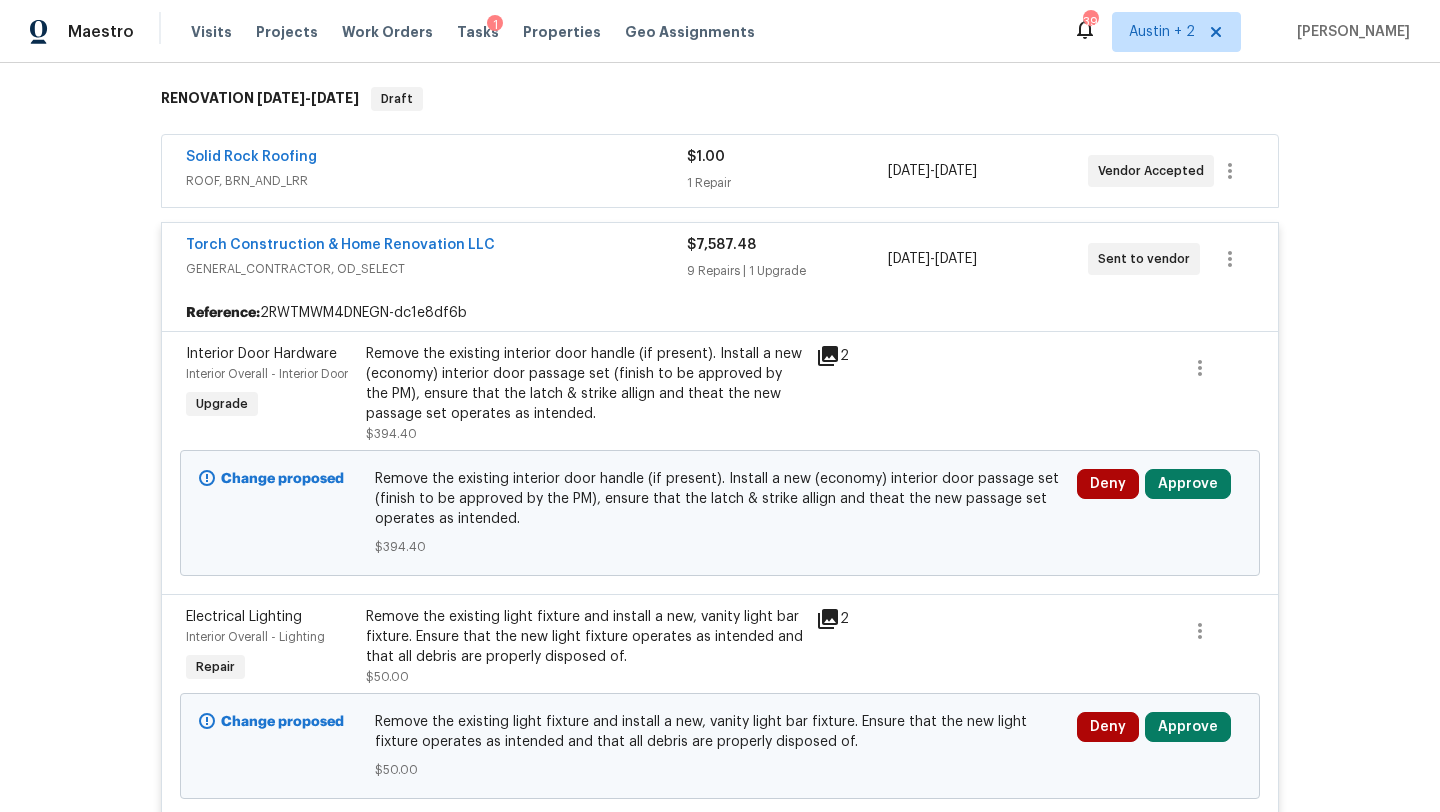 click on "Change proposed Remove the existing interior  door handle (if present). Install a new (economy) interior door passage set (finish to be approved by the PM), ensure that the latch & strike allign  and theat the new passage set operates as intended. $394.40 Deny Approve" at bounding box center [720, 513] 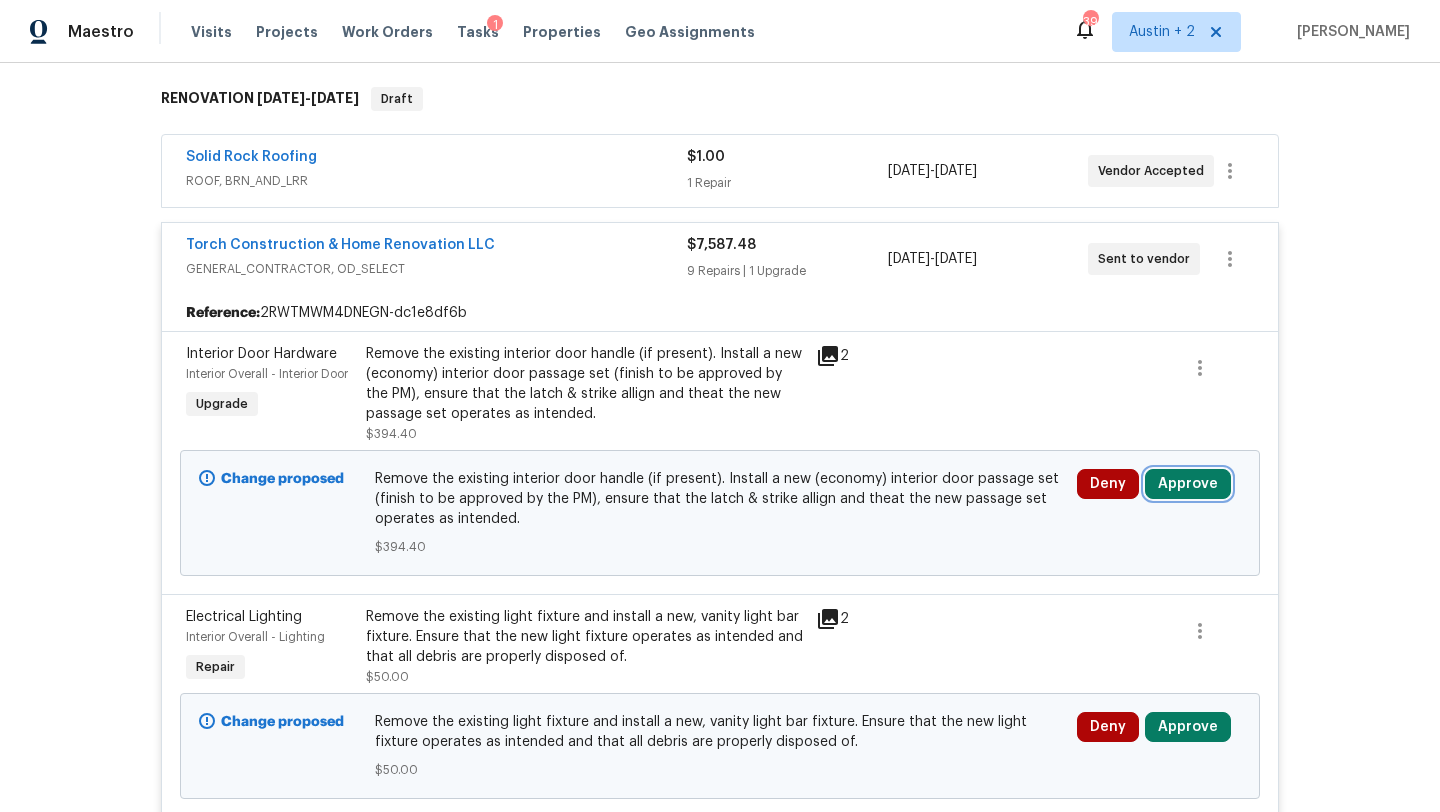 scroll, scrollTop: 486, scrollLeft: 0, axis: vertical 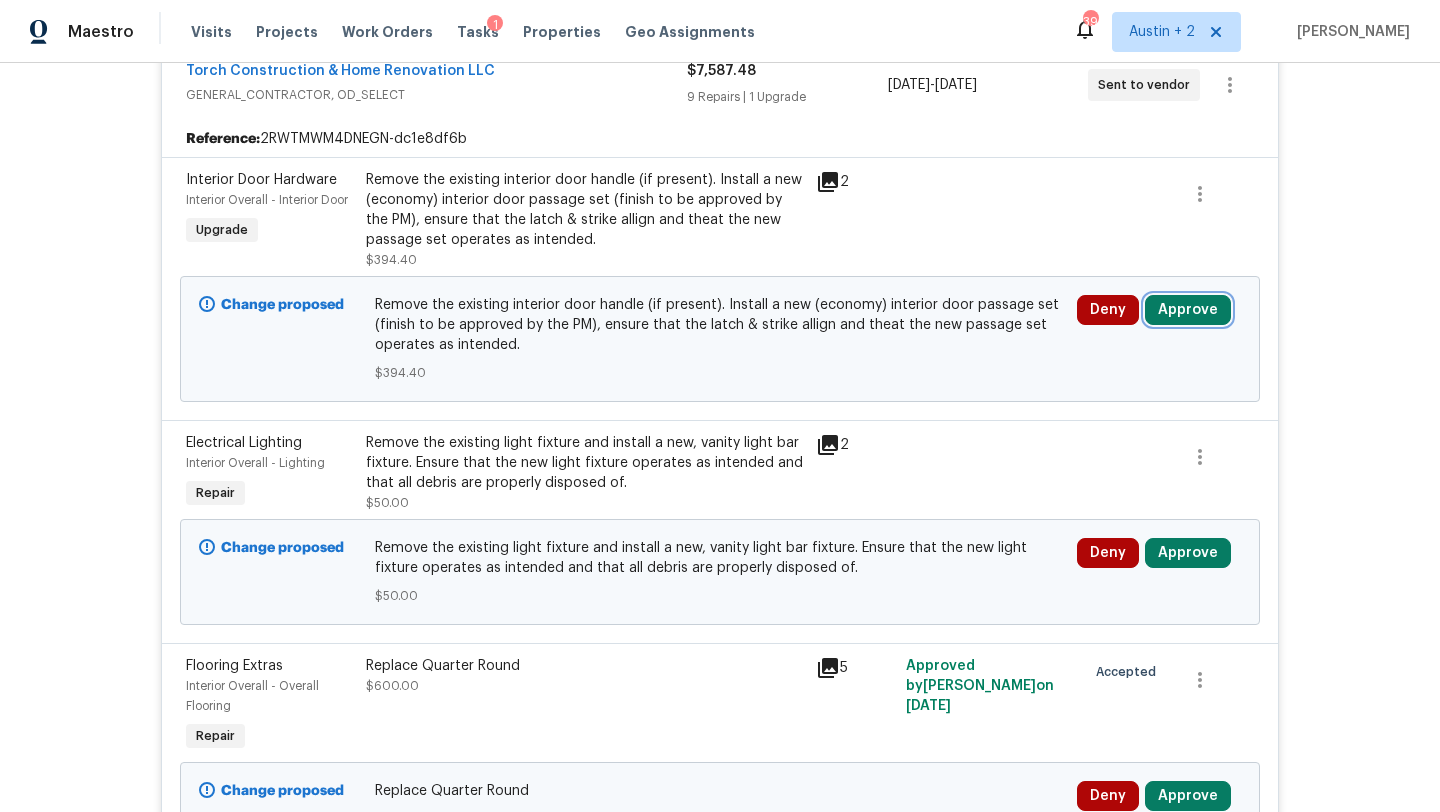 click on "Approve" at bounding box center (1188, 310) 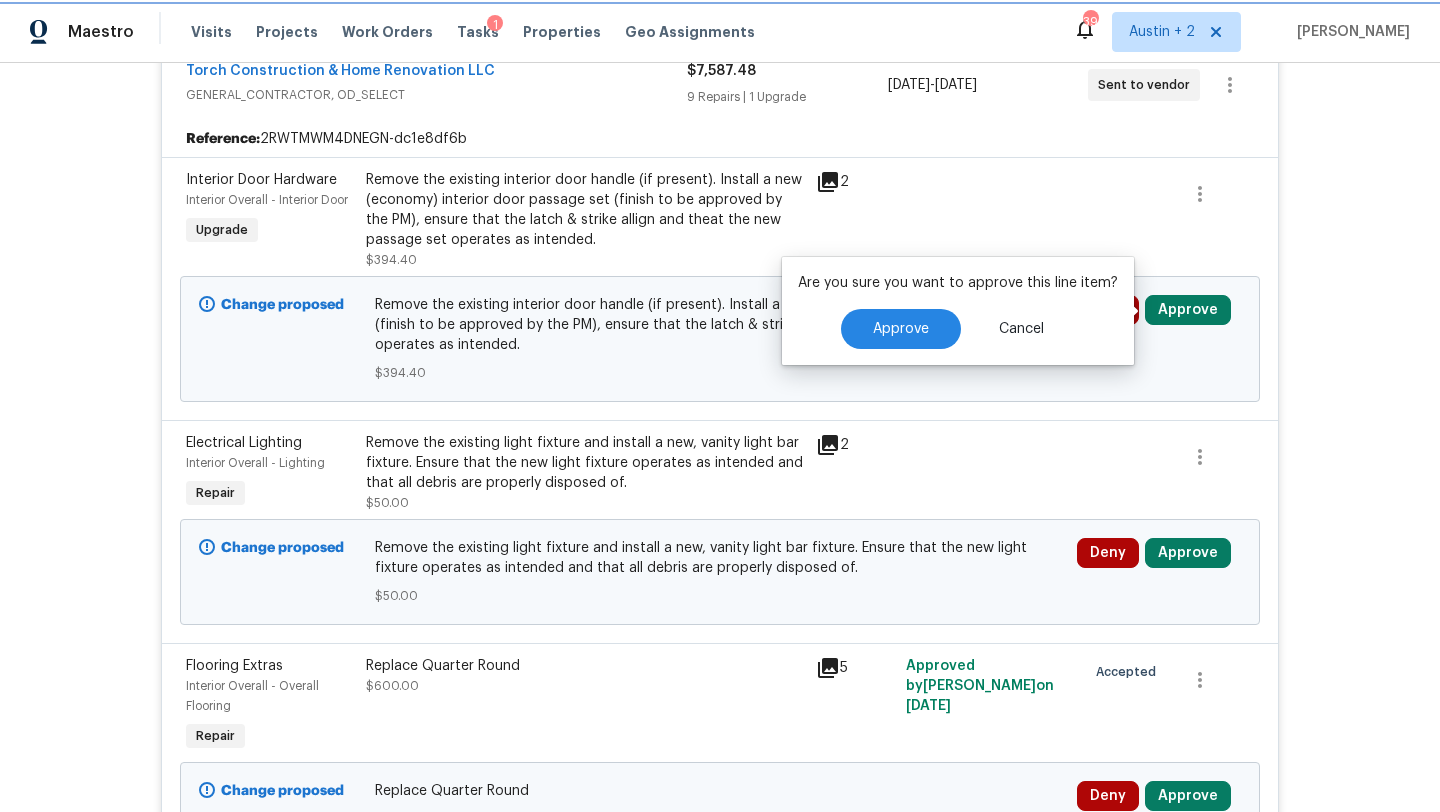 click on "Approve" at bounding box center (1188, 310) 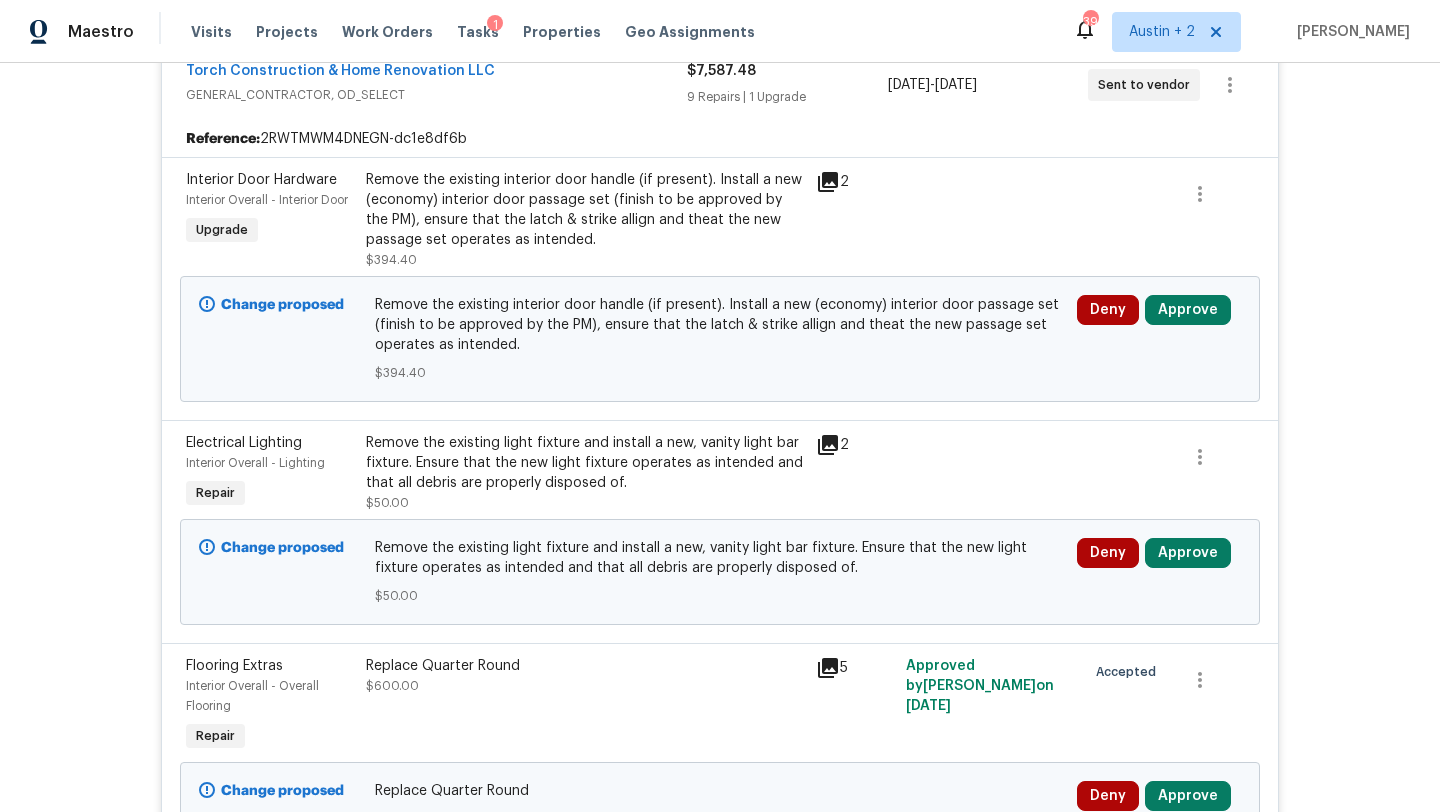 click on "Deny Approve" at bounding box center [1159, 339] 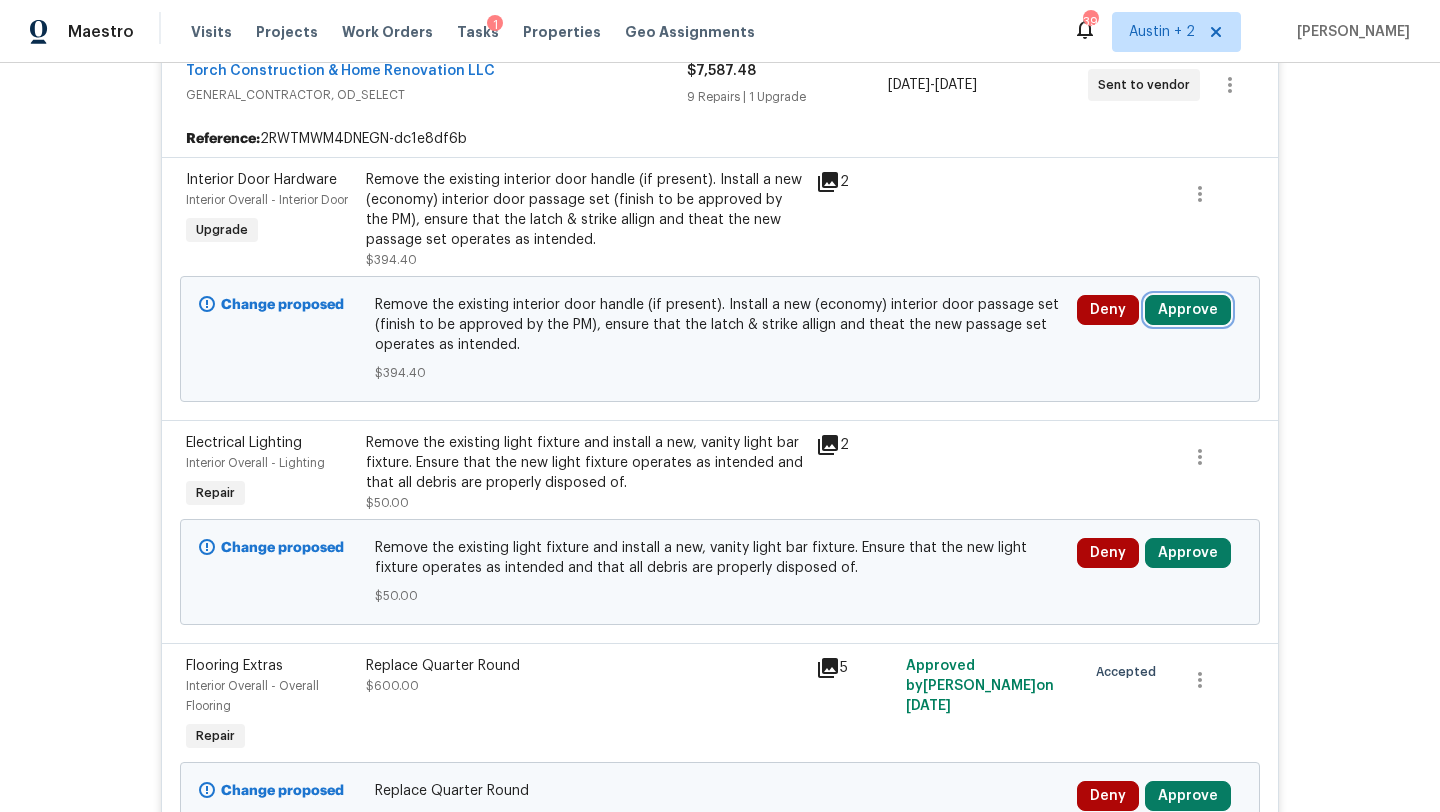click on "Approve" at bounding box center (1188, 310) 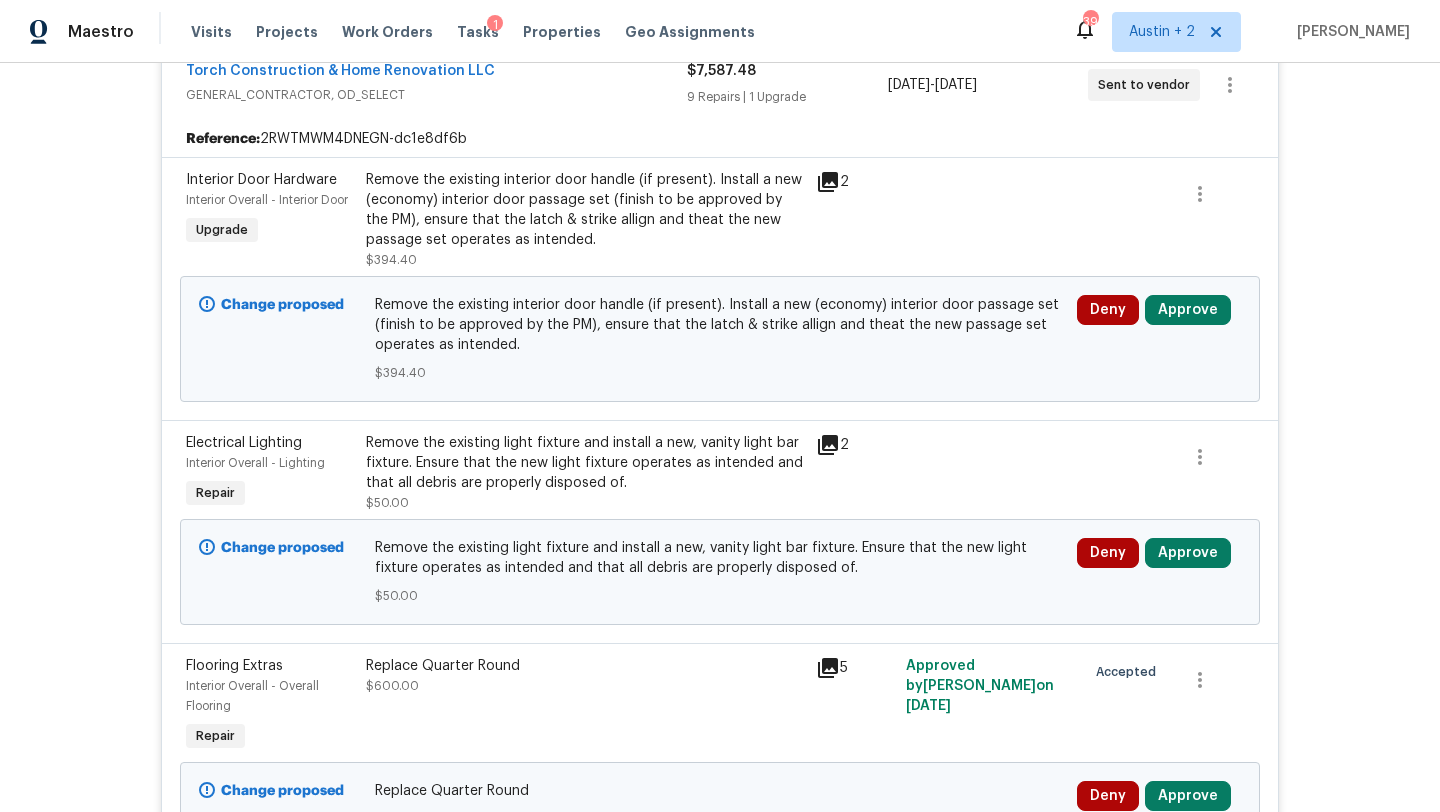click at bounding box center (1215, 220) 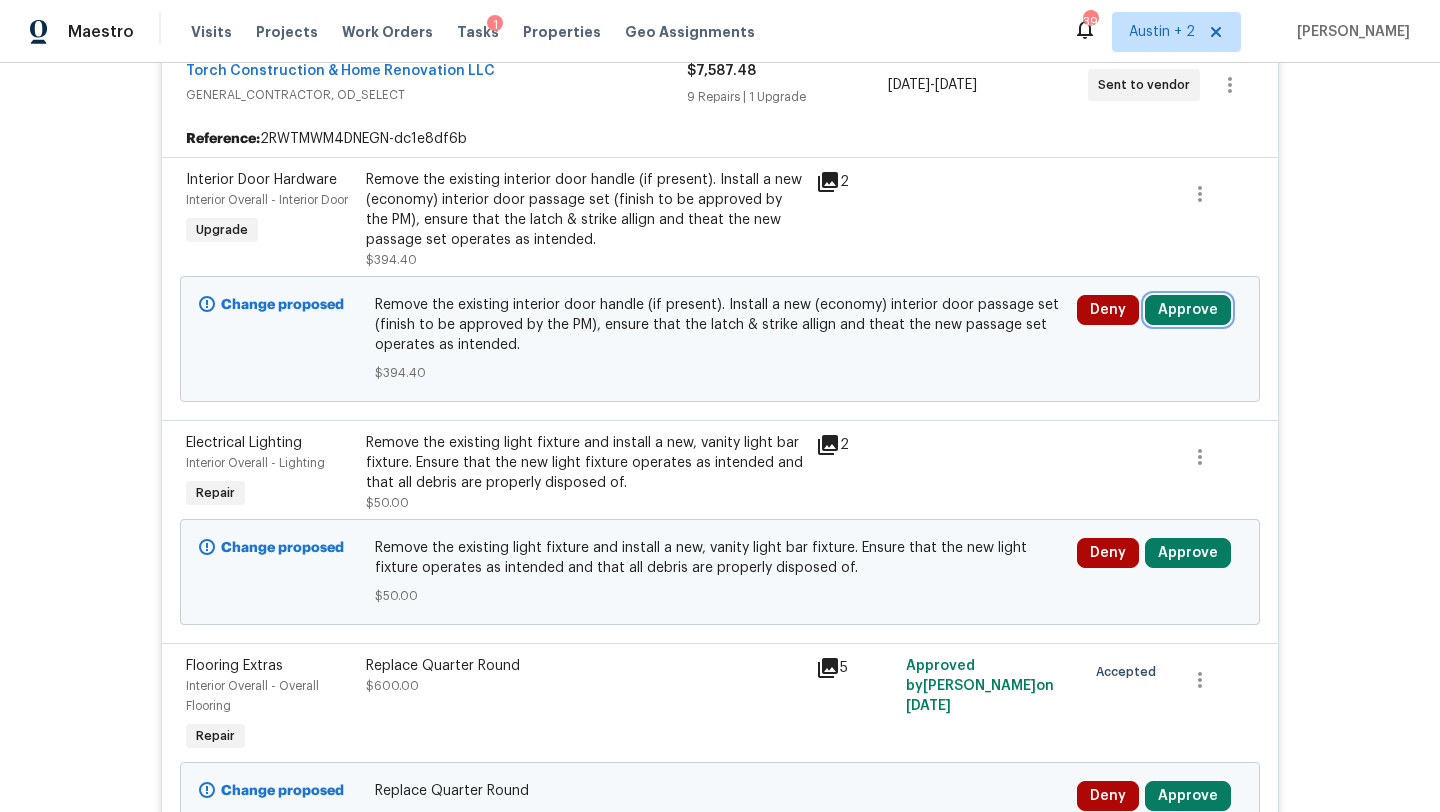 click on "Approve" at bounding box center (1188, 310) 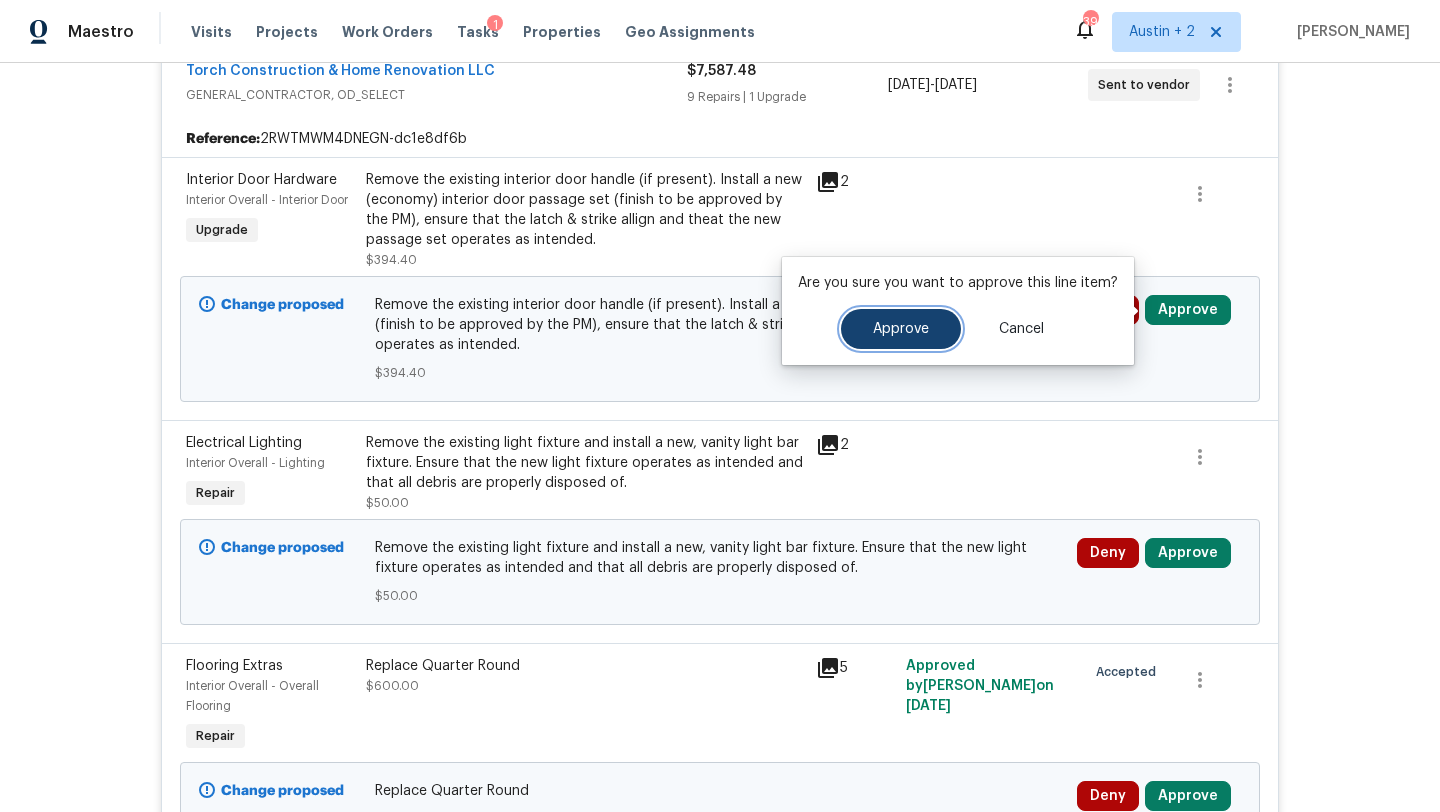 click on "Approve" at bounding box center [901, 329] 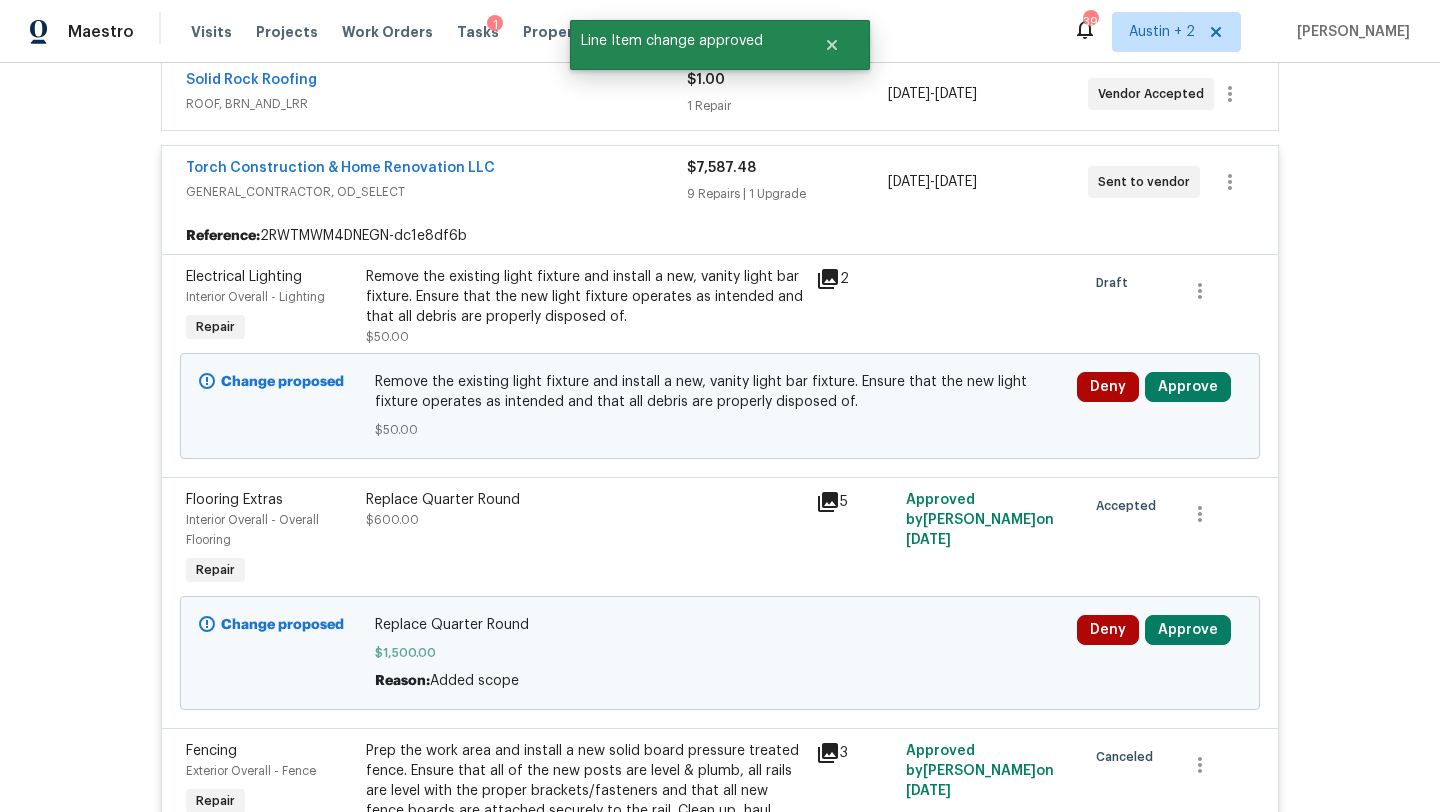 scroll, scrollTop: 486, scrollLeft: 0, axis: vertical 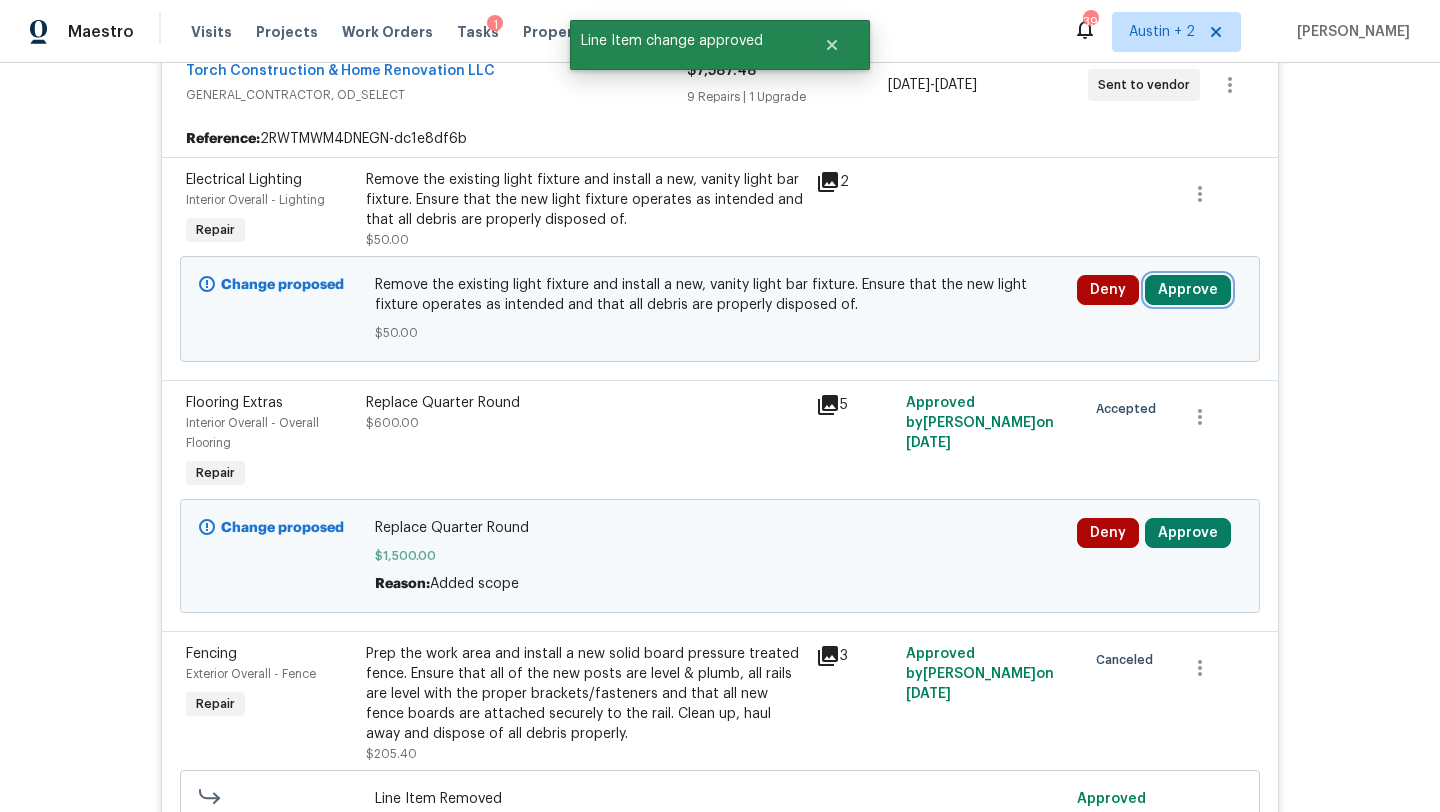 click on "Approve" at bounding box center (1188, 290) 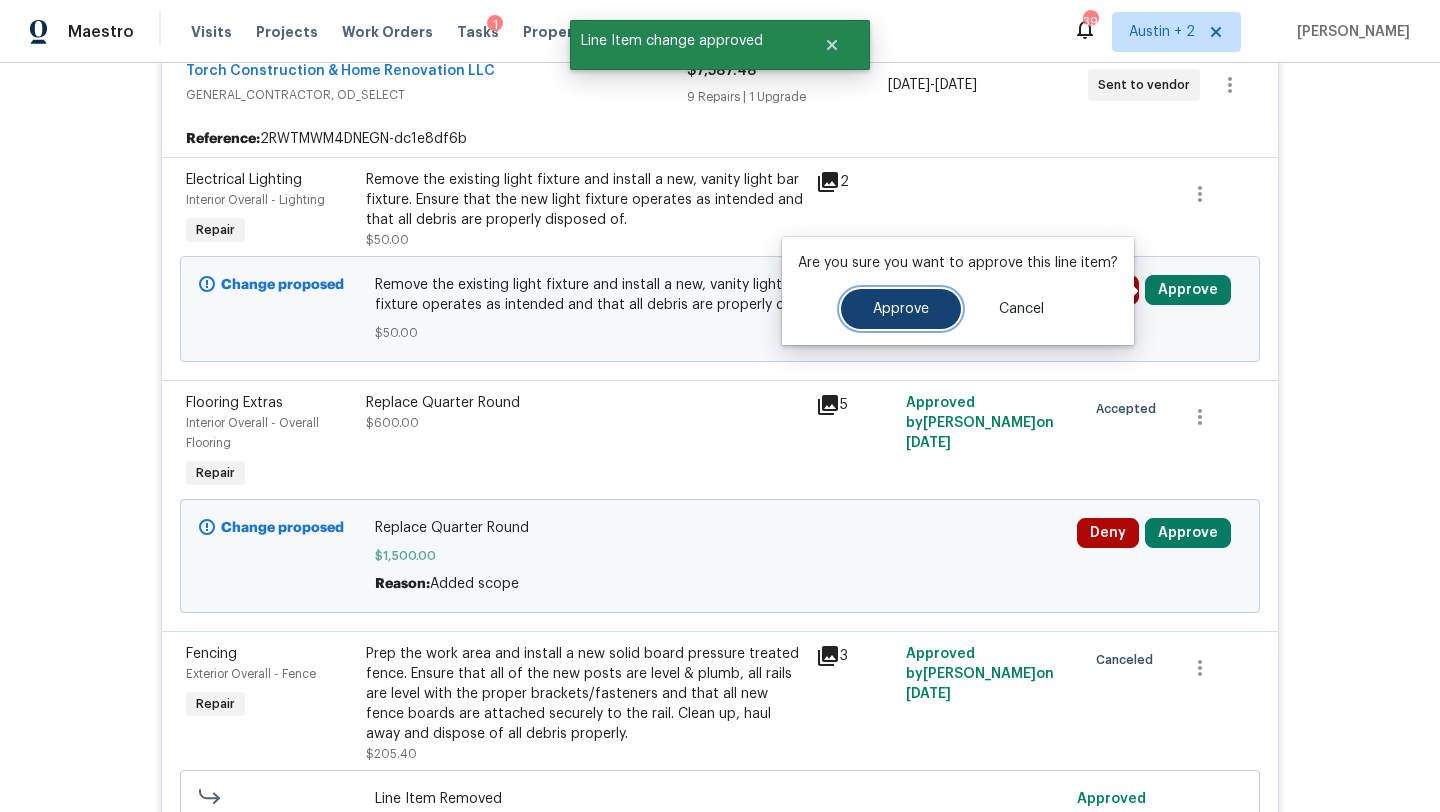click on "Approve" at bounding box center (901, 309) 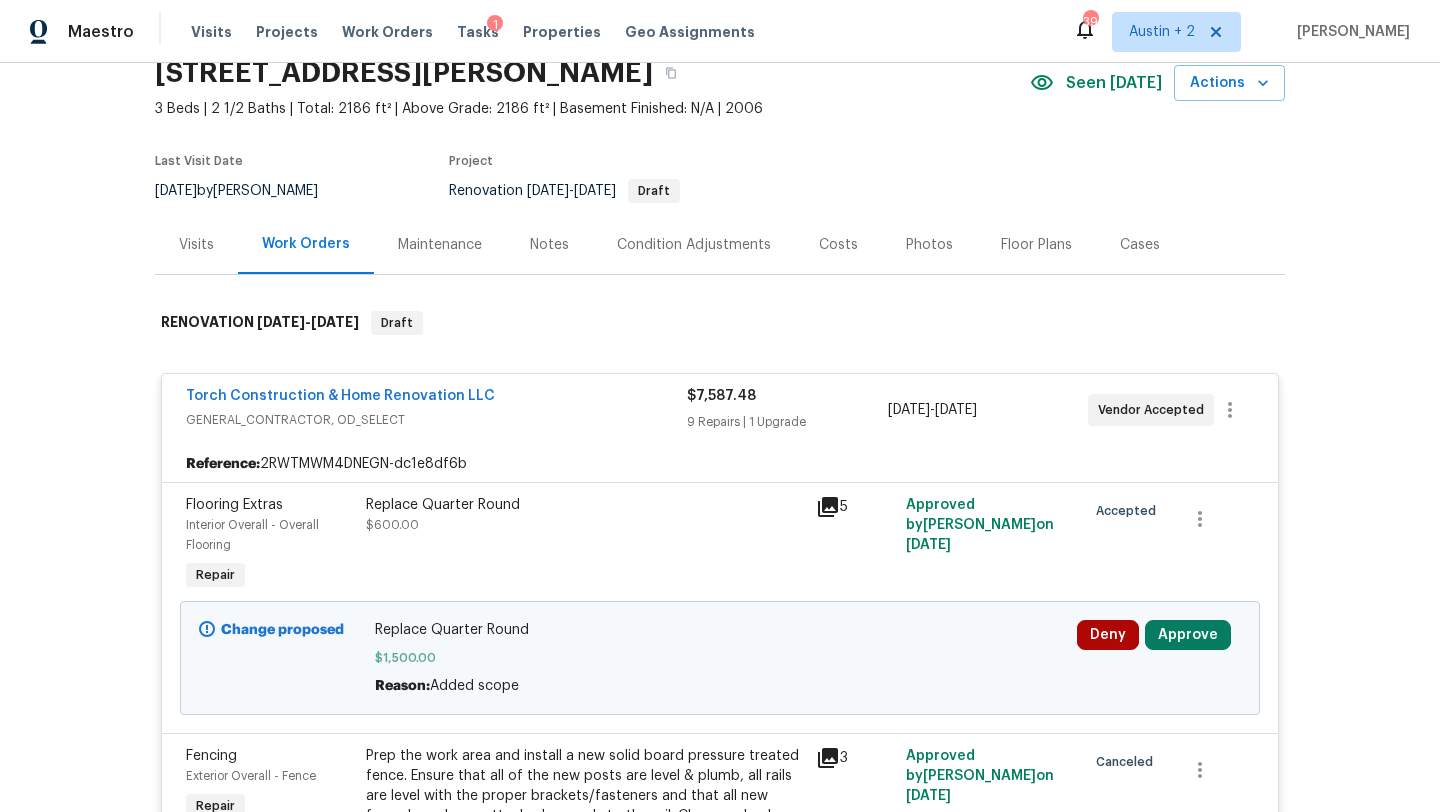 scroll, scrollTop: 0, scrollLeft: 0, axis: both 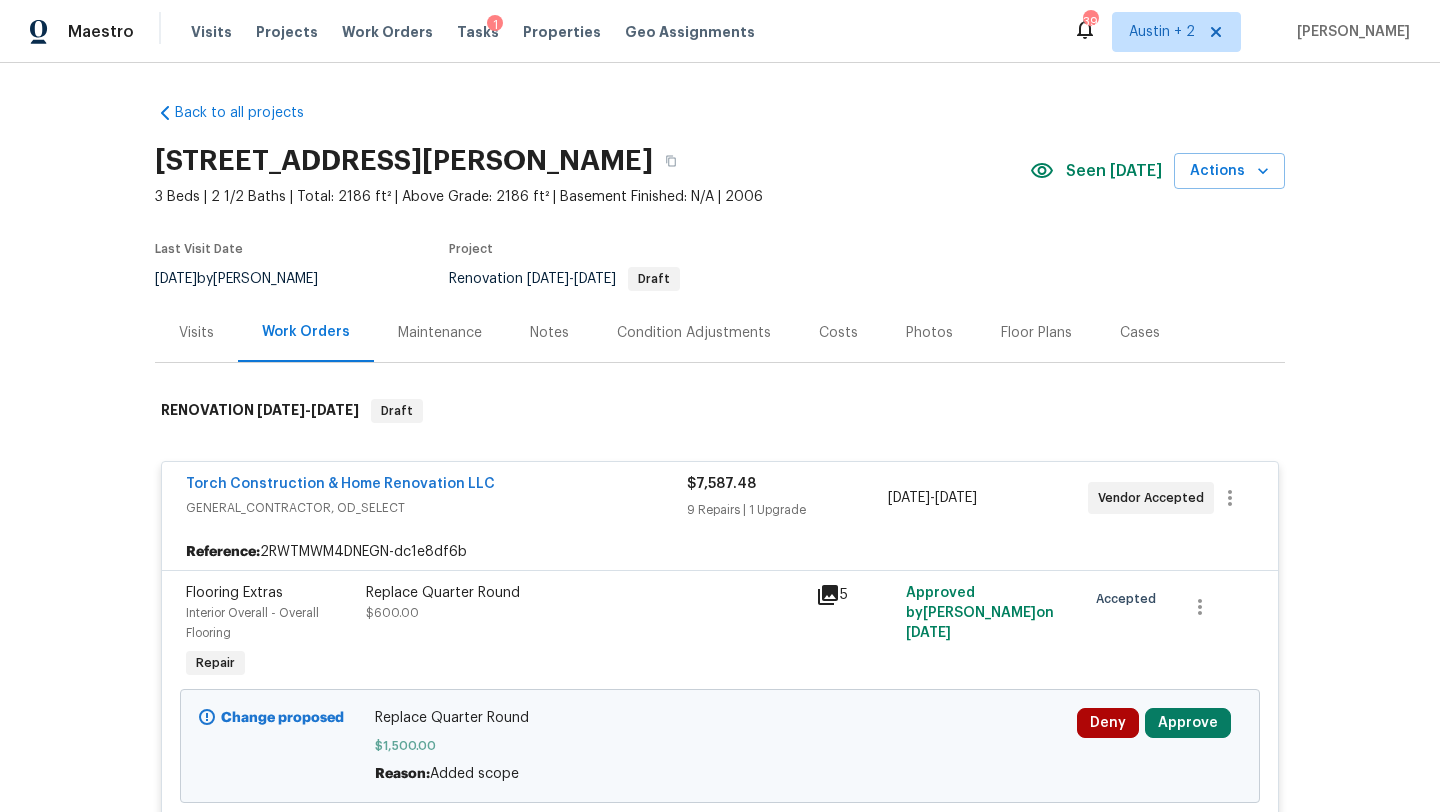 click on "Tasks 1" at bounding box center (478, 32) 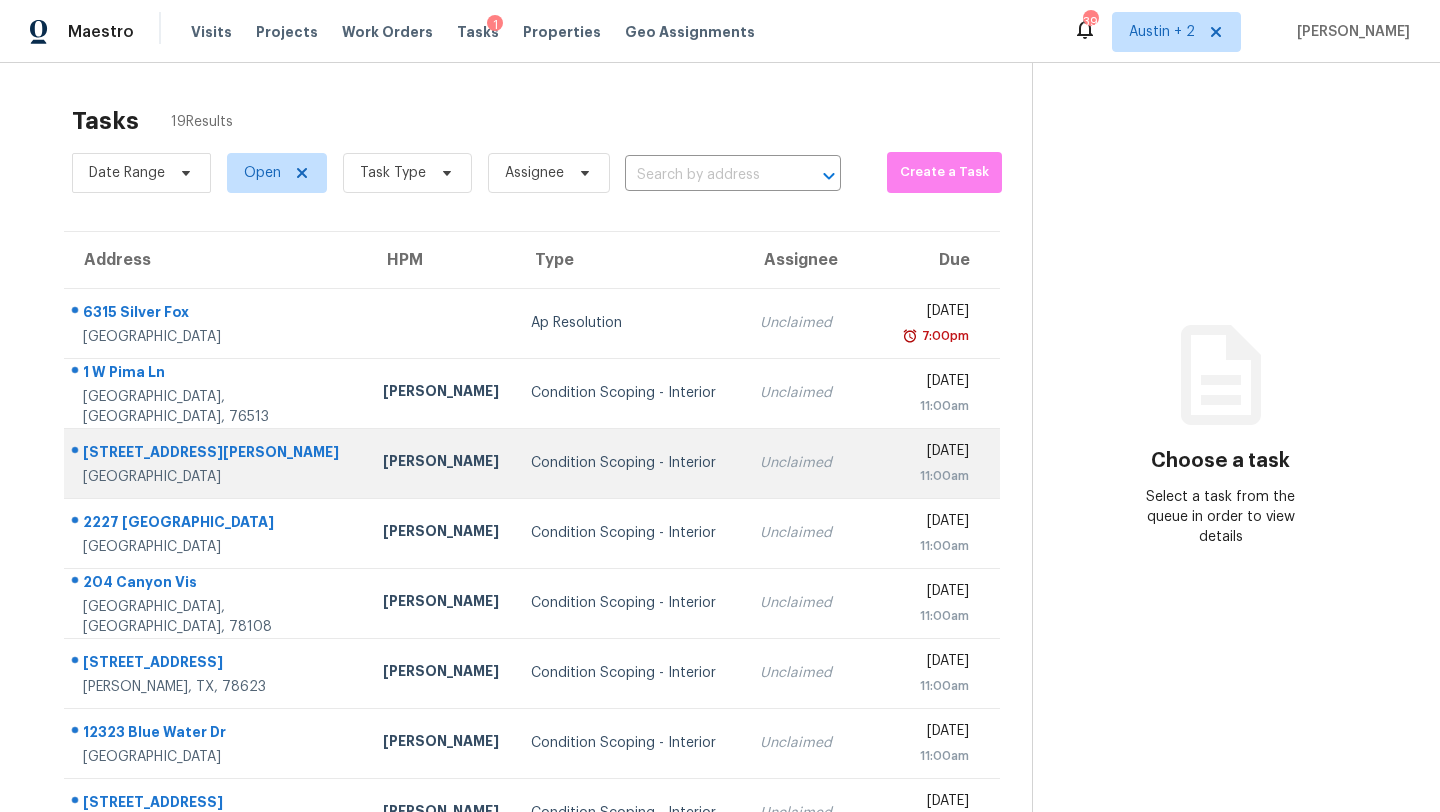 scroll, scrollTop: 229, scrollLeft: 0, axis: vertical 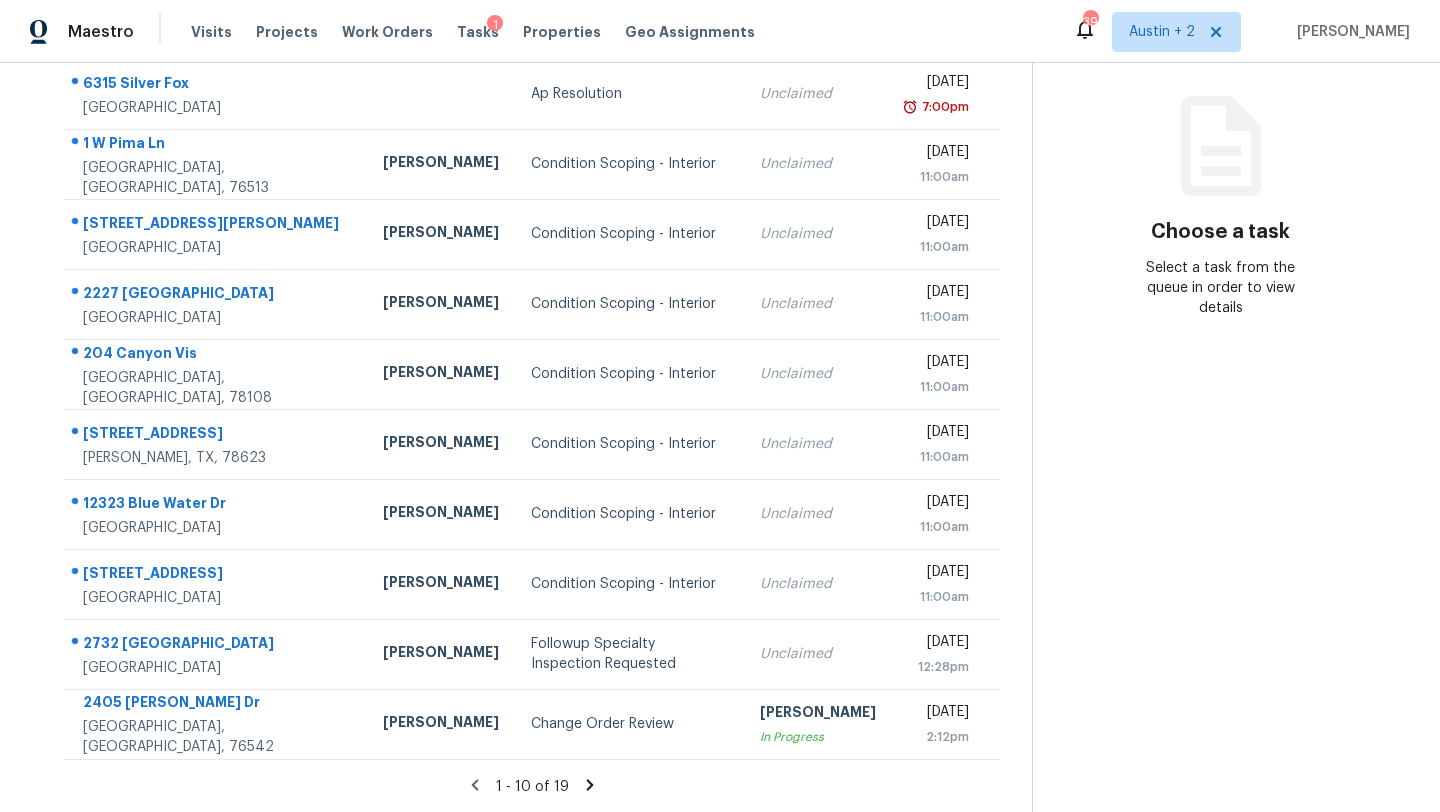 click 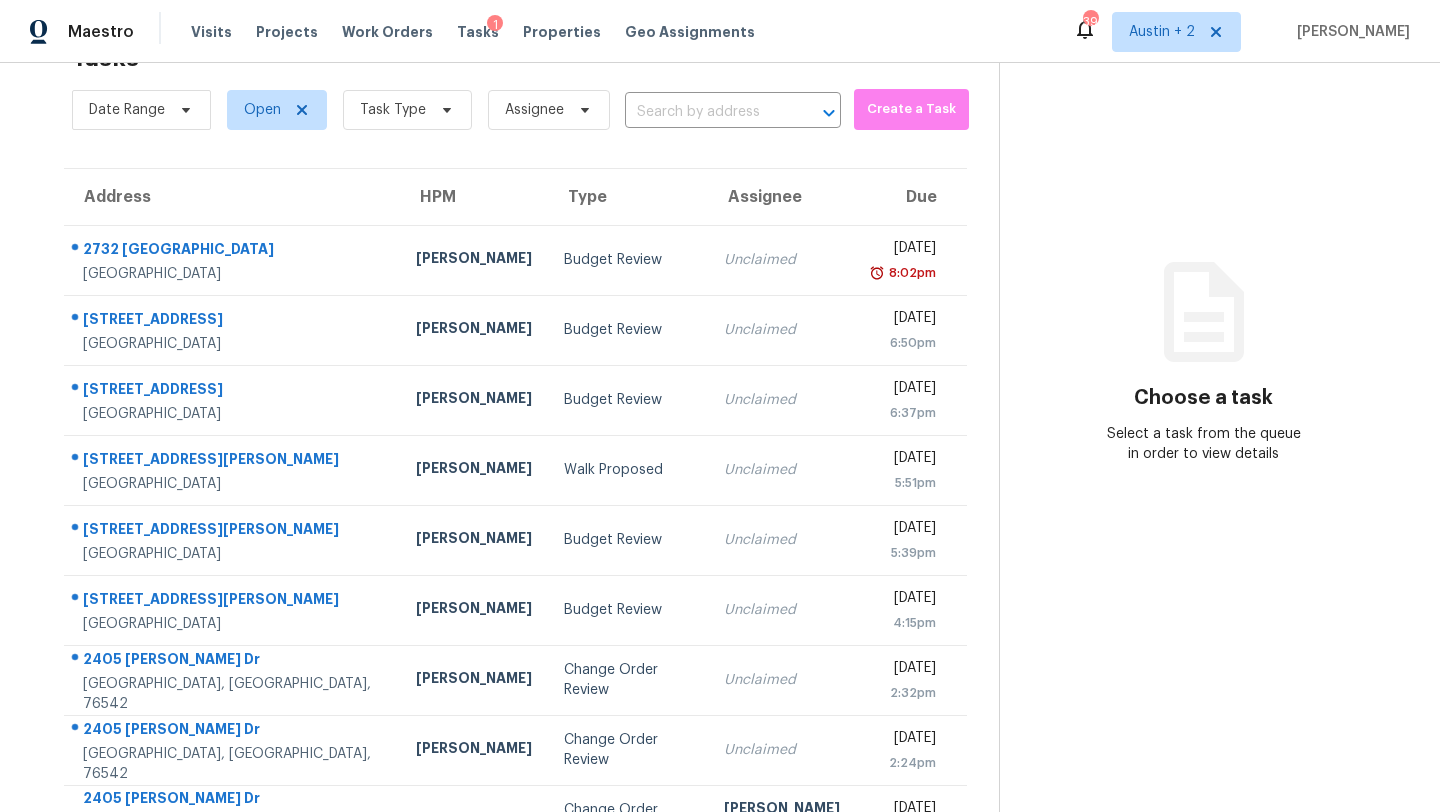 scroll, scrollTop: 159, scrollLeft: 0, axis: vertical 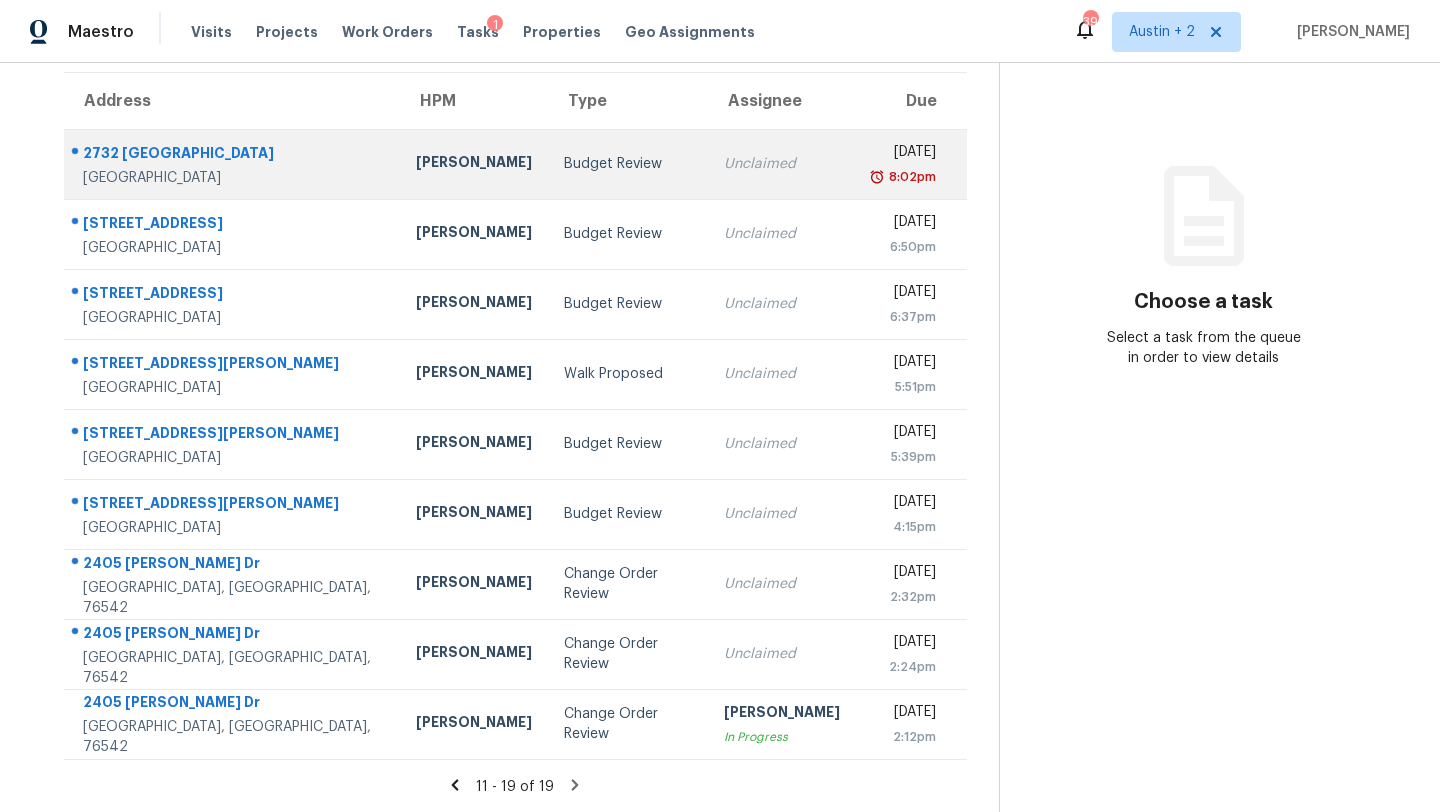 click on "Budget Review" at bounding box center (628, 164) 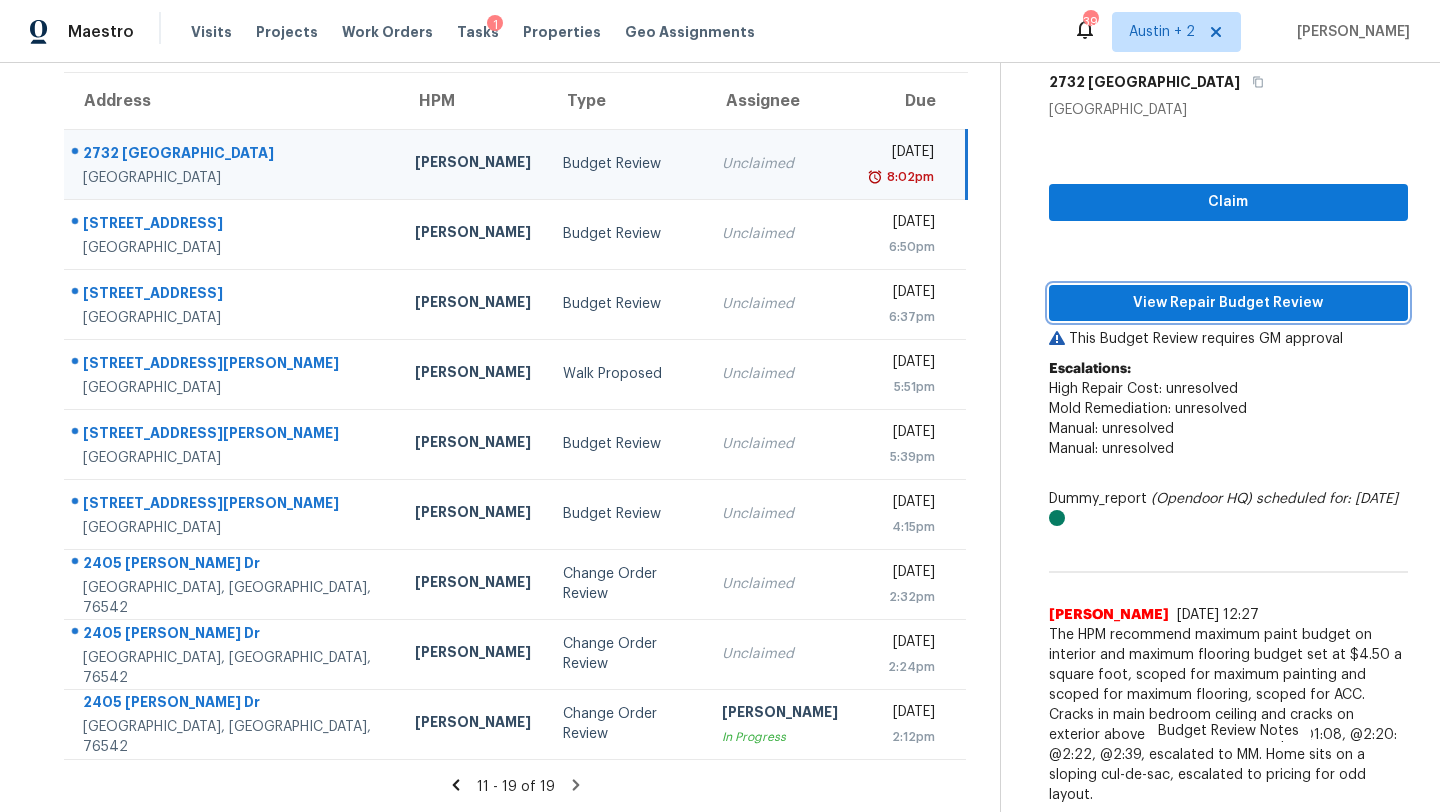 click on "View Repair Budget Review" at bounding box center (1228, 303) 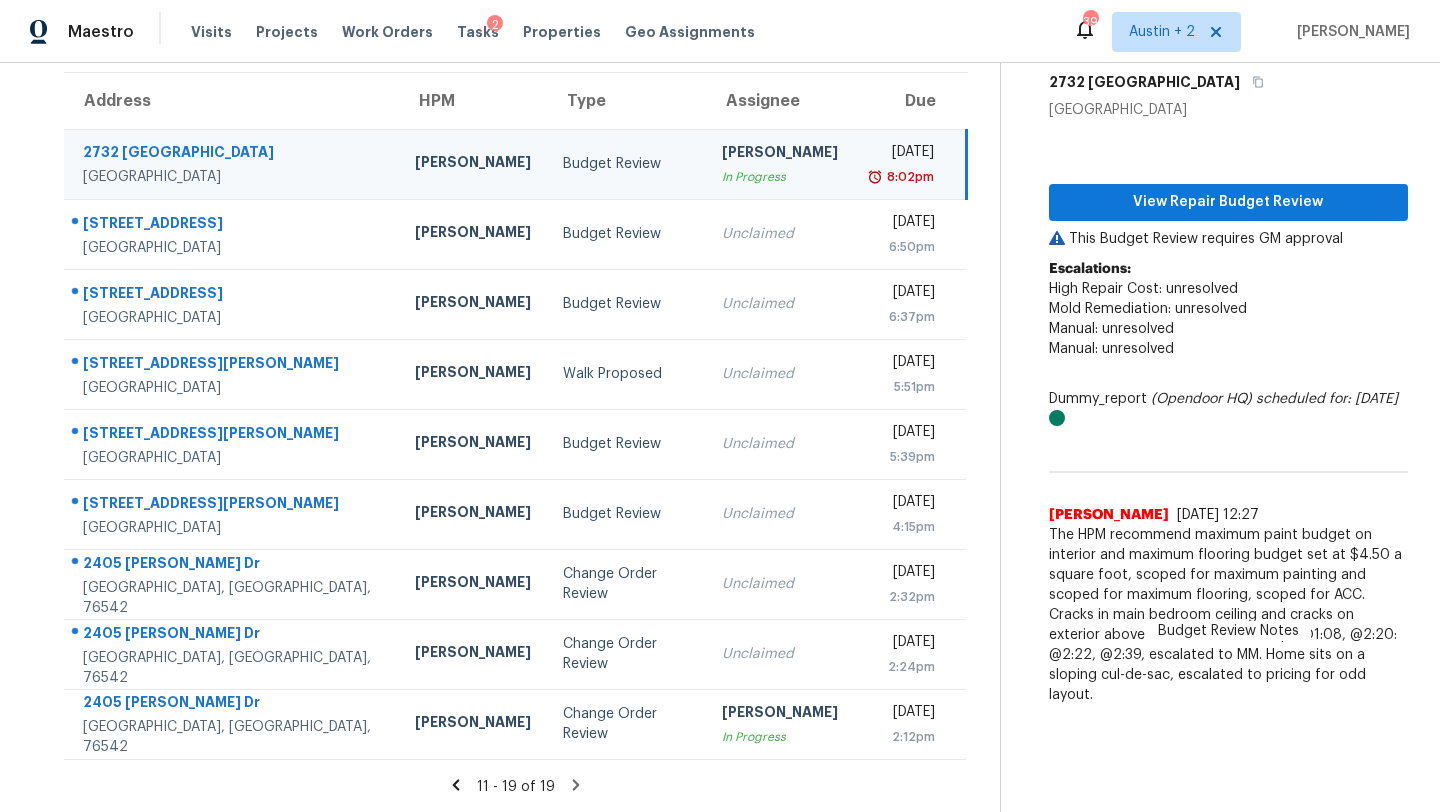 click 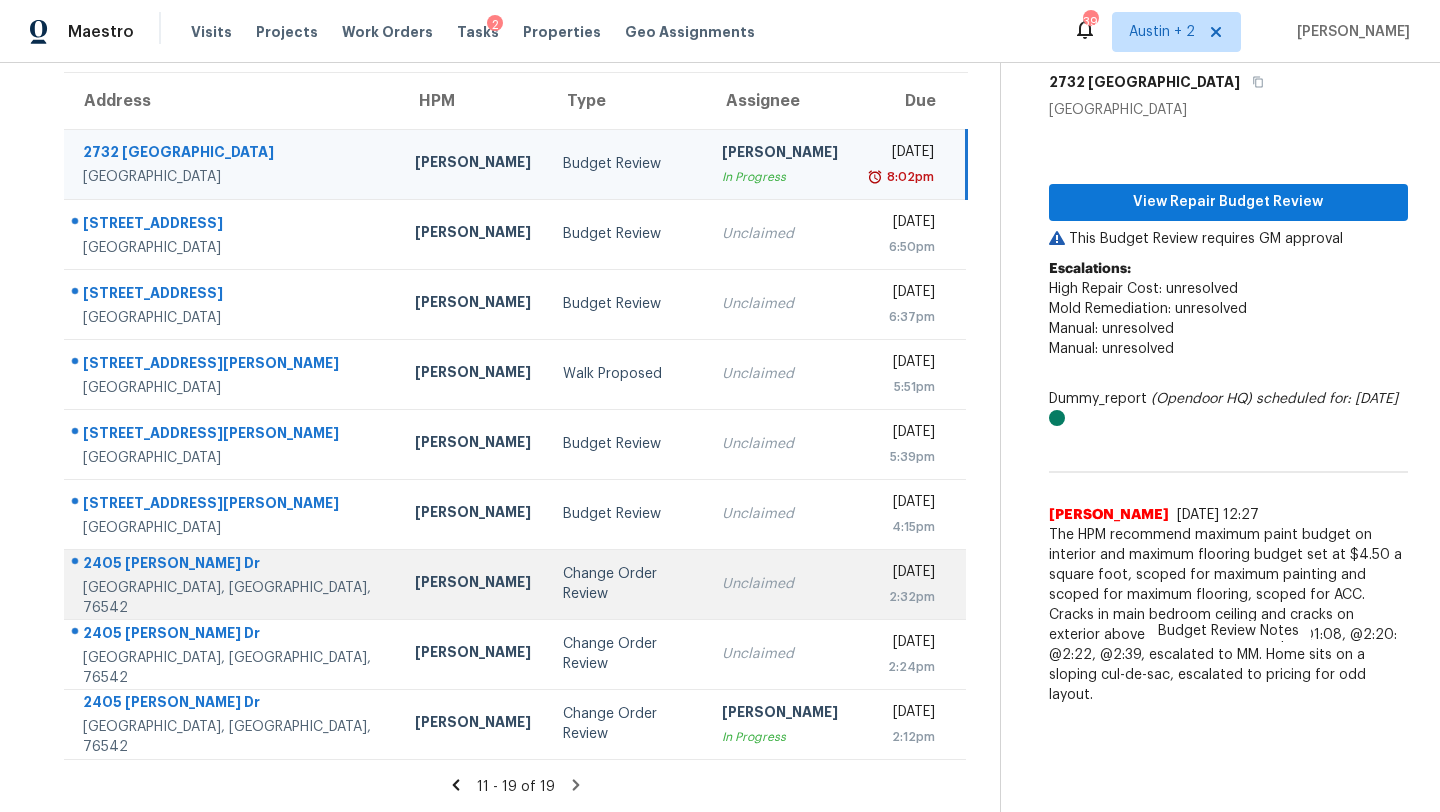 click on "[PERSON_NAME]" at bounding box center [473, 584] 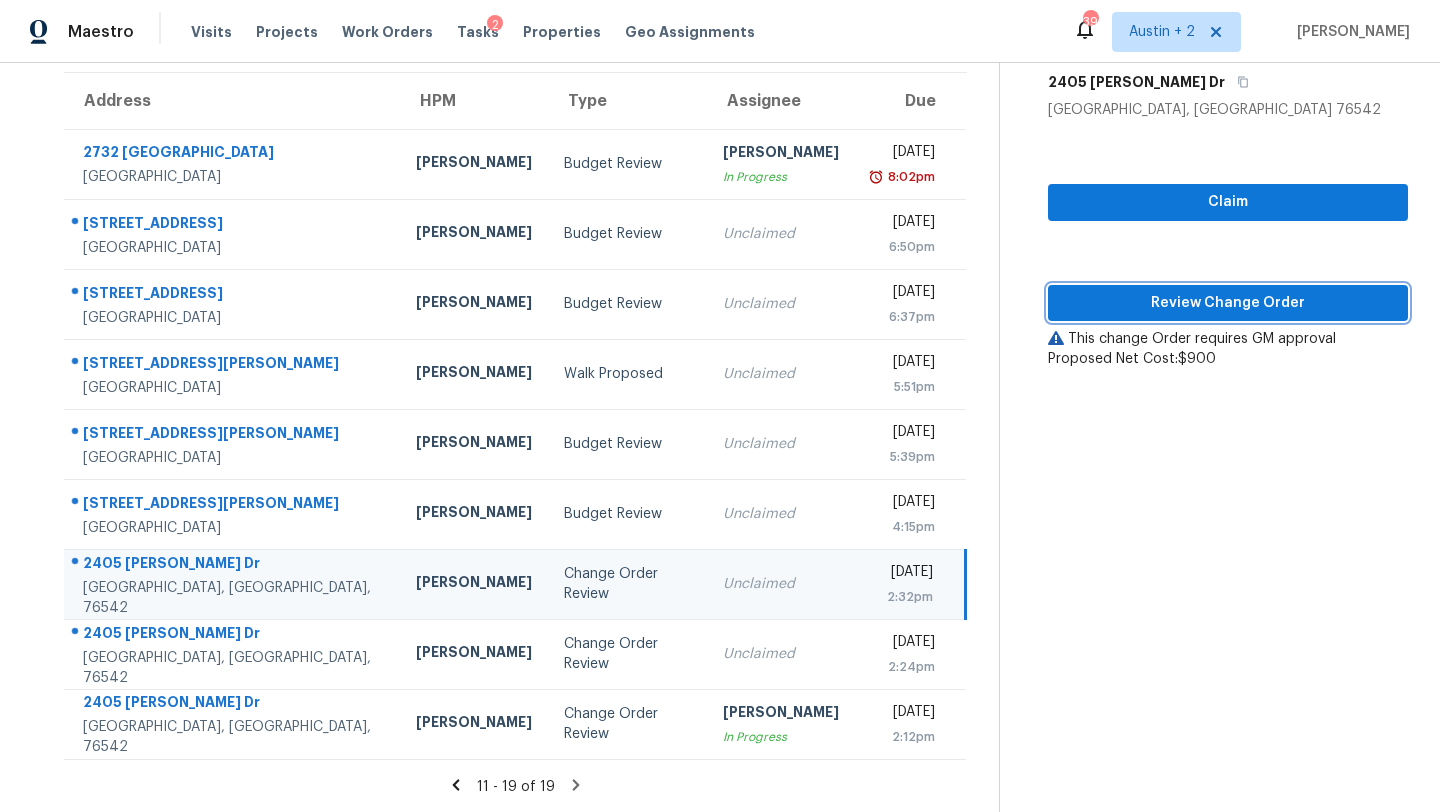 click on "Review Change Order" at bounding box center (1228, 303) 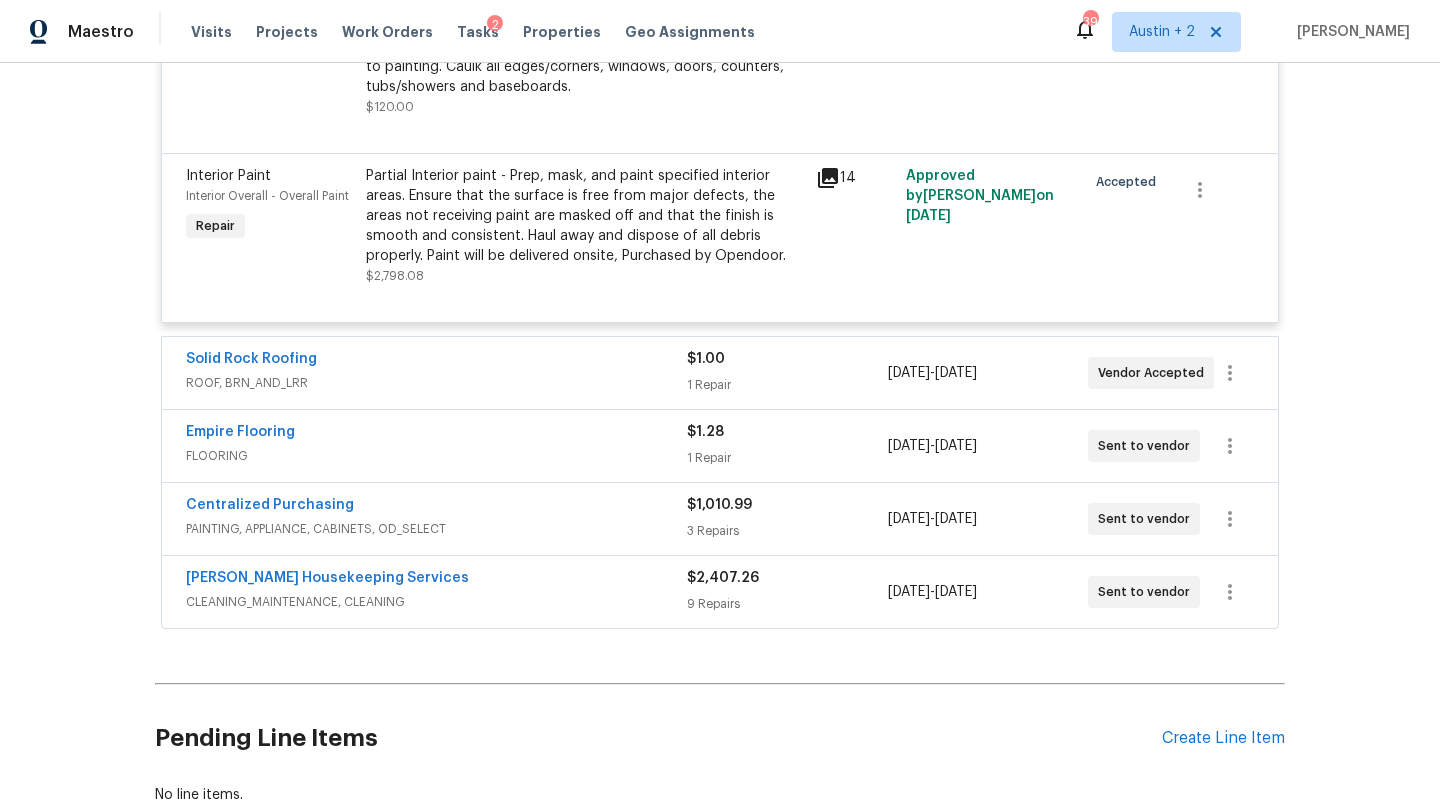 scroll, scrollTop: 2283, scrollLeft: 0, axis: vertical 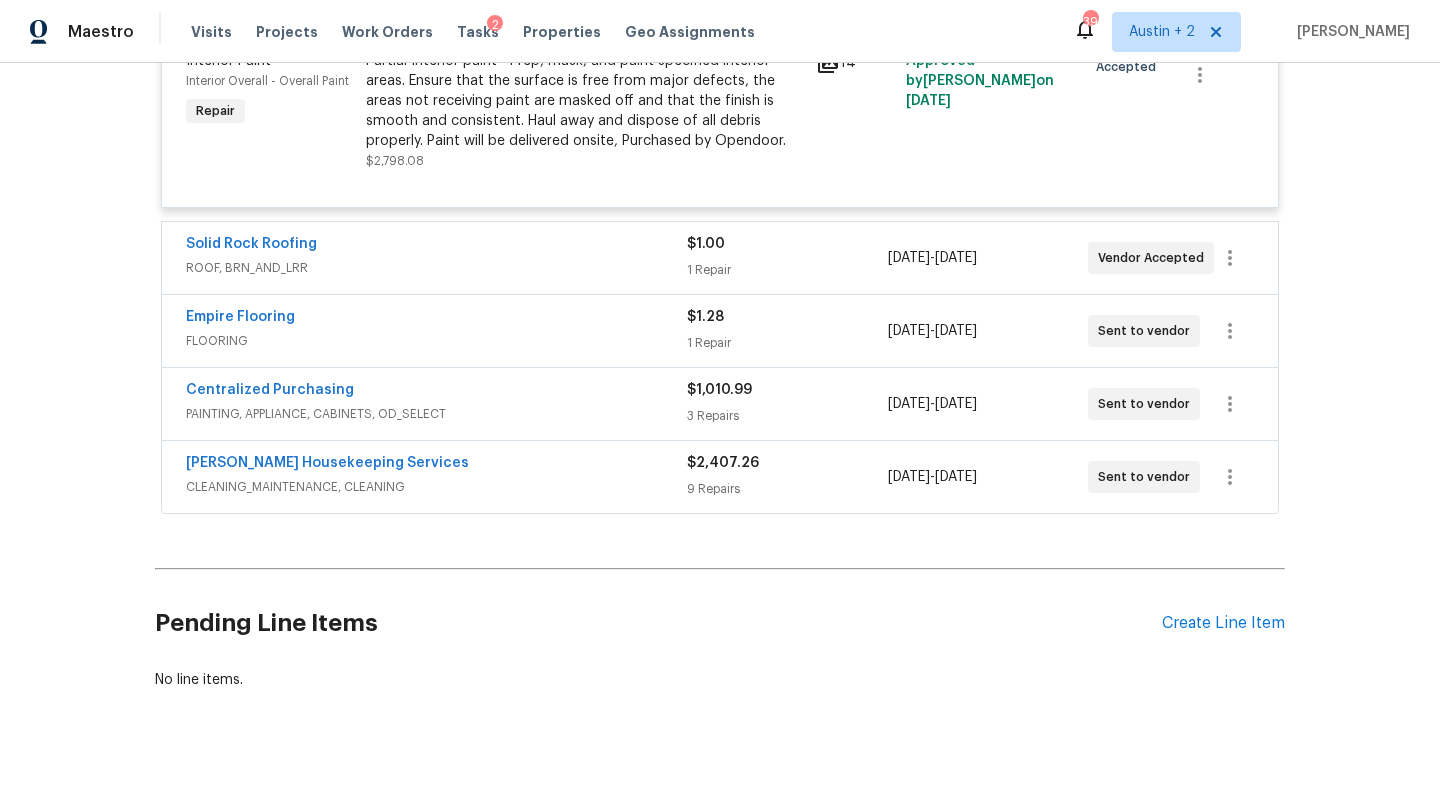 click on "Empire Flooring FLOORING $1.28 1 Repair 7/21/2025  -  7/25/2025 Sent to vendor" at bounding box center (720, 331) 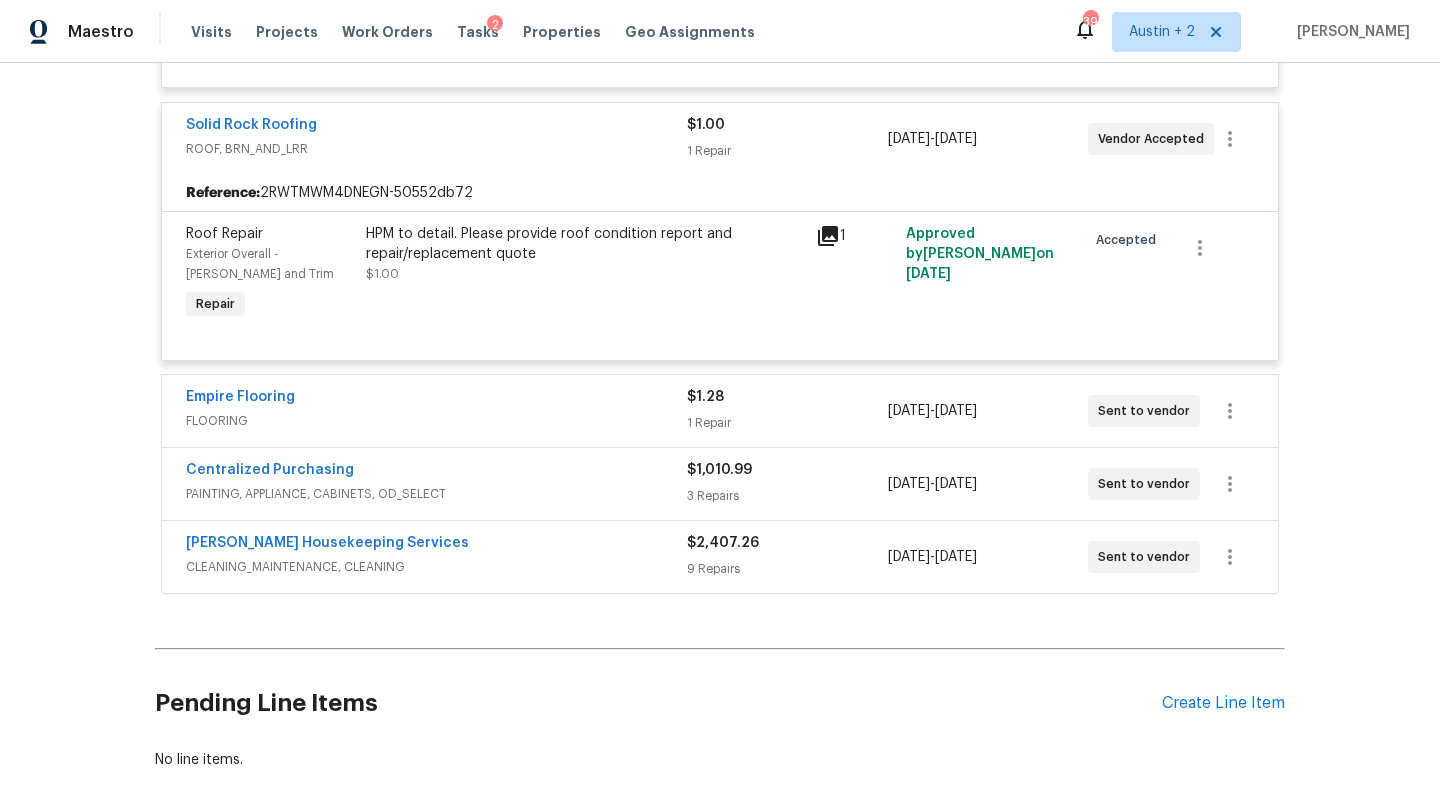 scroll, scrollTop: 2412, scrollLeft: 0, axis: vertical 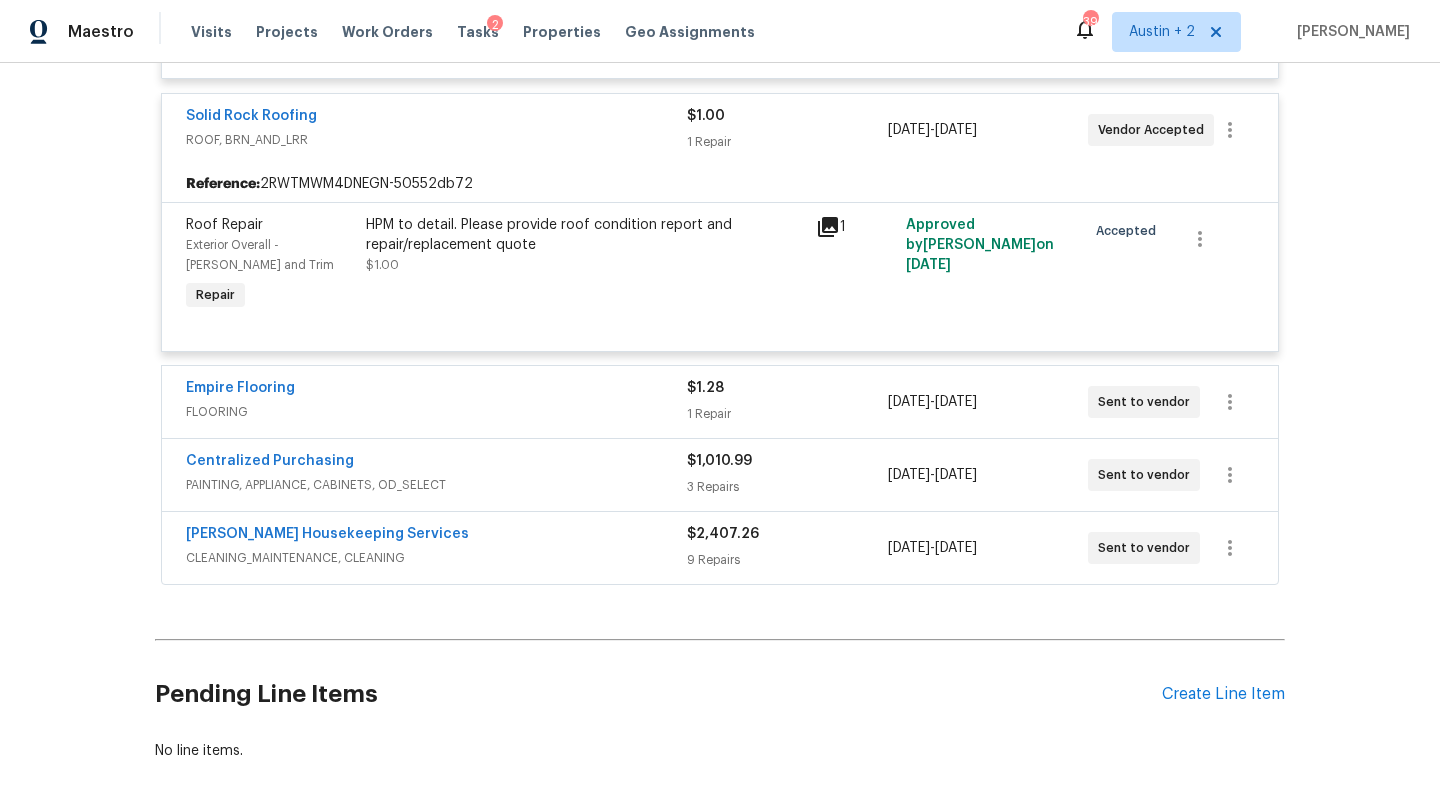 click on "1 Repair" at bounding box center (787, 414) 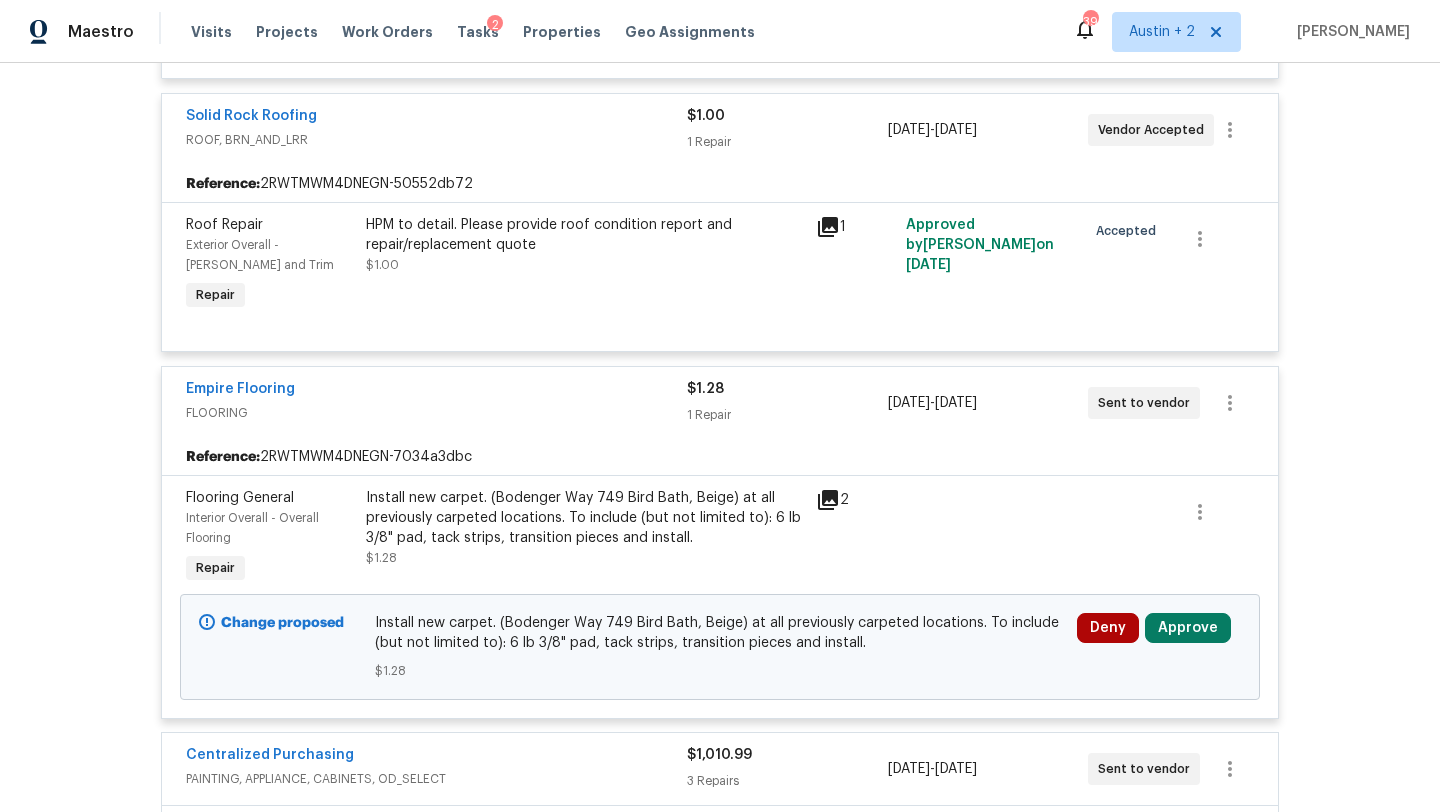 scroll, scrollTop: 2589, scrollLeft: 0, axis: vertical 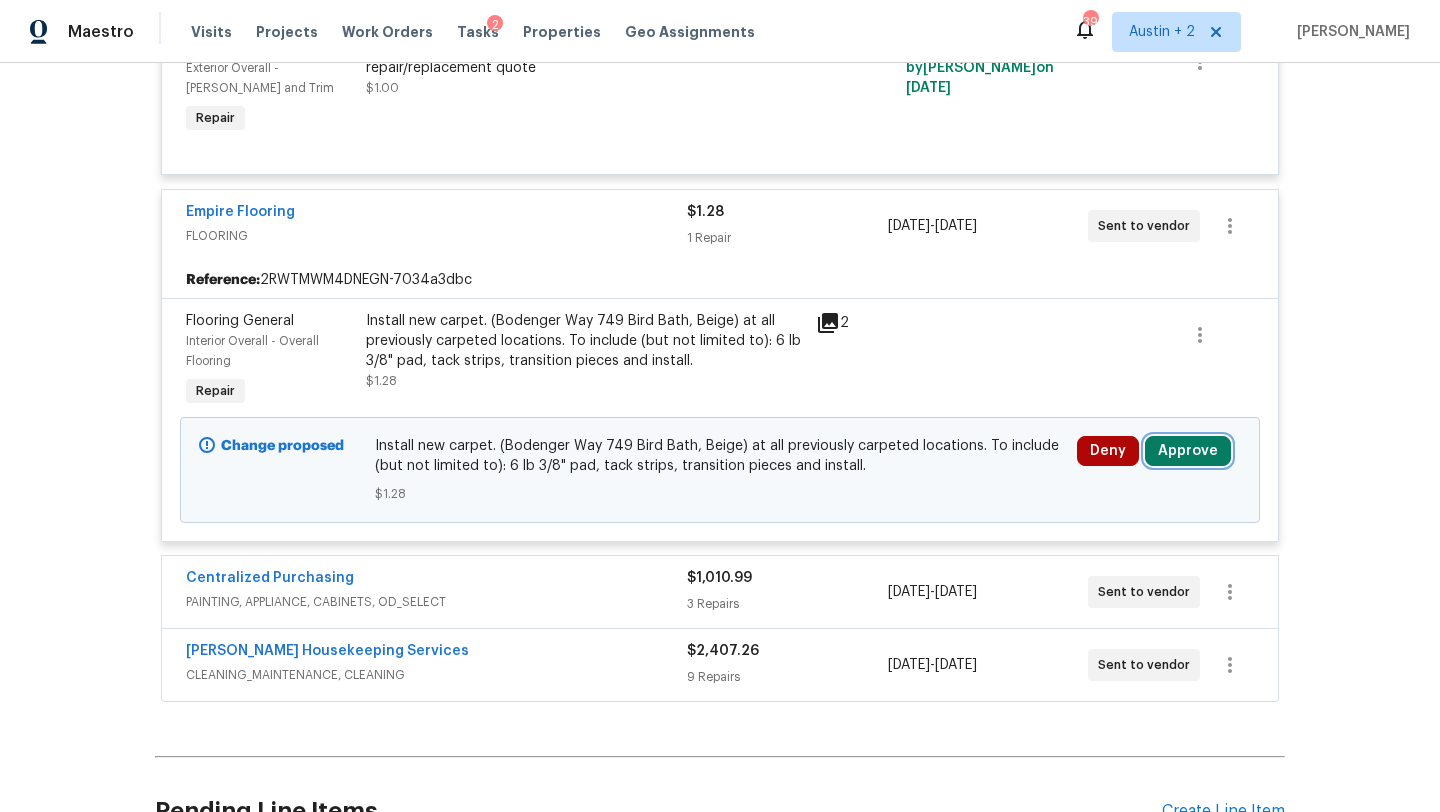 click on "Approve" at bounding box center [1188, 451] 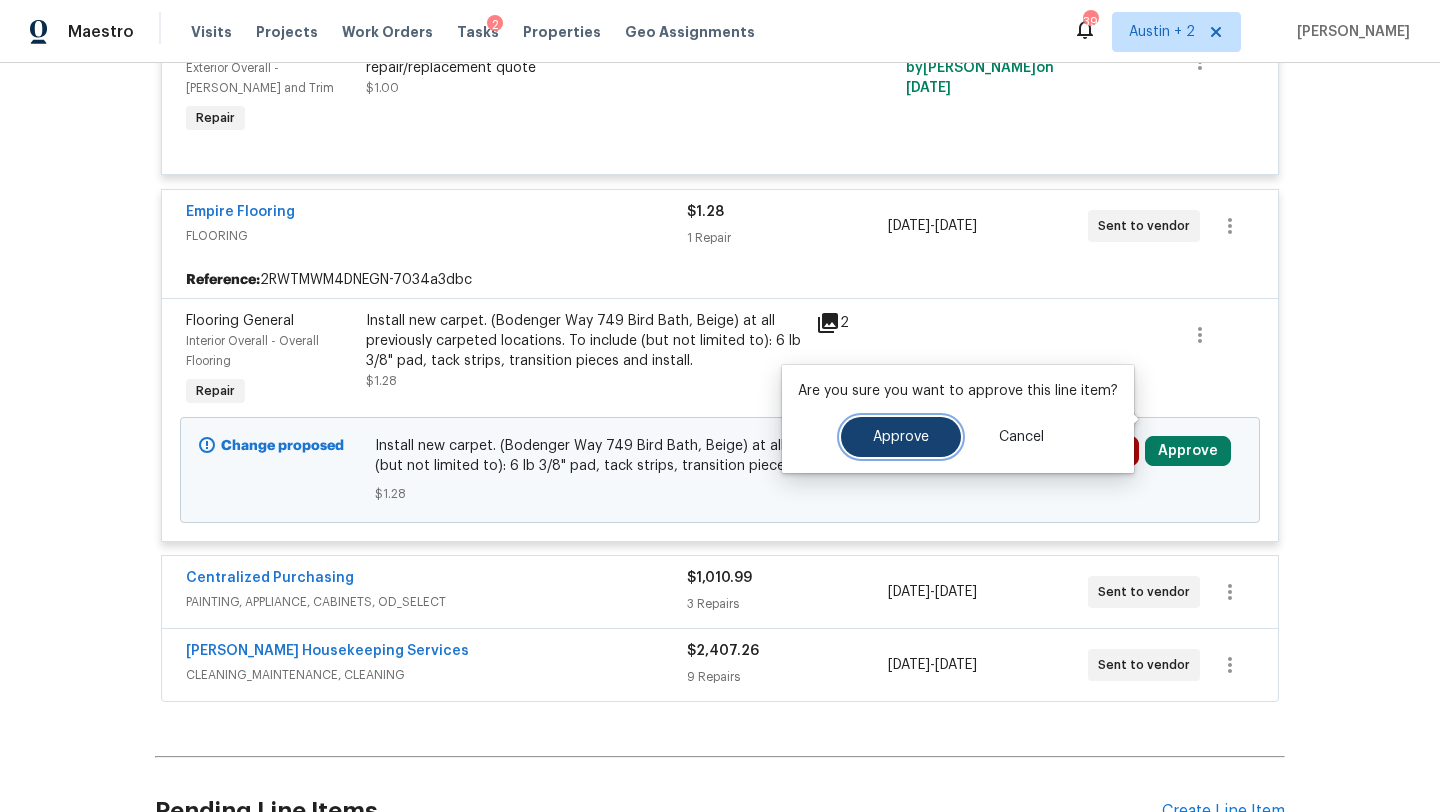 click on "Approve" at bounding box center [901, 437] 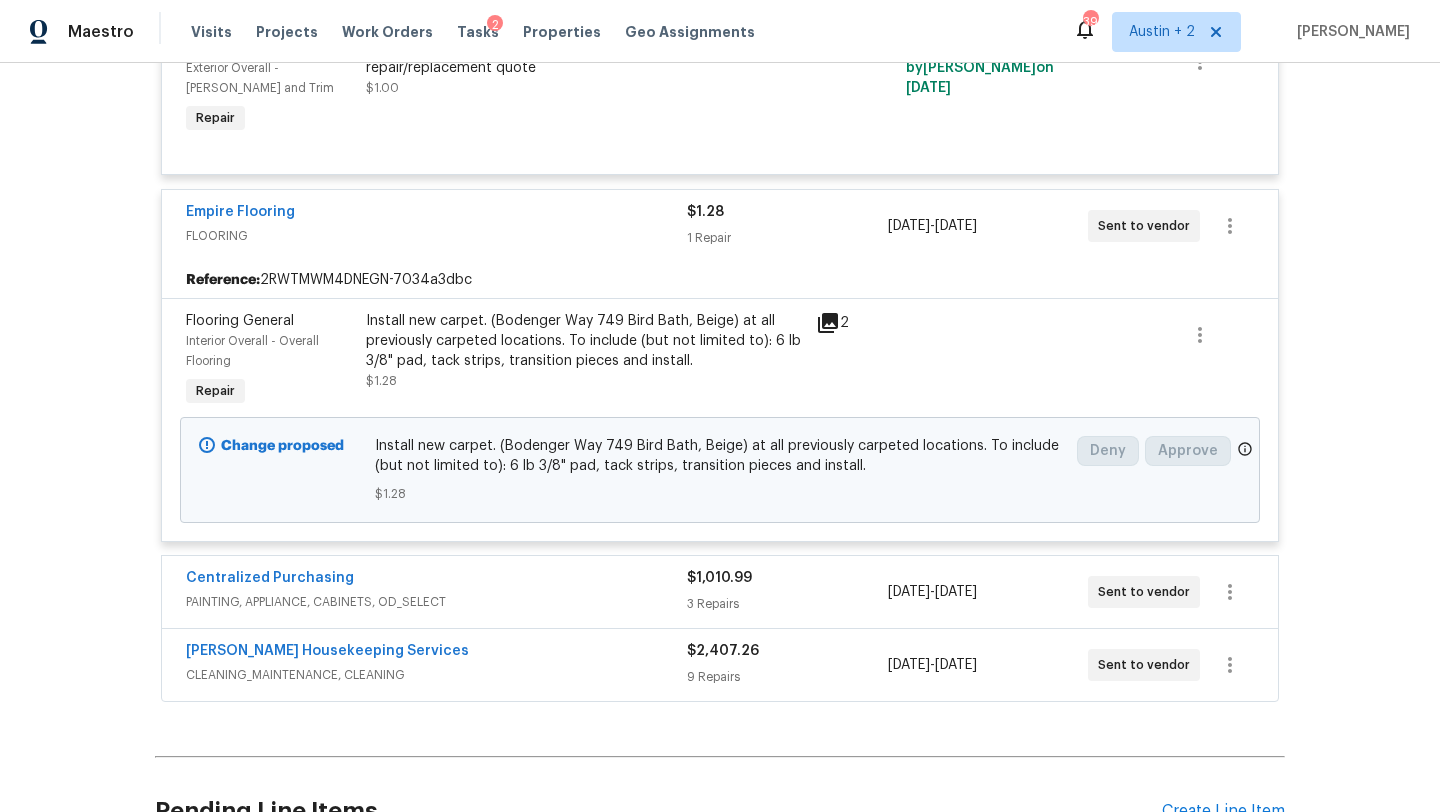 scroll, scrollTop: 2609, scrollLeft: 0, axis: vertical 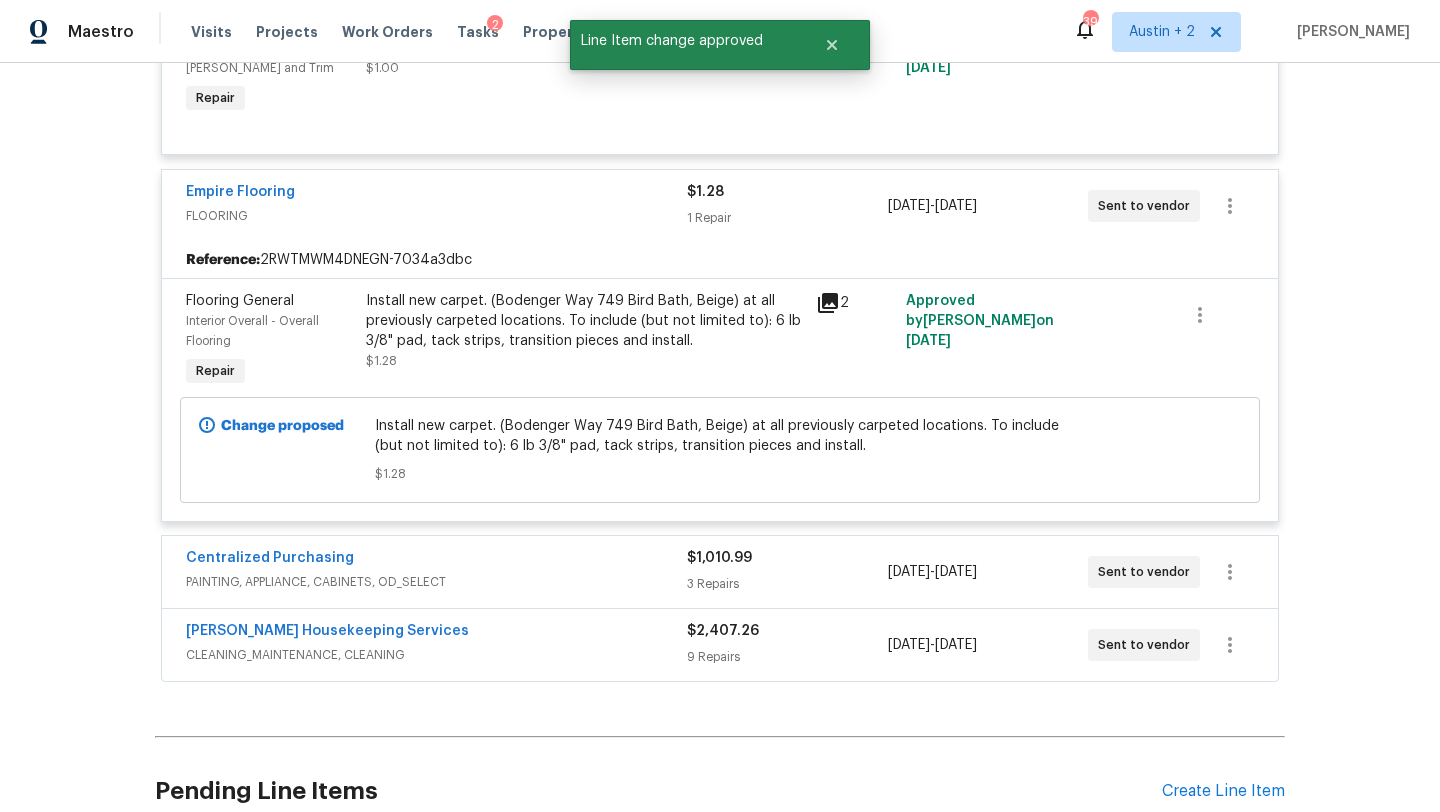 click on "$1,010.99" at bounding box center (787, 558) 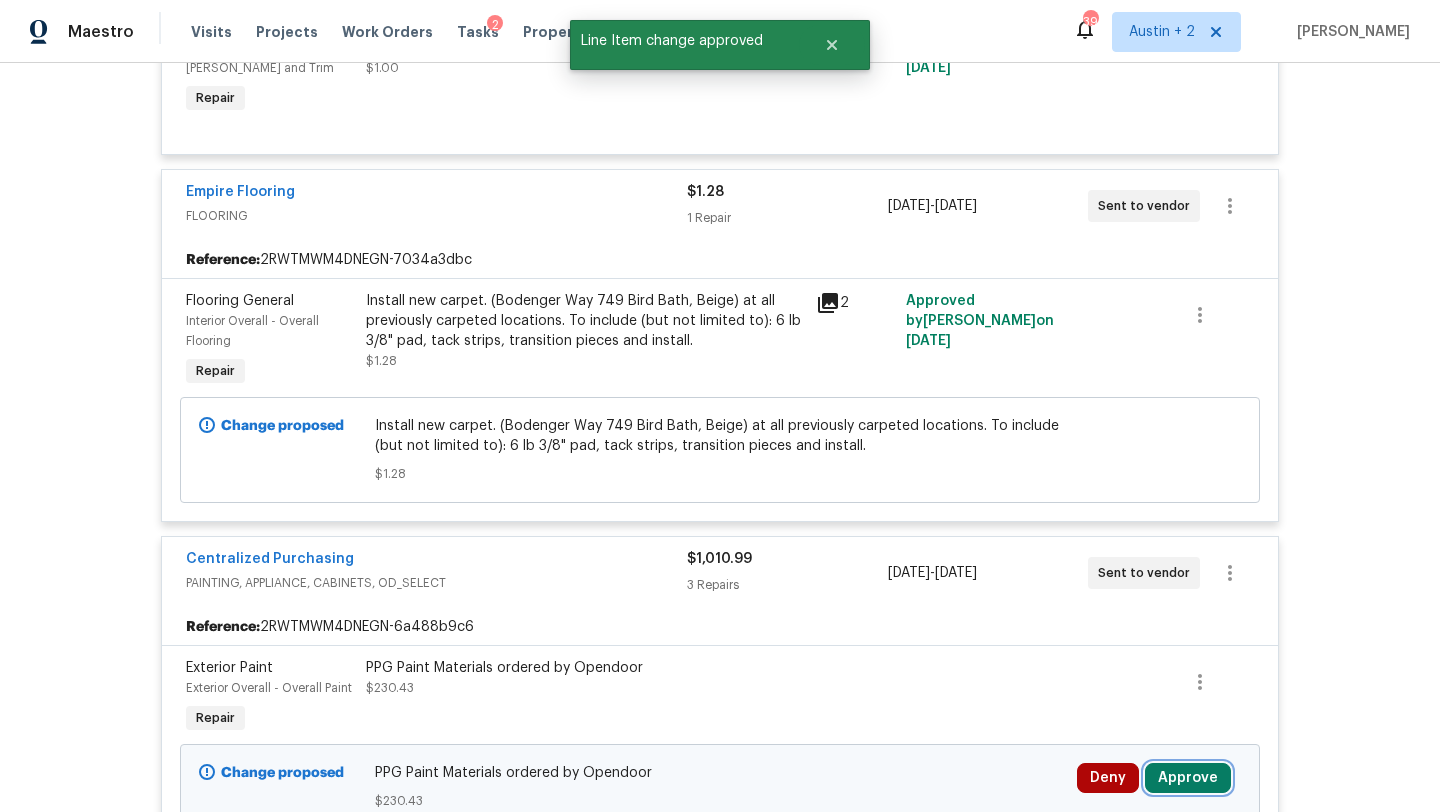 click on "Approve" at bounding box center (1188, 778) 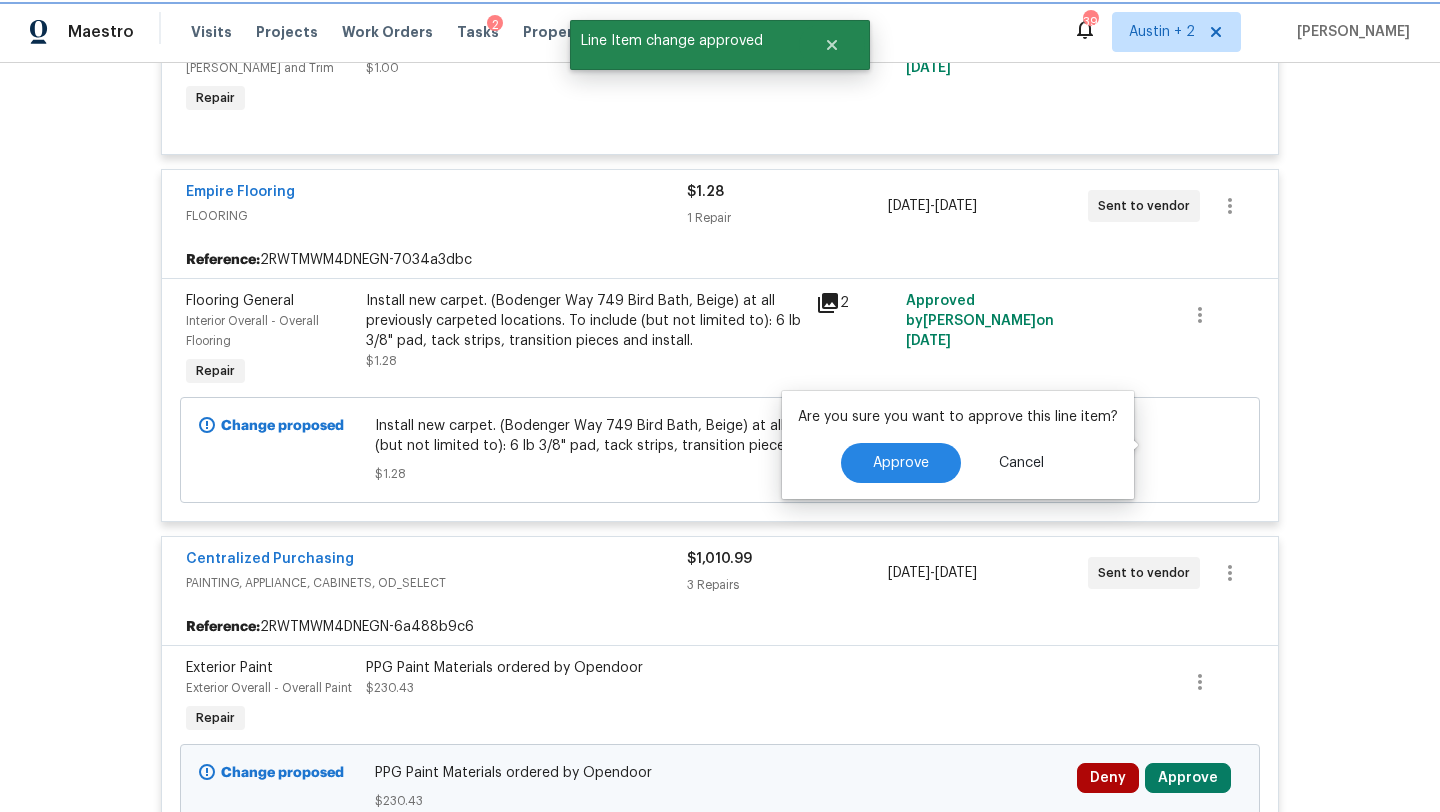 scroll, scrollTop: 2931, scrollLeft: 0, axis: vertical 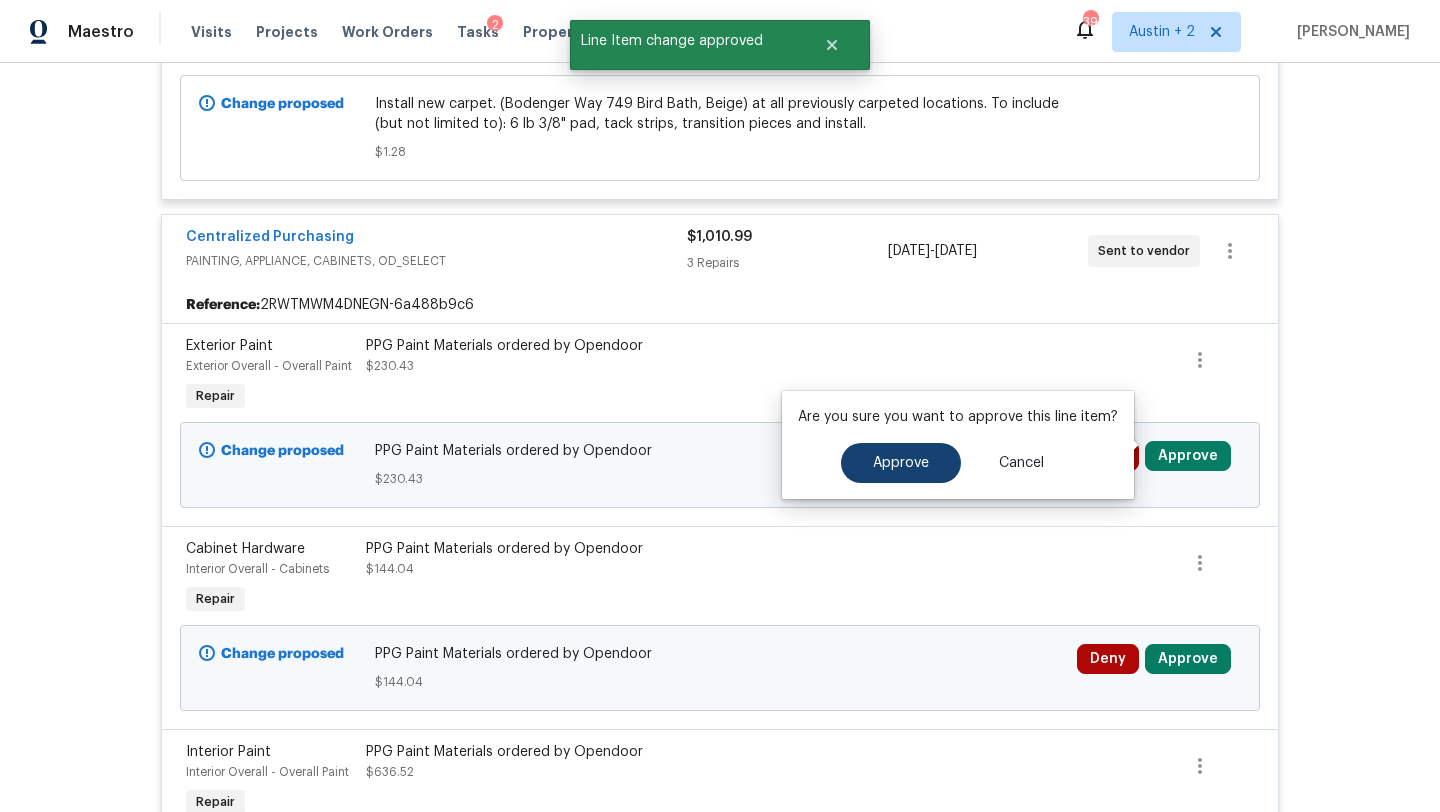 click on "Approve Cancel" at bounding box center (958, 463) 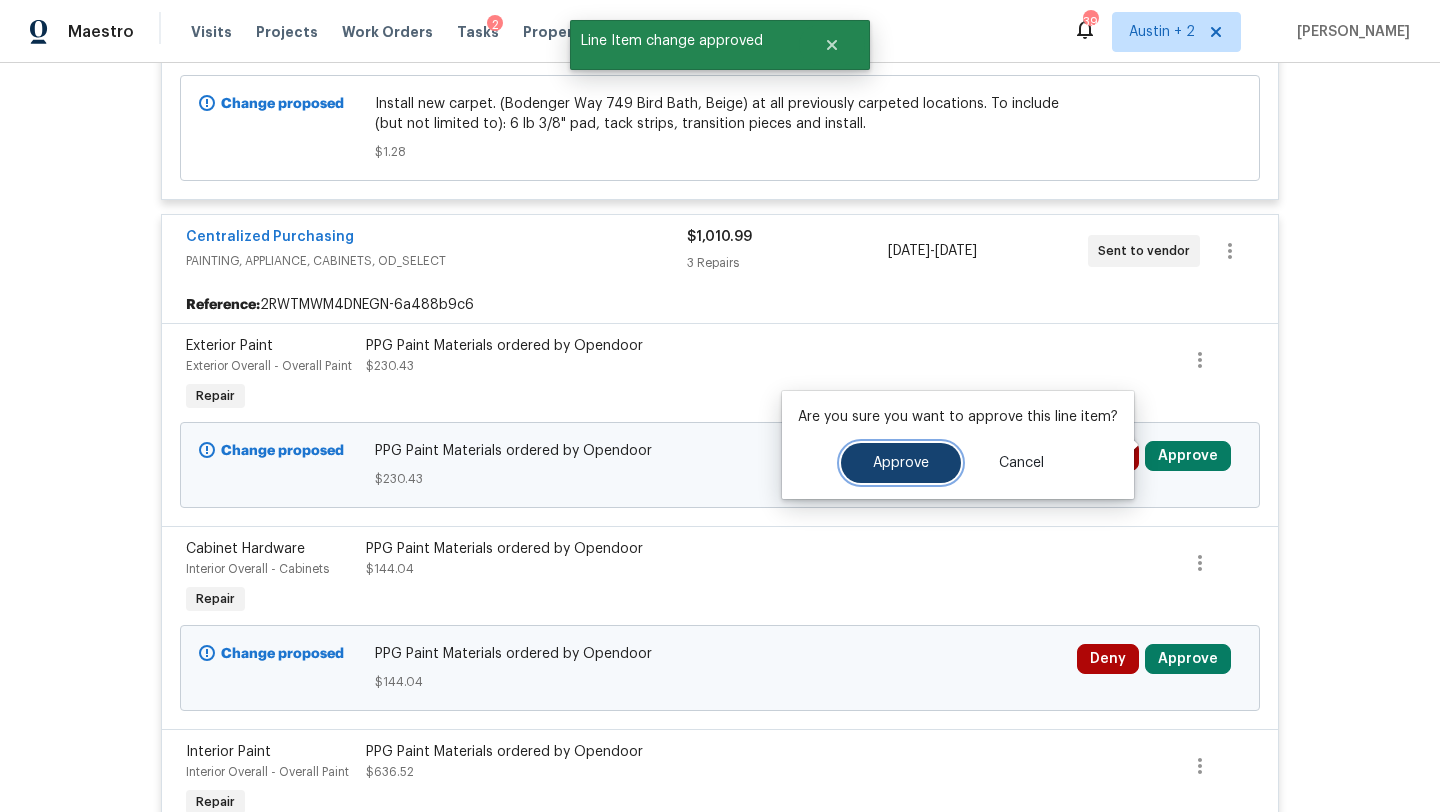 click on "Approve" at bounding box center (901, 463) 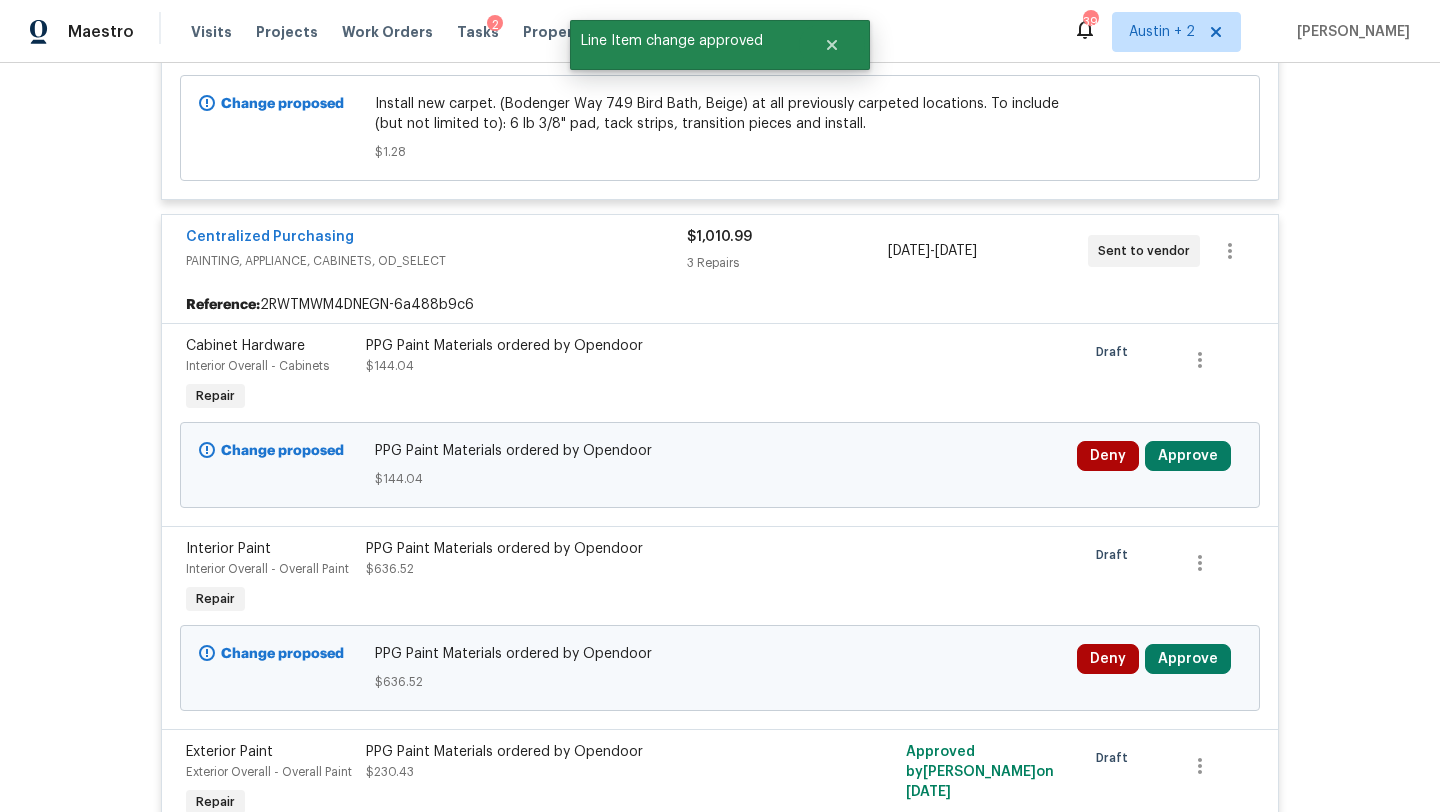 scroll, scrollTop: 2931, scrollLeft: 0, axis: vertical 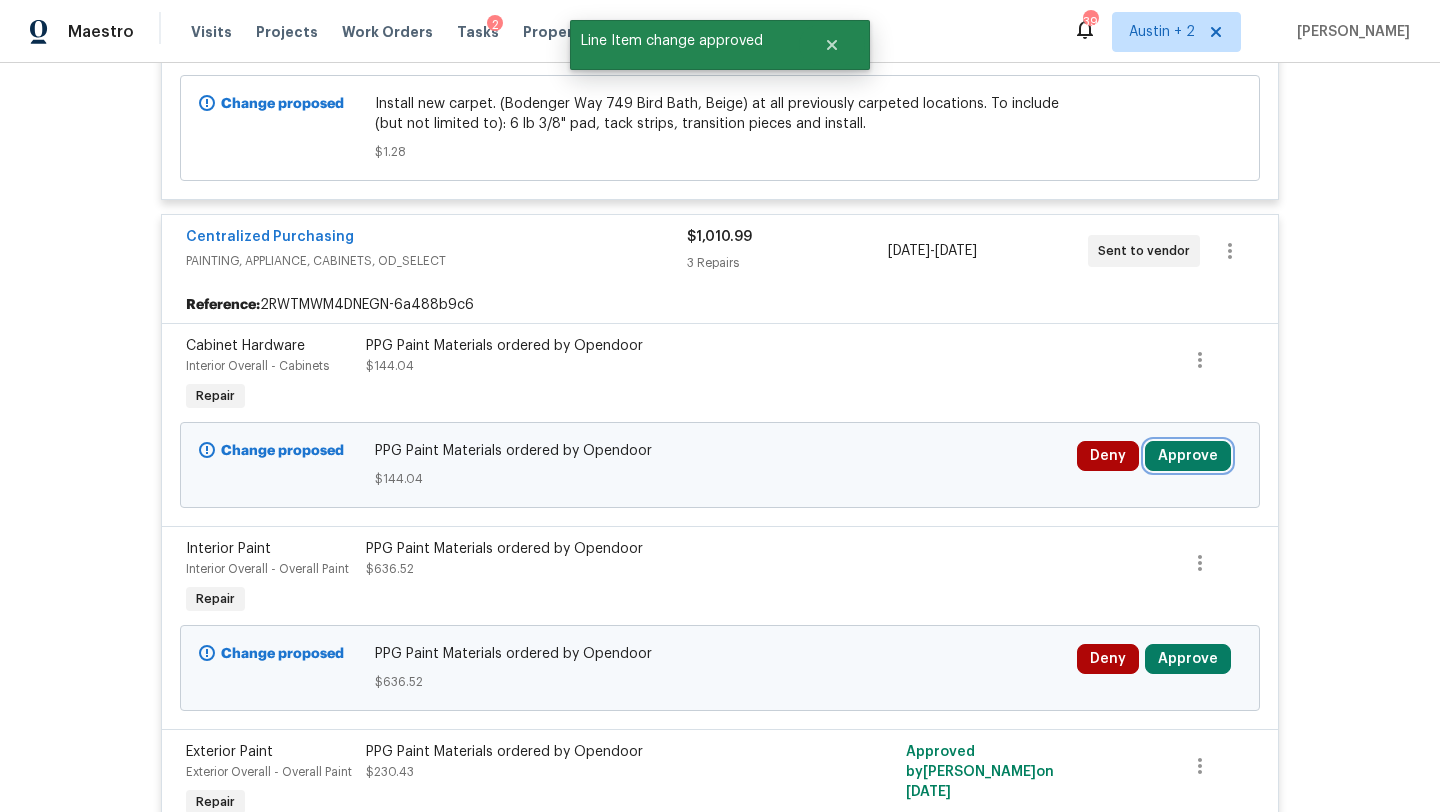 click on "Approve" at bounding box center (1188, 456) 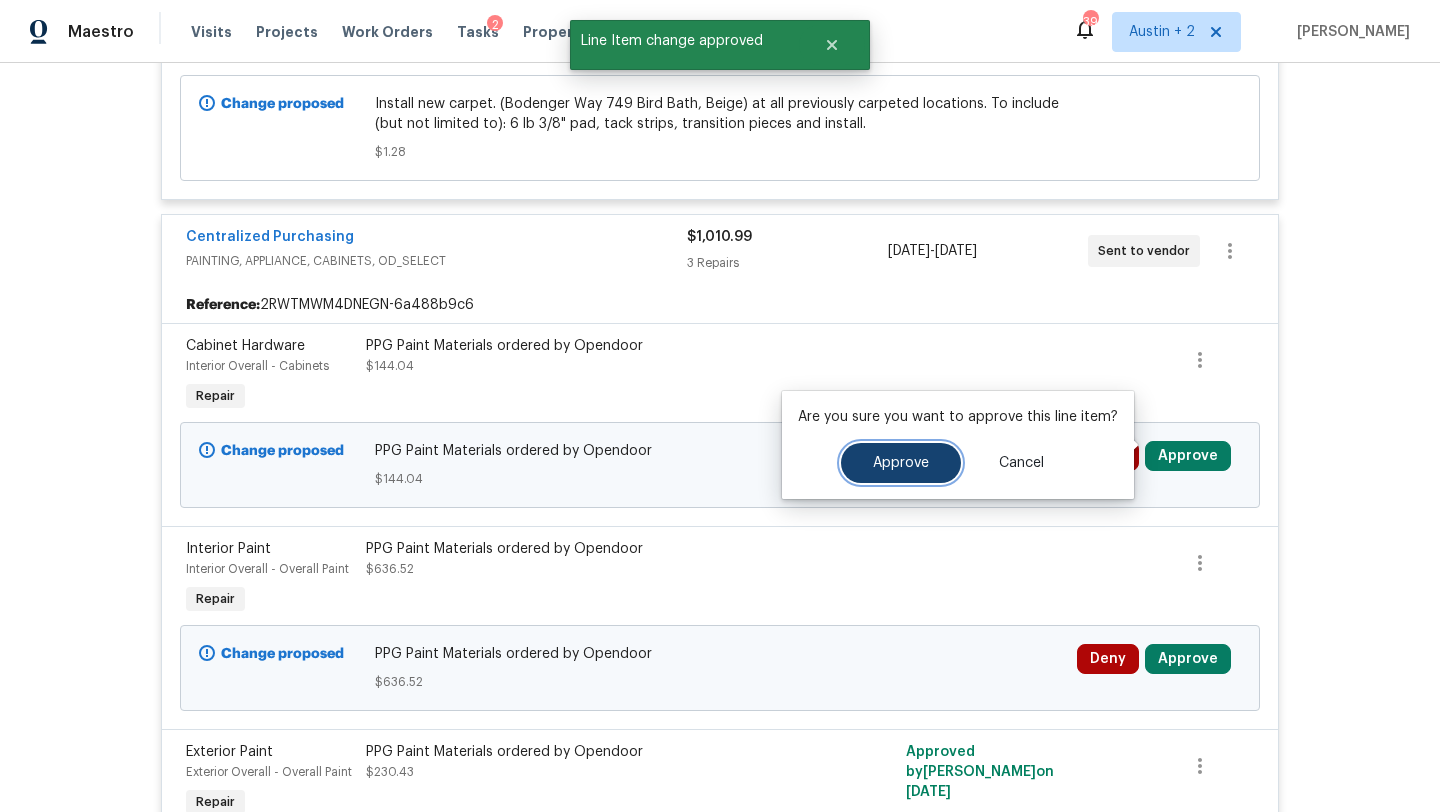 click on "Approve" at bounding box center [901, 463] 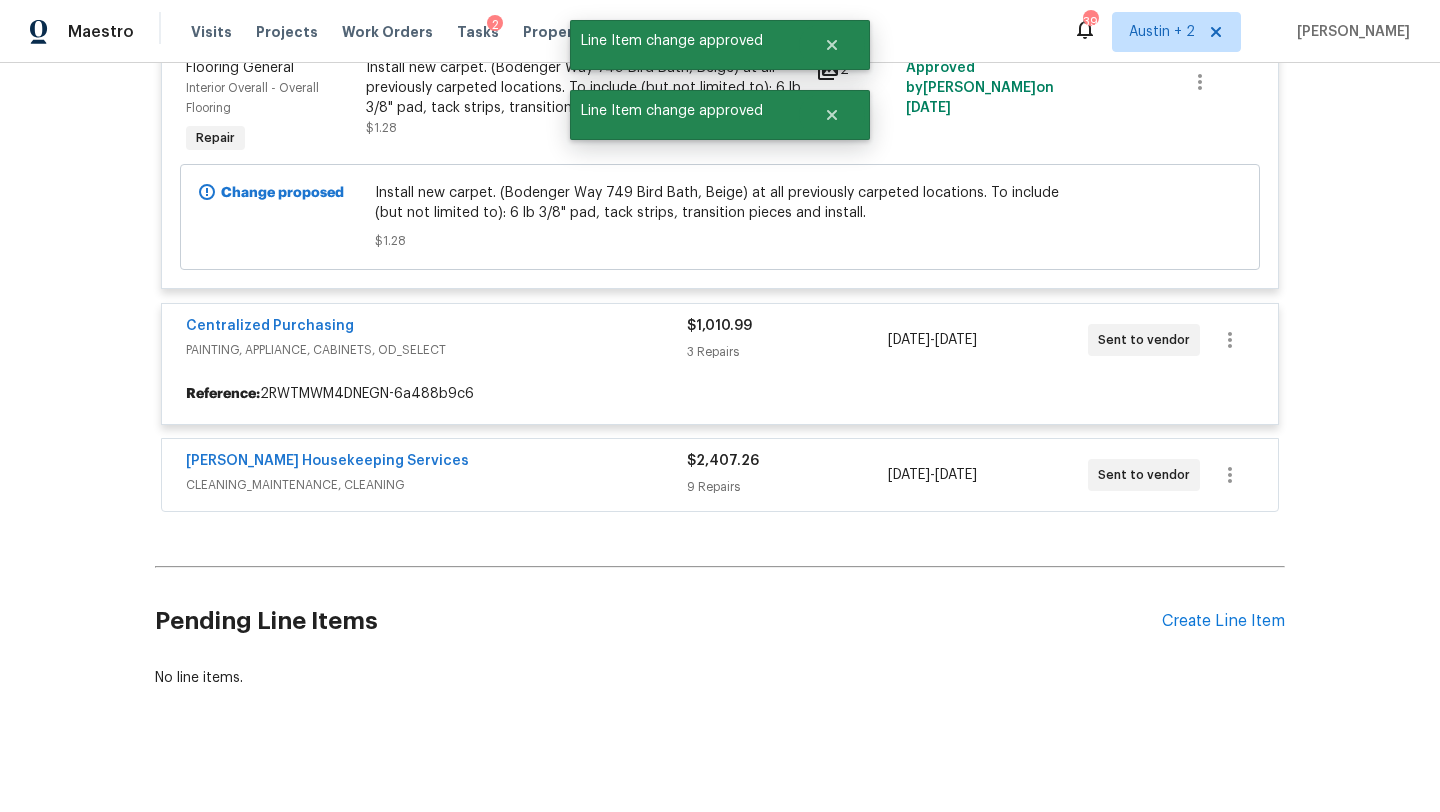 scroll, scrollTop: 2931, scrollLeft: 0, axis: vertical 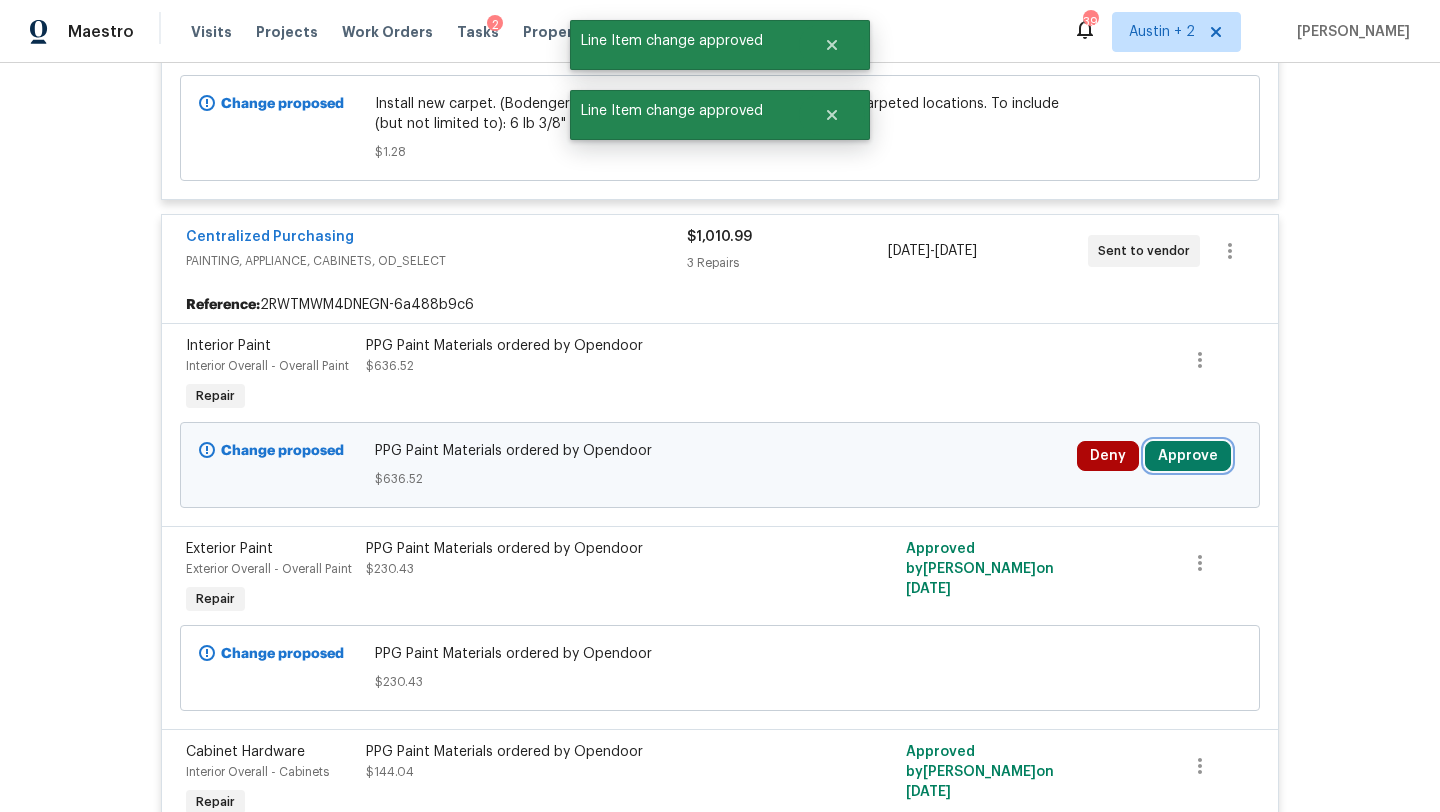 click on "Approve" at bounding box center (1188, 456) 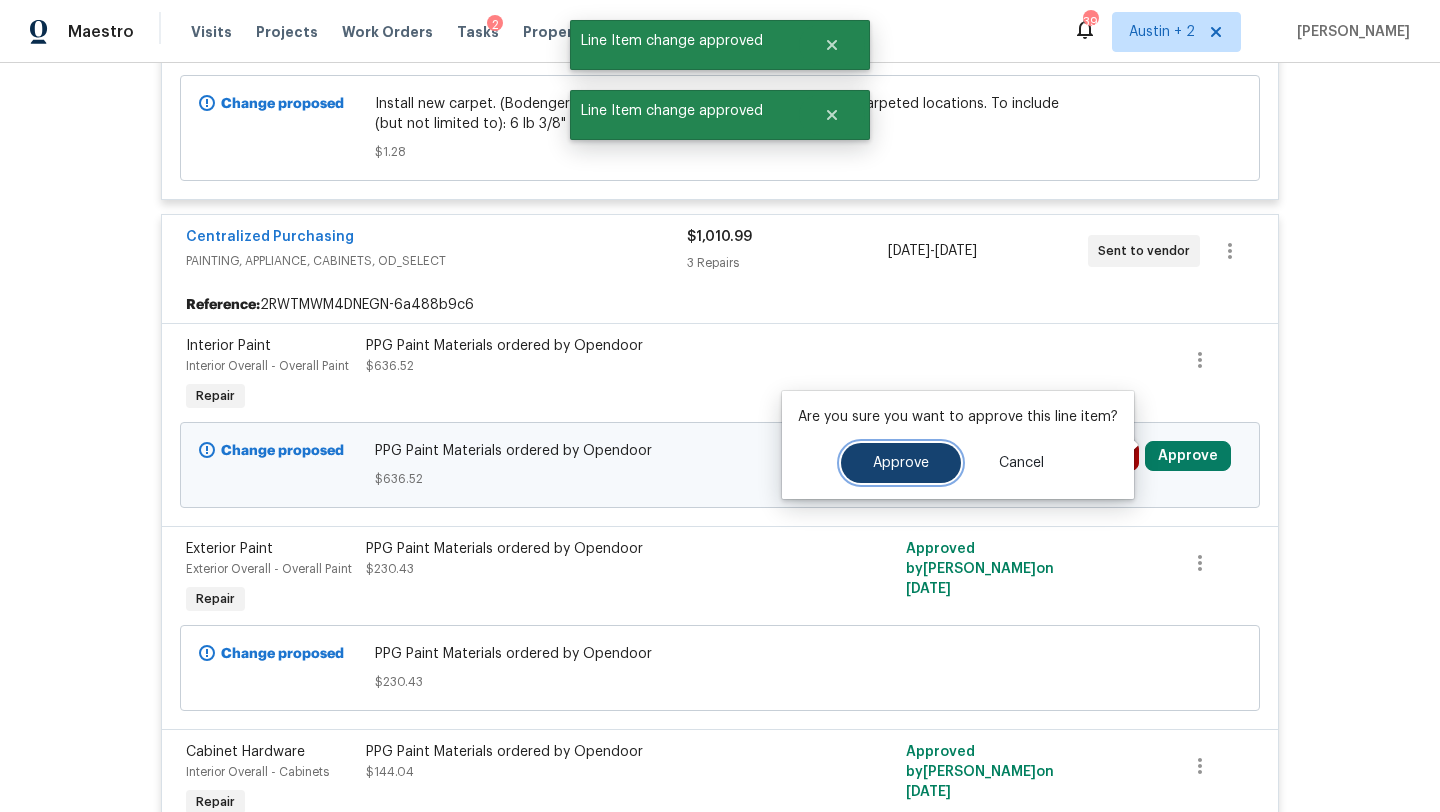 click on "Approve" at bounding box center (901, 463) 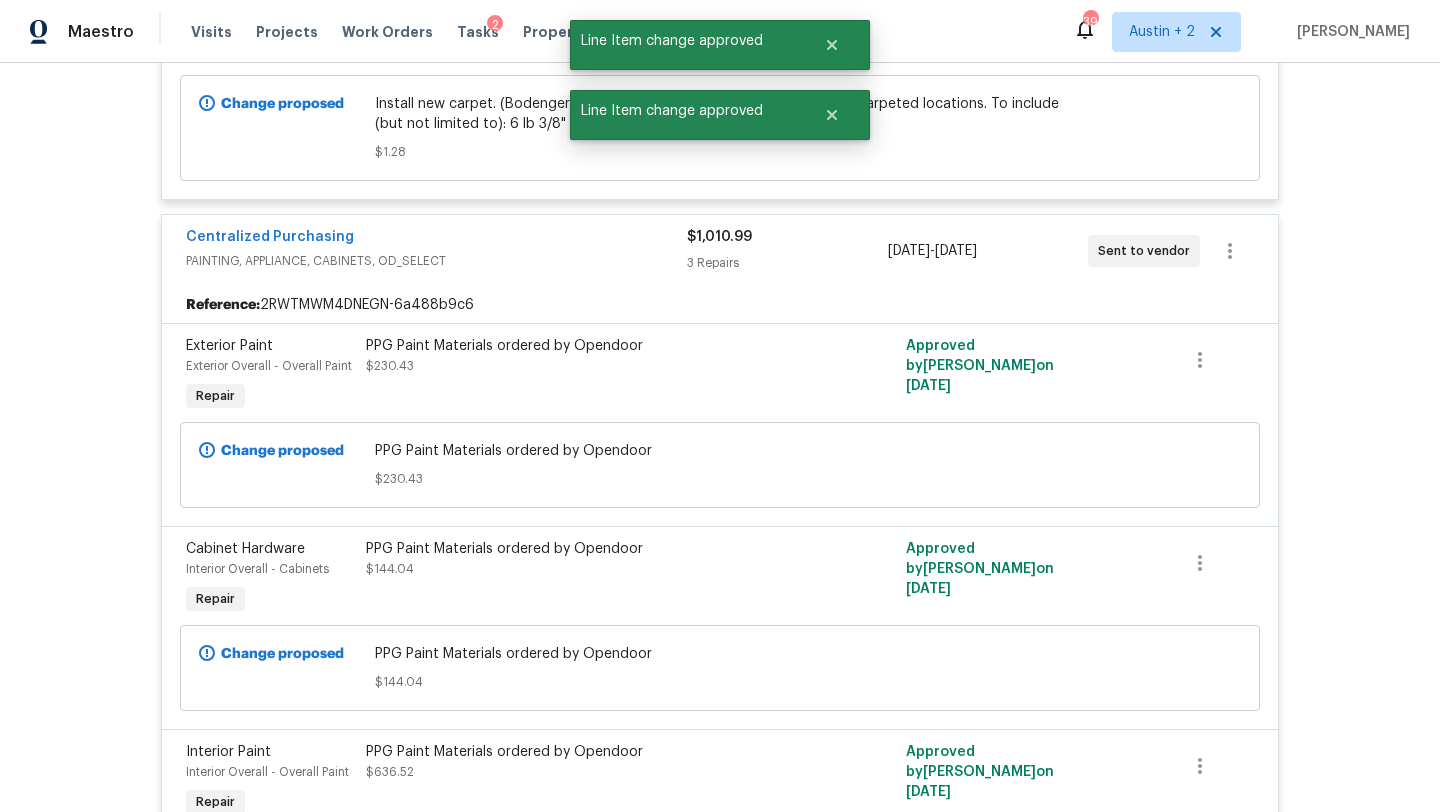 scroll, scrollTop: 3441, scrollLeft: 0, axis: vertical 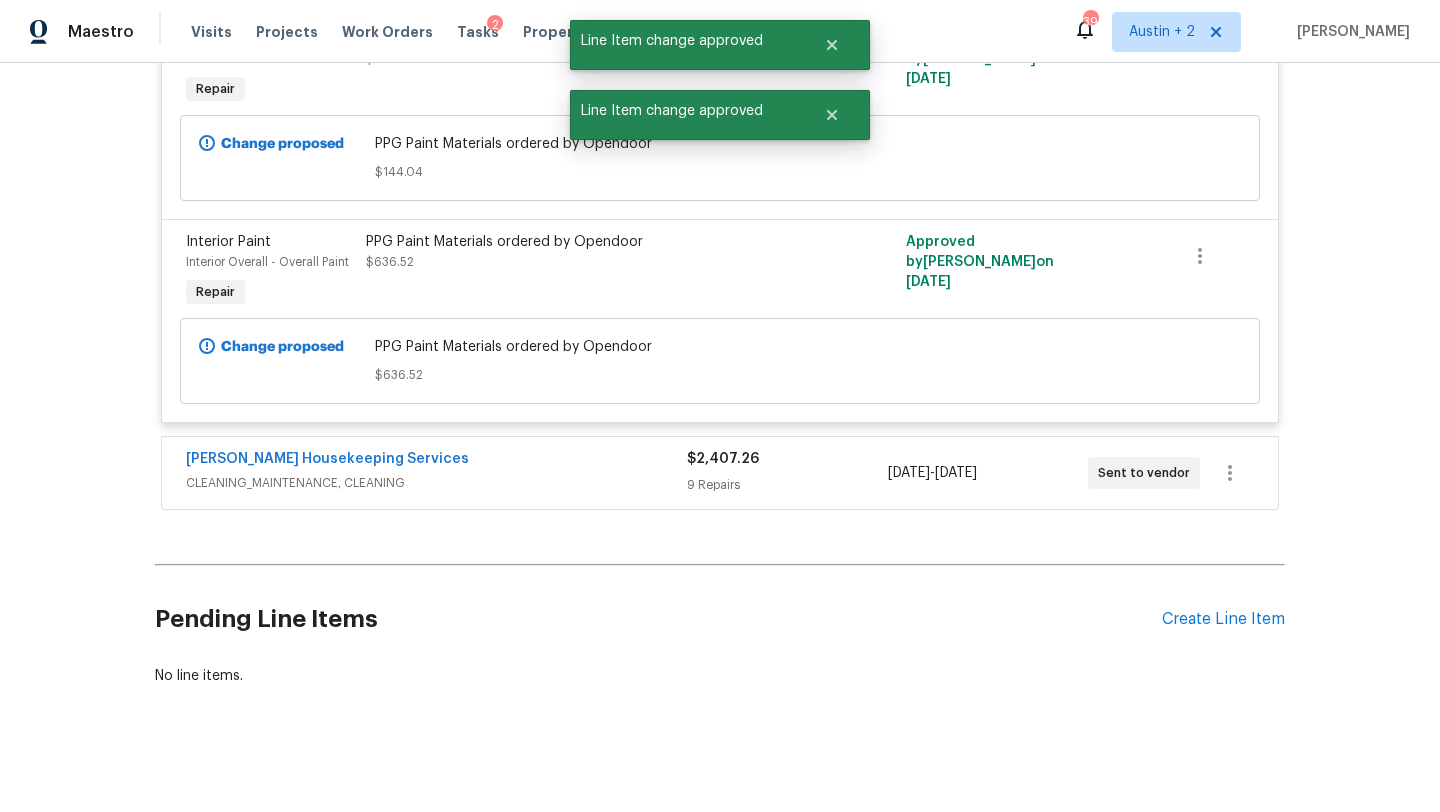 click on "7/21/2025" at bounding box center (909, 473) 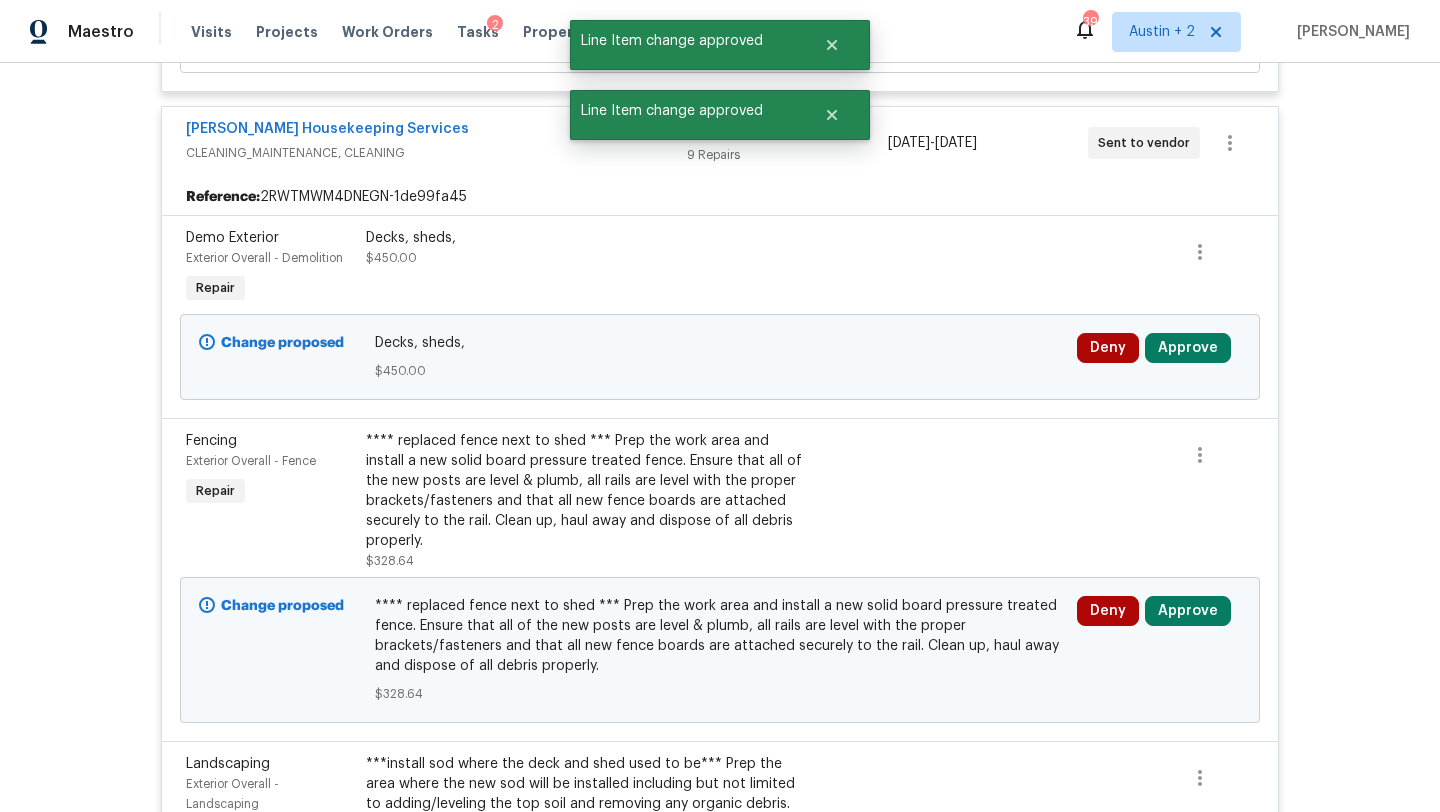 scroll, scrollTop: 3775, scrollLeft: 0, axis: vertical 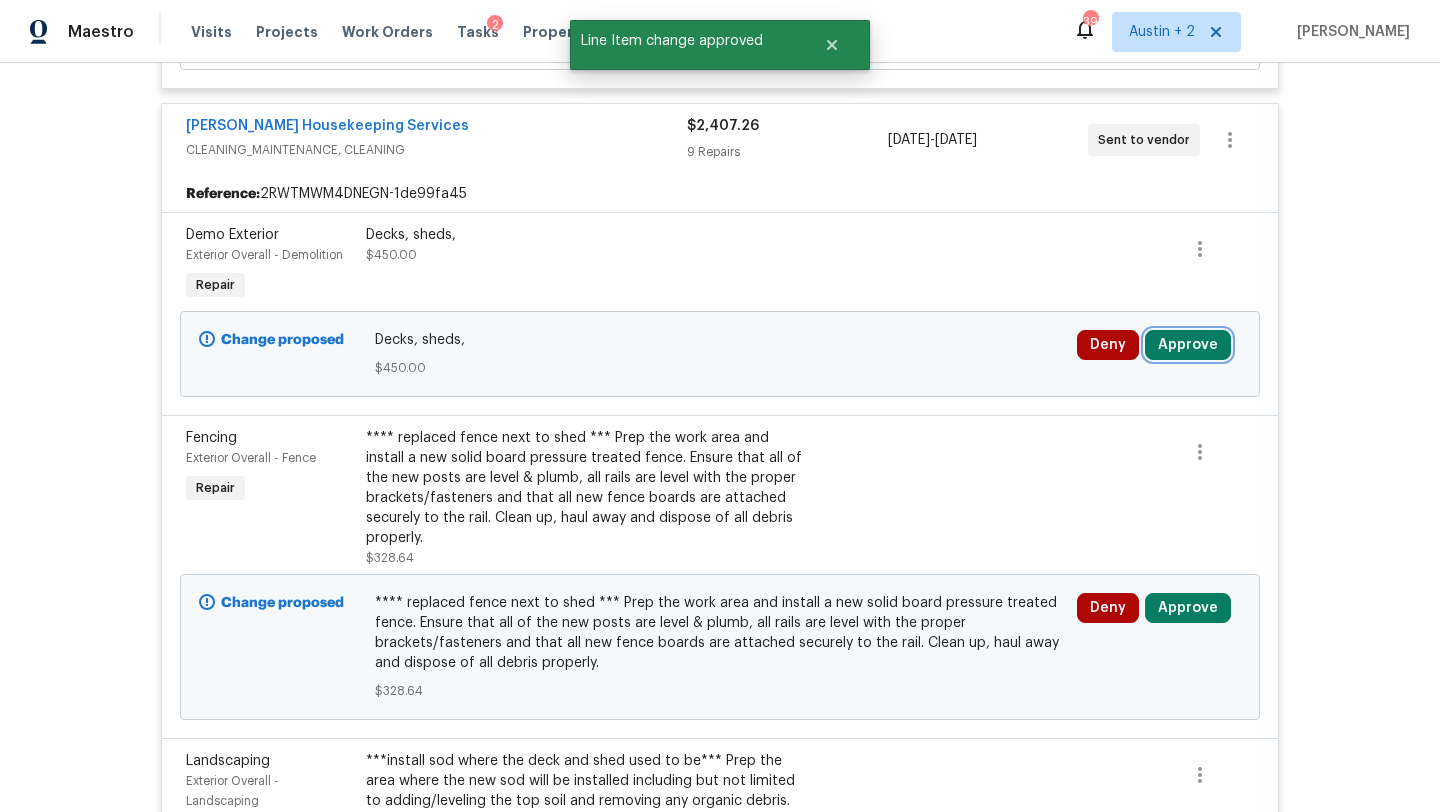 click on "Approve" at bounding box center [1188, 345] 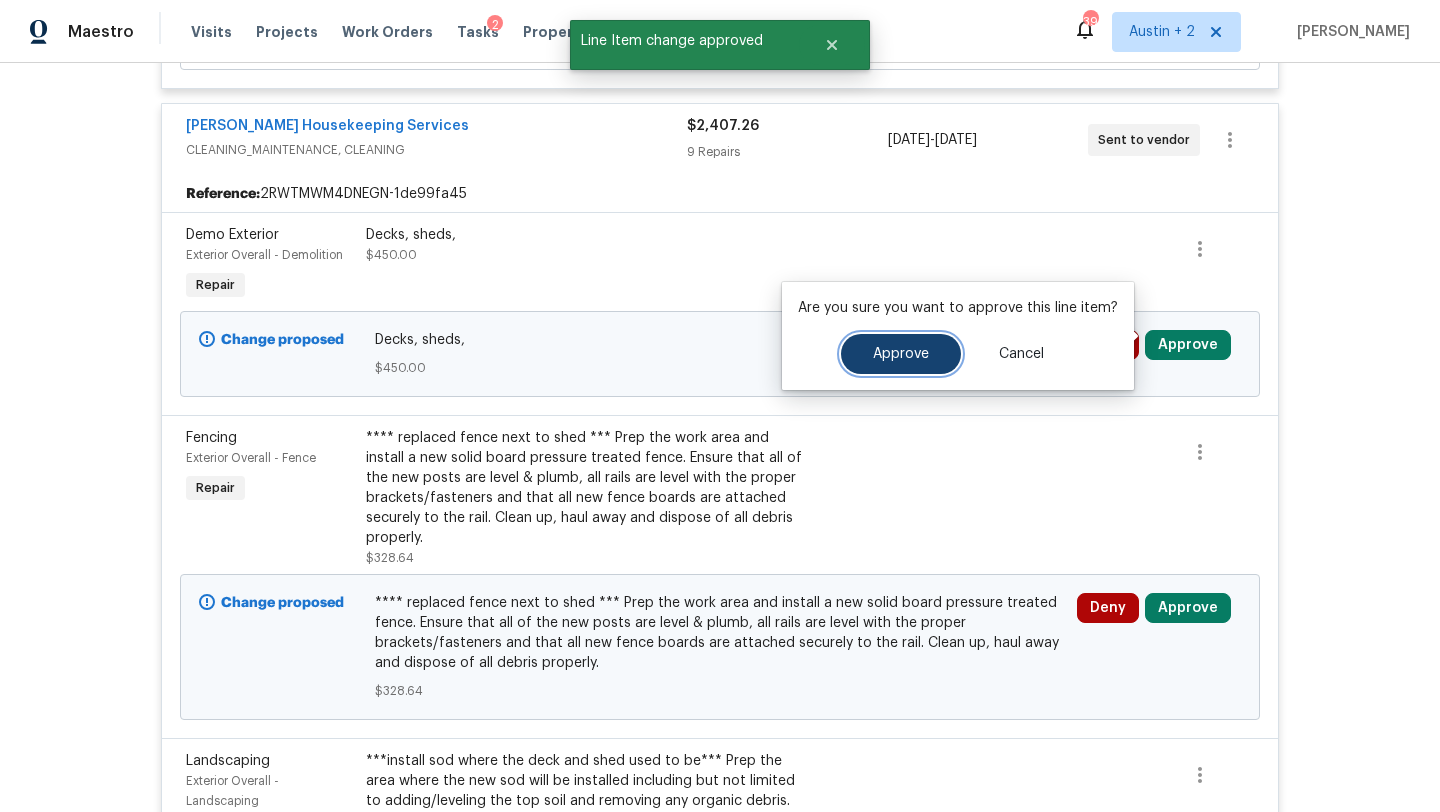 click on "Approve" at bounding box center (901, 354) 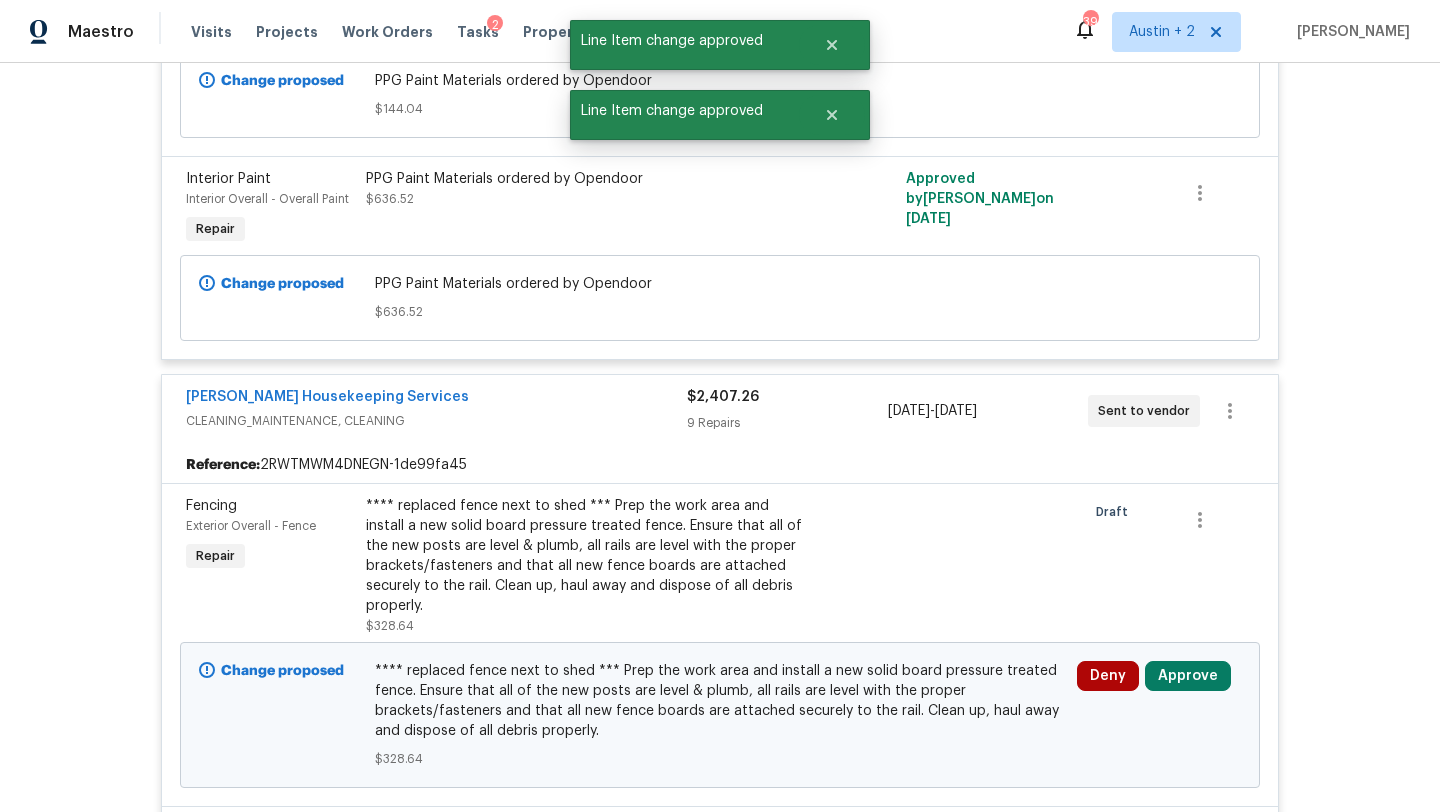 scroll, scrollTop: 3775, scrollLeft: 0, axis: vertical 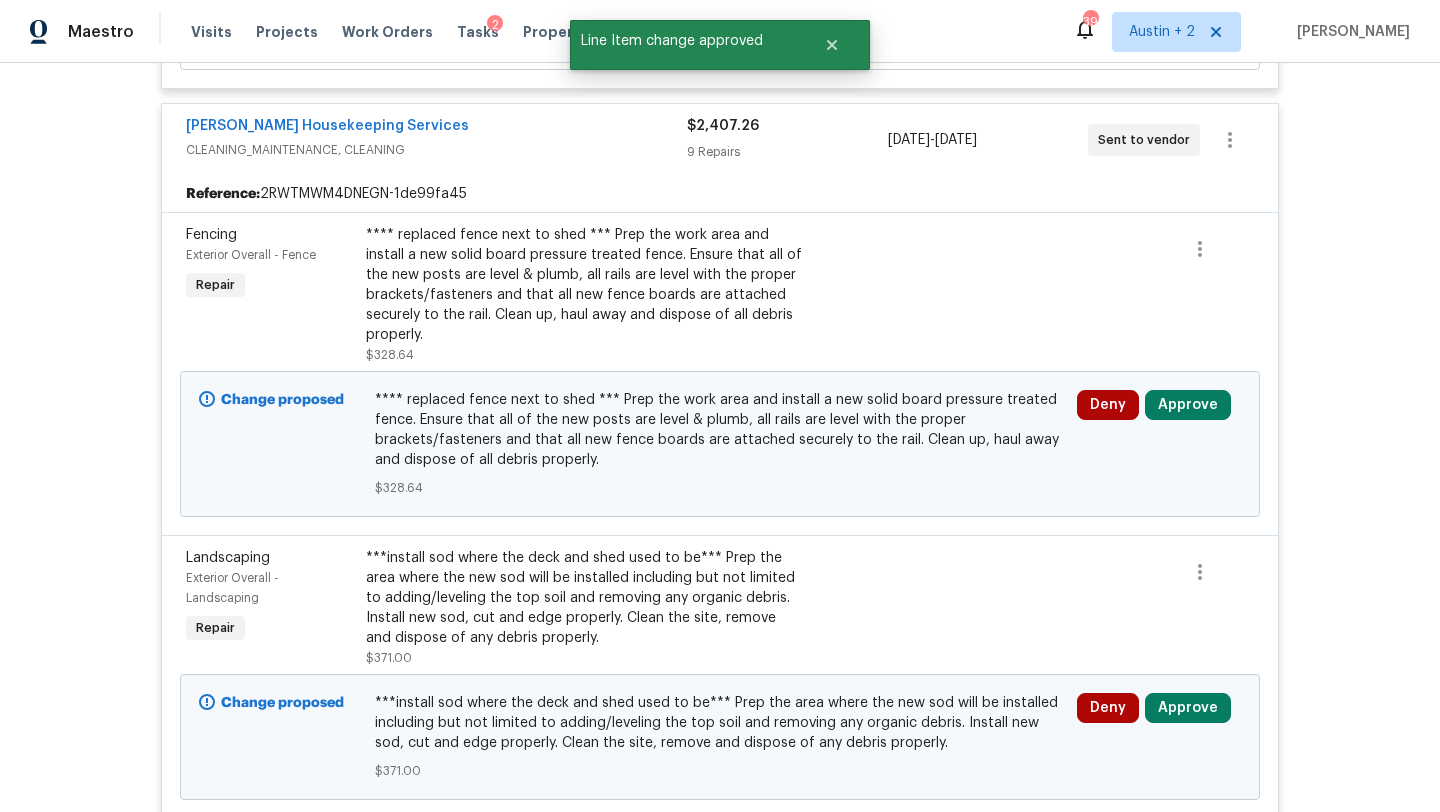 click on "Deny Approve" at bounding box center [1159, 444] 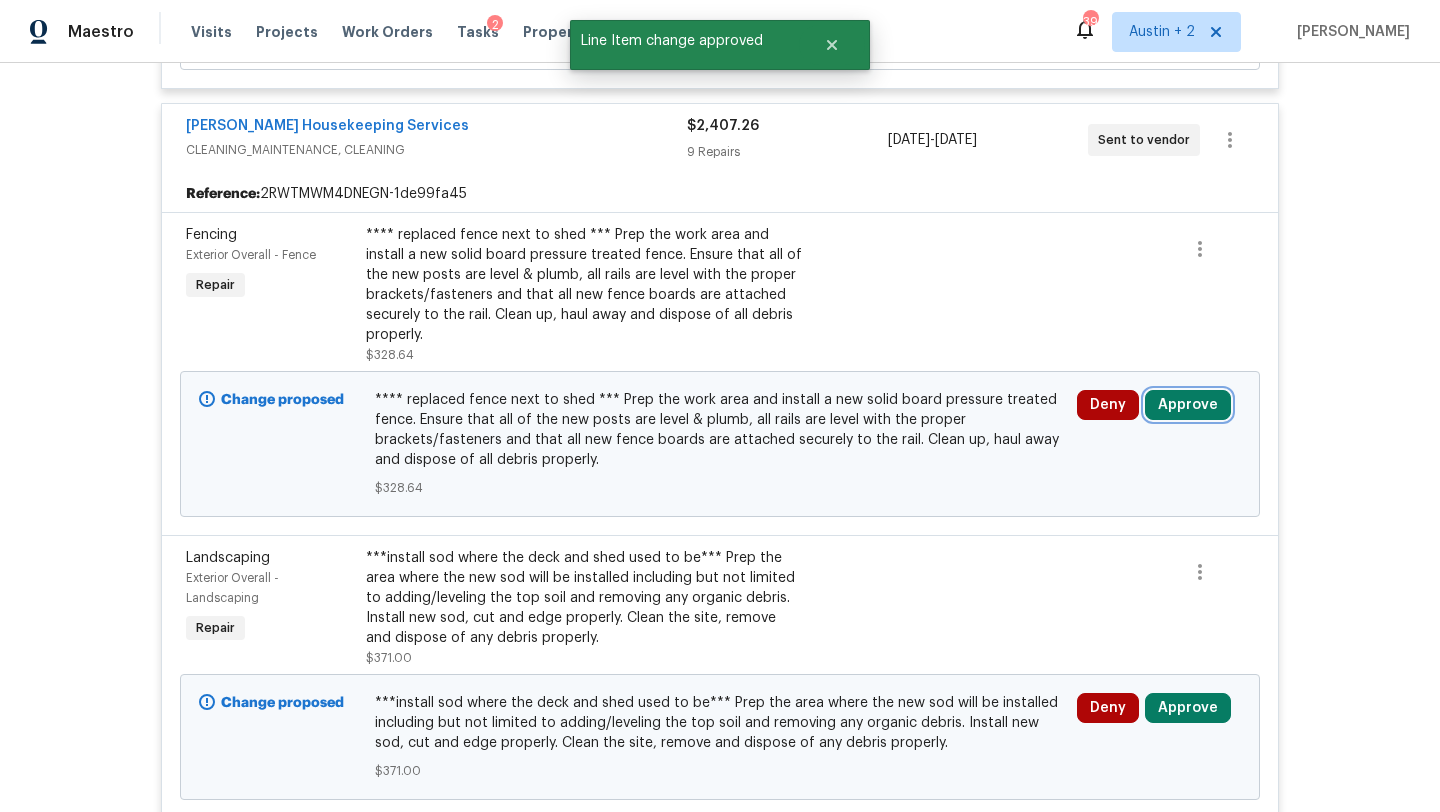 click on "Approve" at bounding box center [1188, 405] 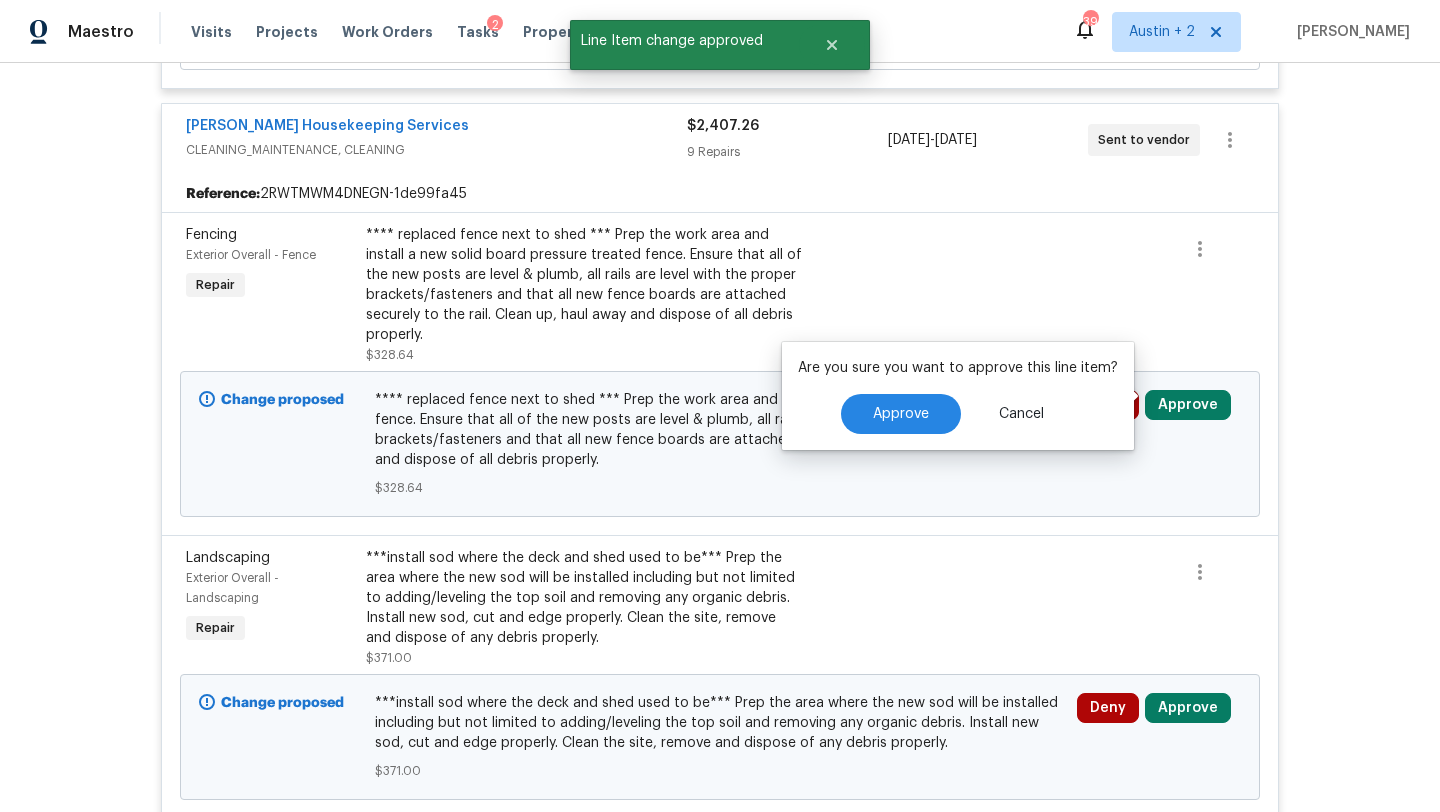 click on "Are you sure you want to approve this line item? Approve Cancel" at bounding box center (958, 396) 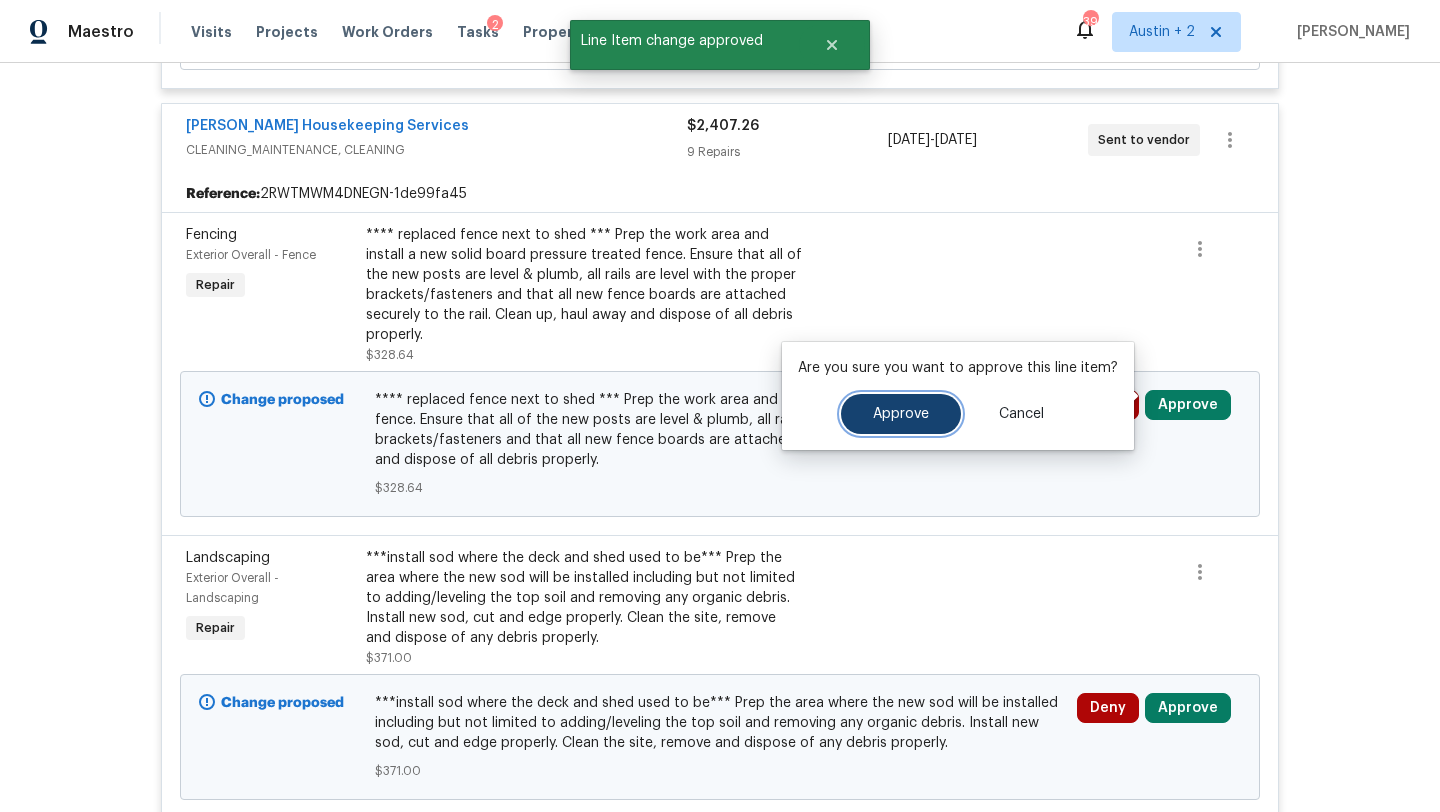 click on "Approve" at bounding box center [901, 414] 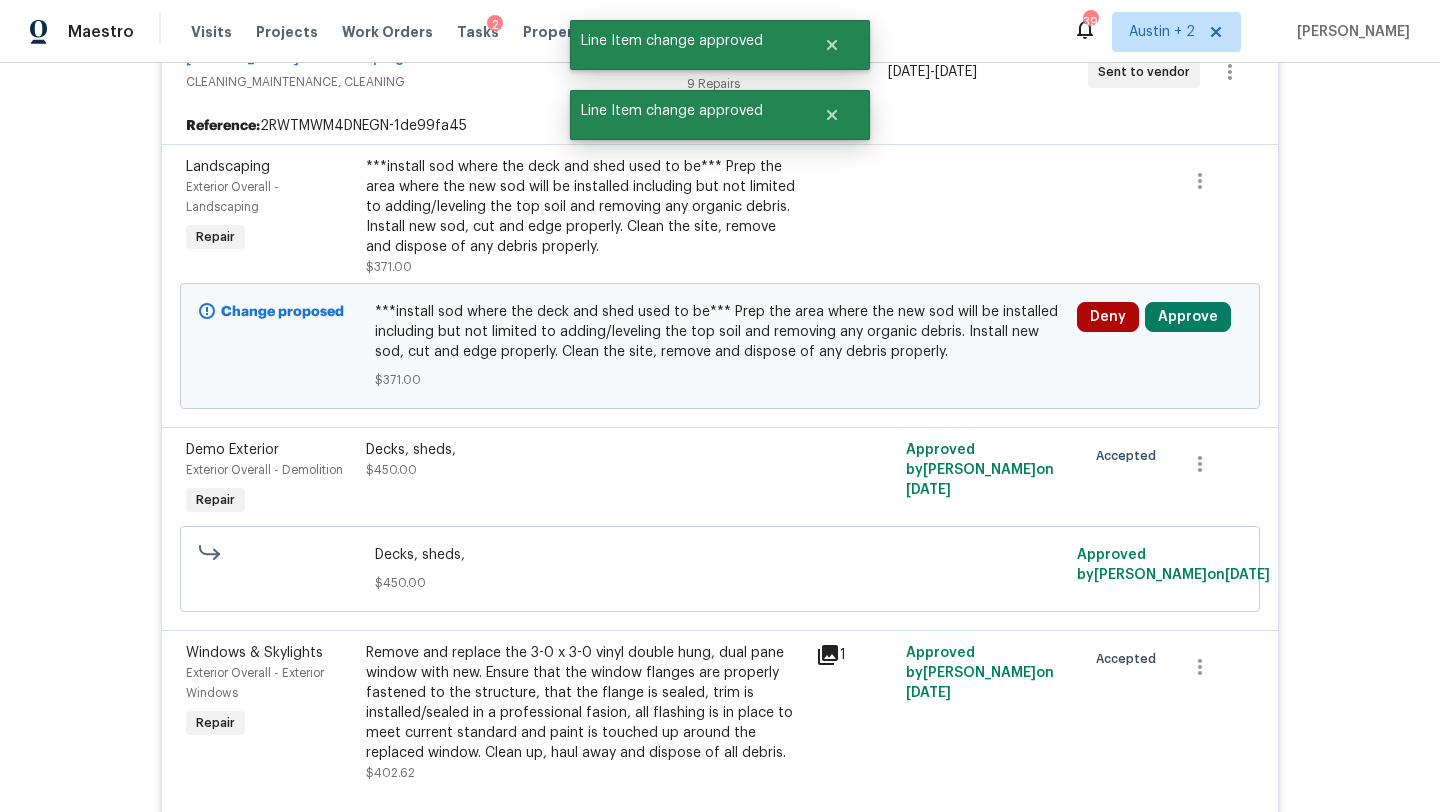 scroll, scrollTop: 3751, scrollLeft: 0, axis: vertical 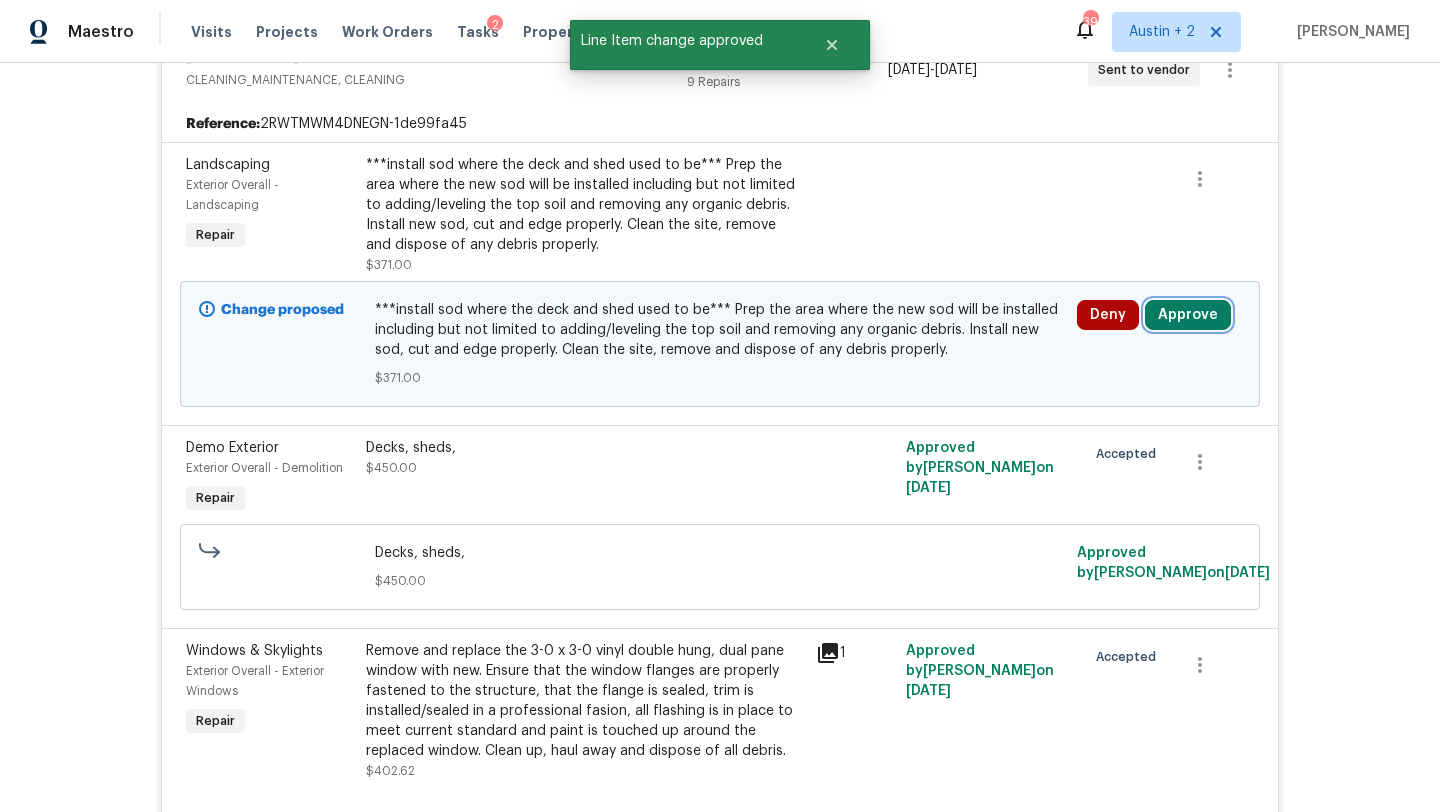 click on "Approve" at bounding box center (1188, 315) 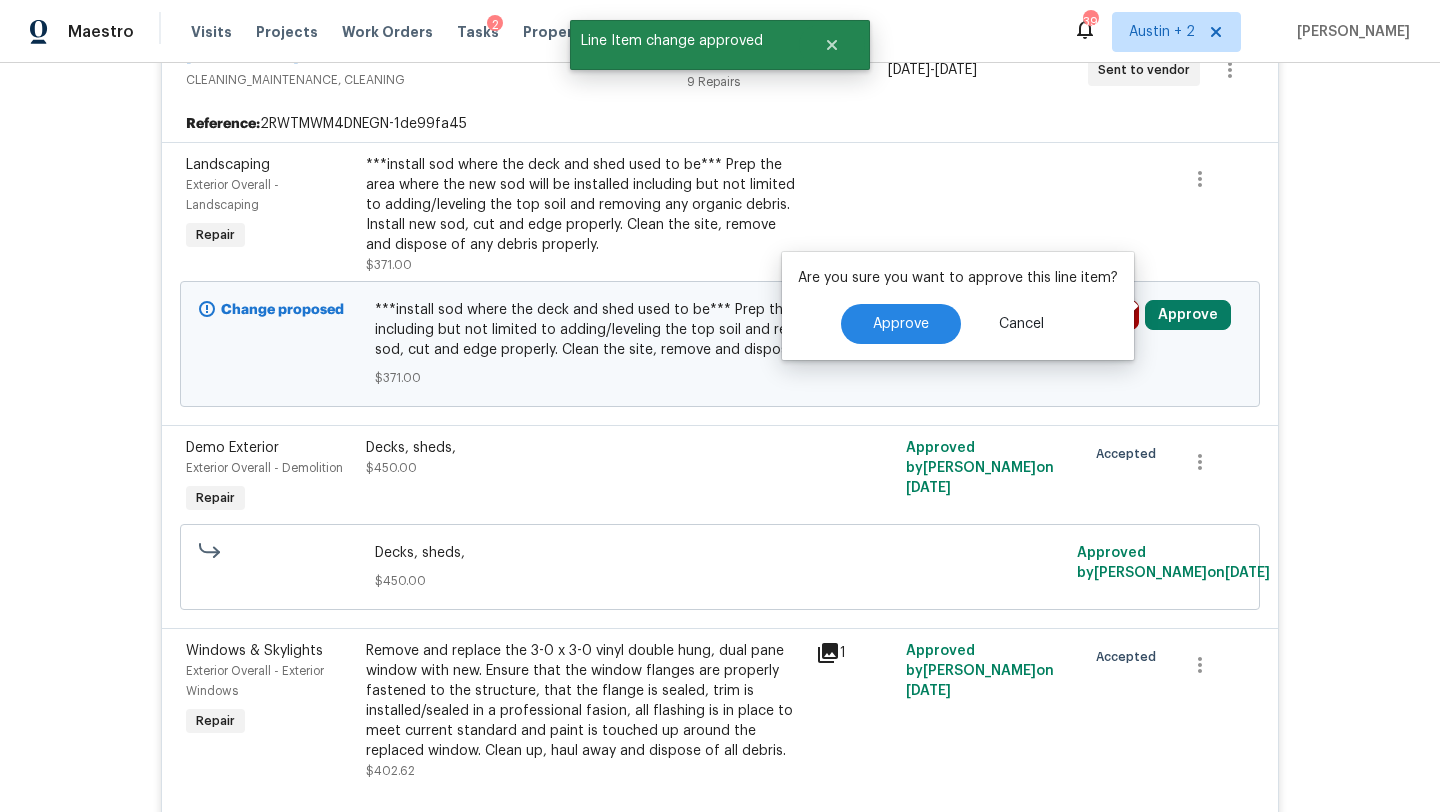 click on "$371.00" at bounding box center (720, 378) 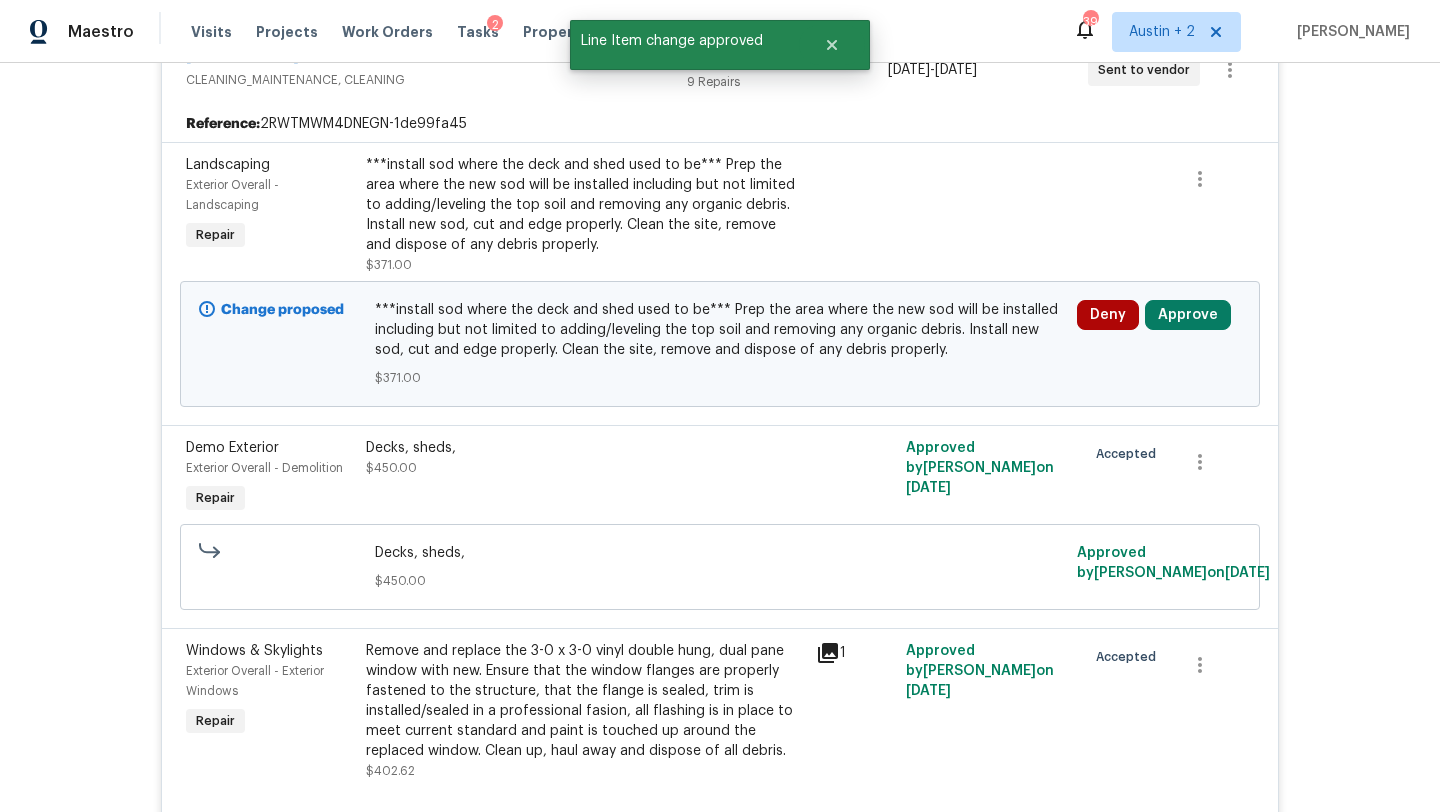 click on "***install sod where the deck and shed used to be***
Prep the area where the new sod will be installed including but not limited to adding/leveling the top soil and removing any organic debris. Install new sod, cut and edge properly. Clean the site, remove and dispose of any debris properly." at bounding box center [720, 330] 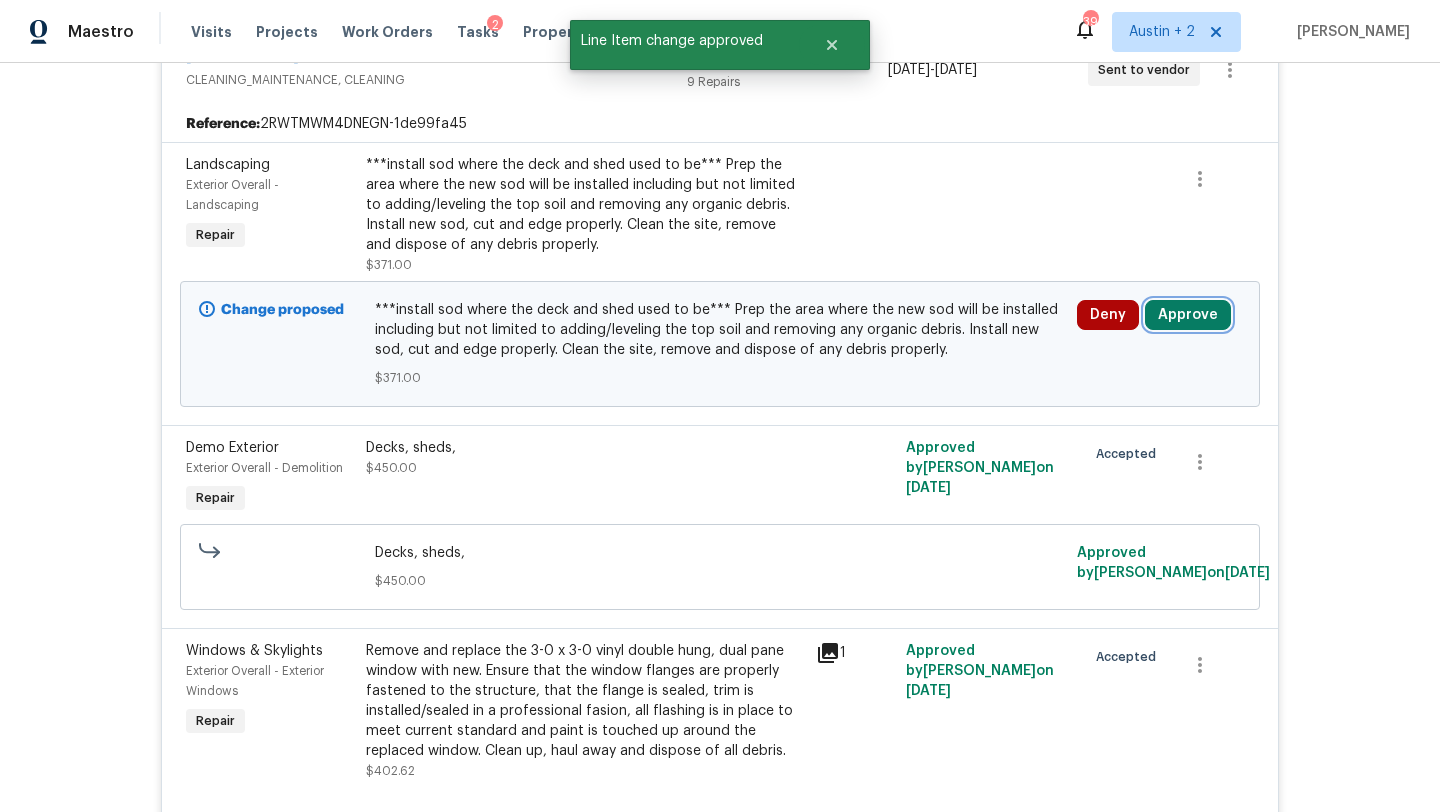 click on "Approve" at bounding box center (1188, 315) 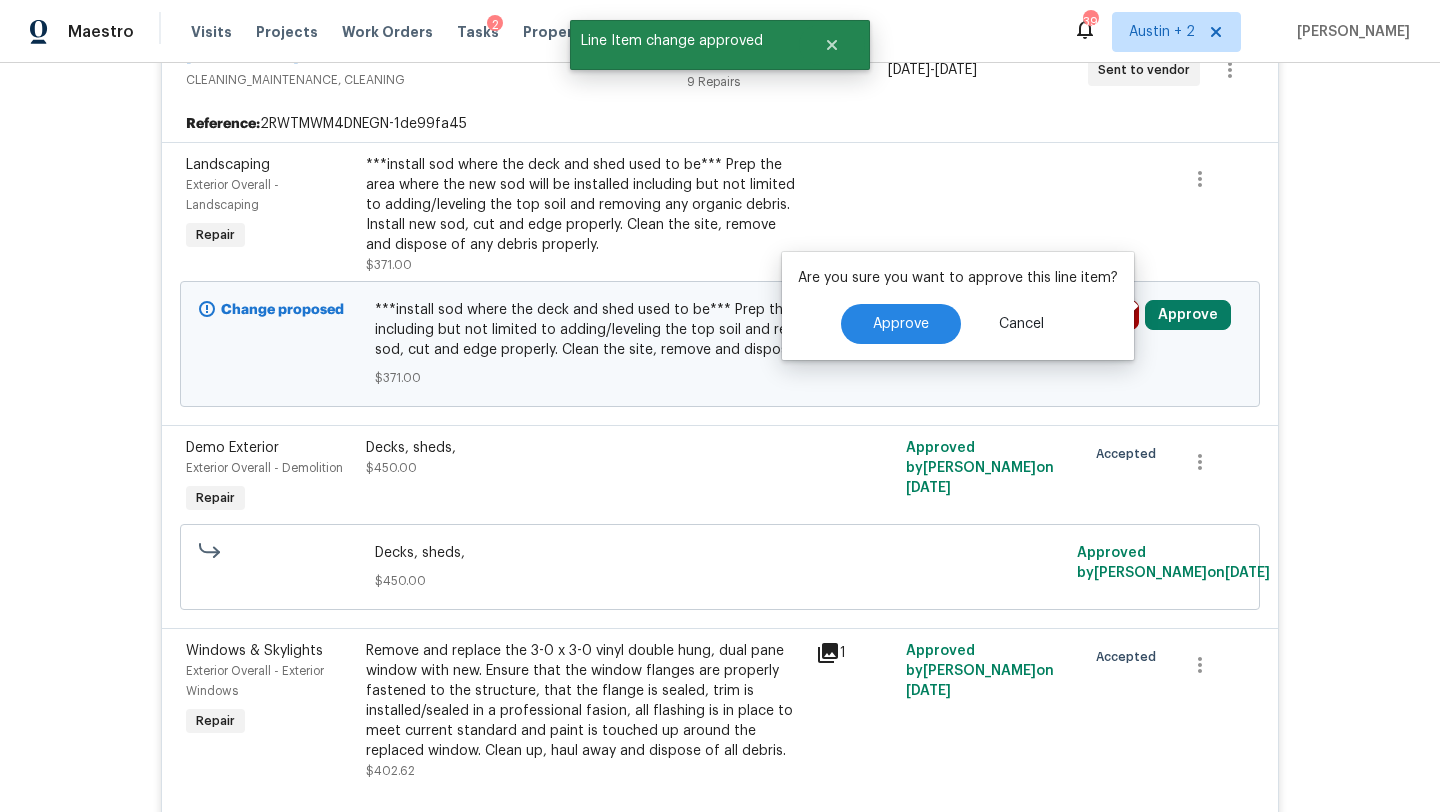 click on "Are you sure you want to approve this line item? Approve Cancel" at bounding box center (958, 306) 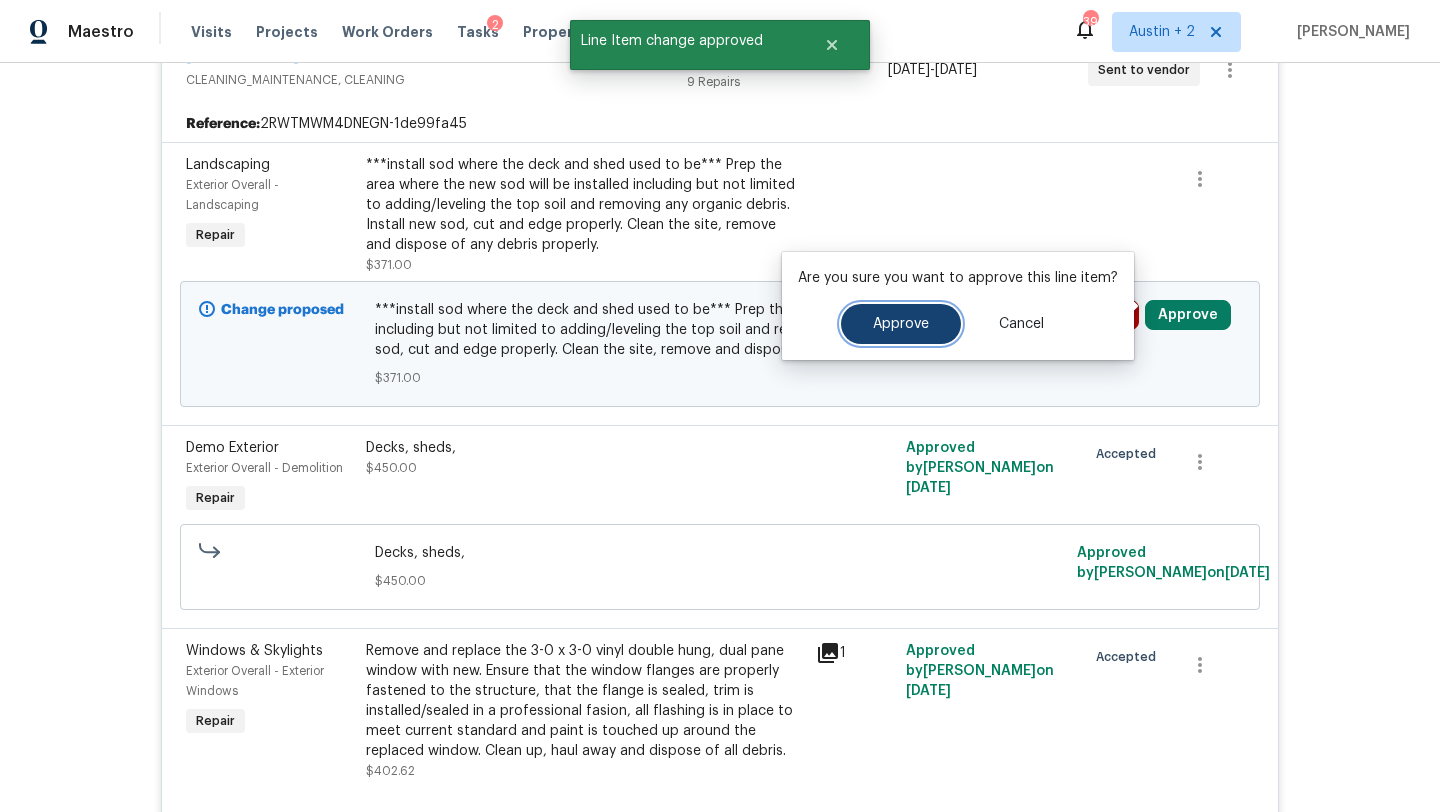 click on "Approve" at bounding box center [901, 324] 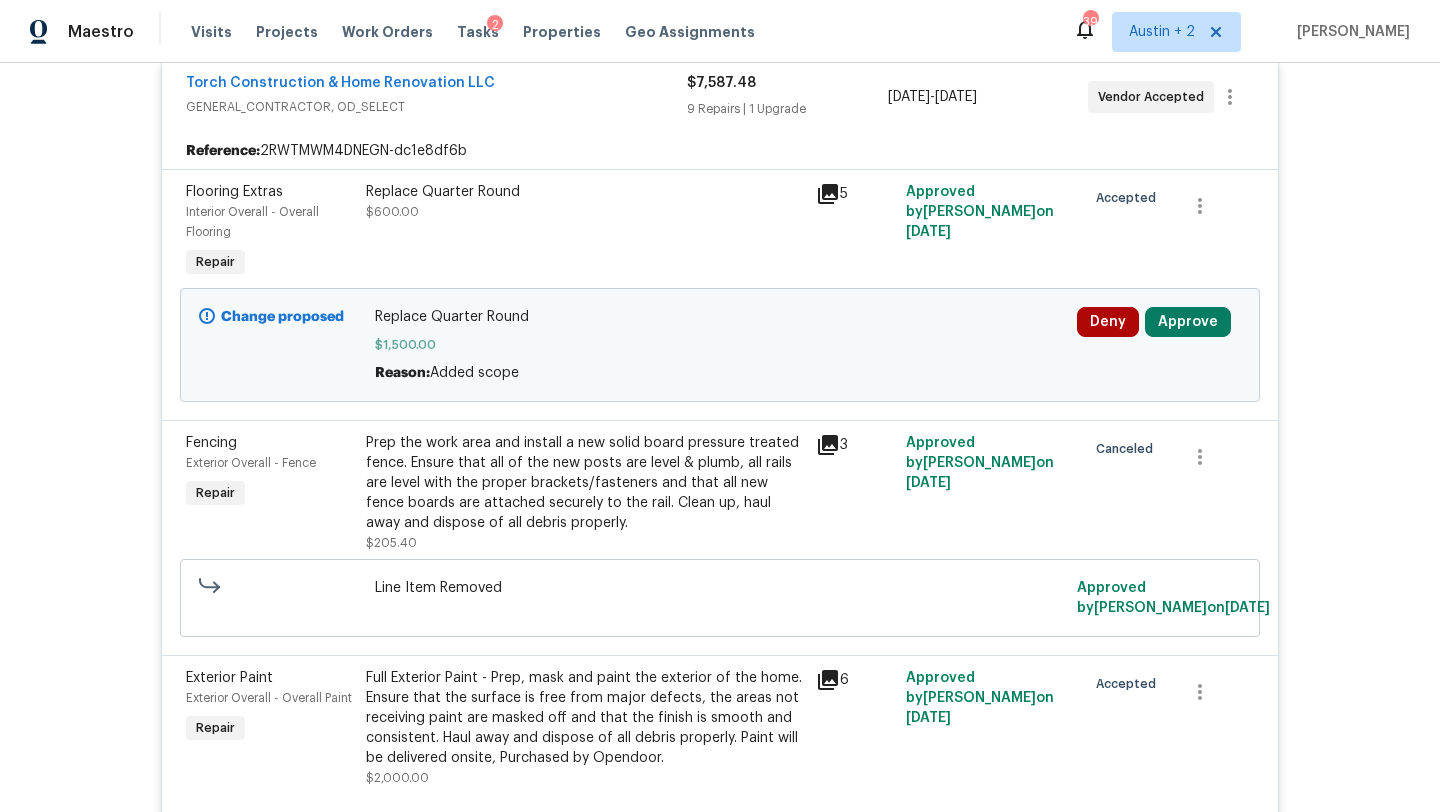 scroll, scrollTop: 0, scrollLeft: 0, axis: both 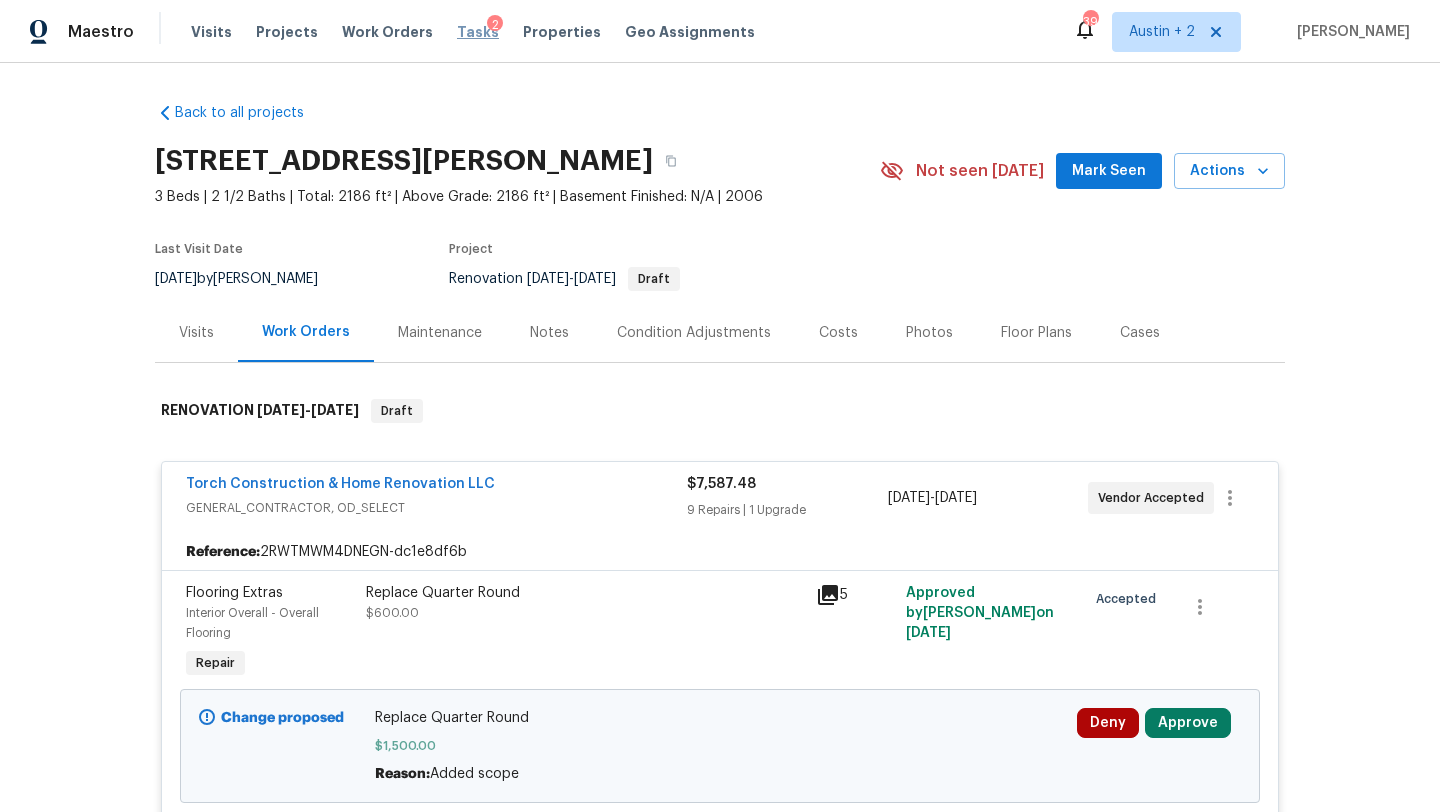 click on "Tasks" at bounding box center [478, 32] 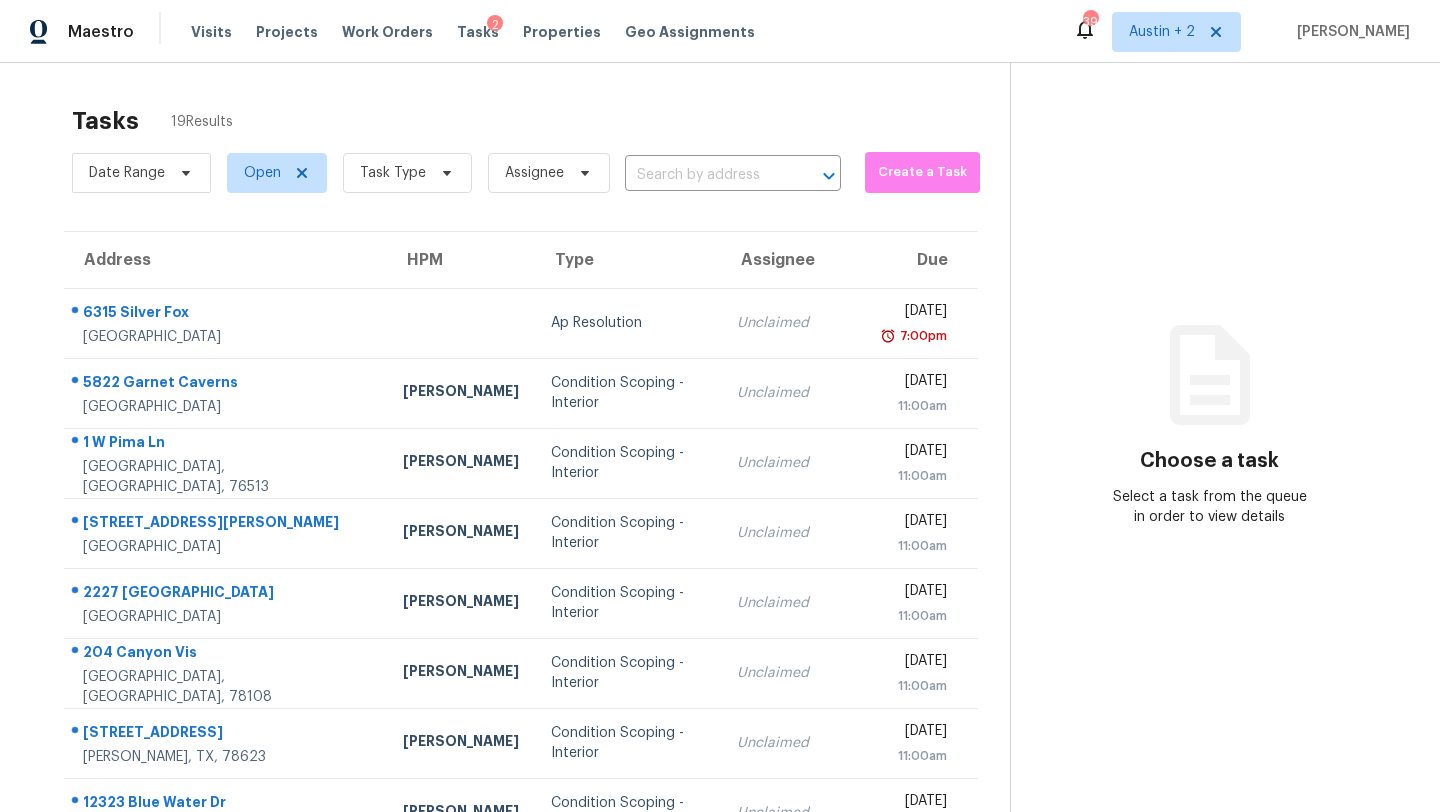 scroll, scrollTop: 229, scrollLeft: 0, axis: vertical 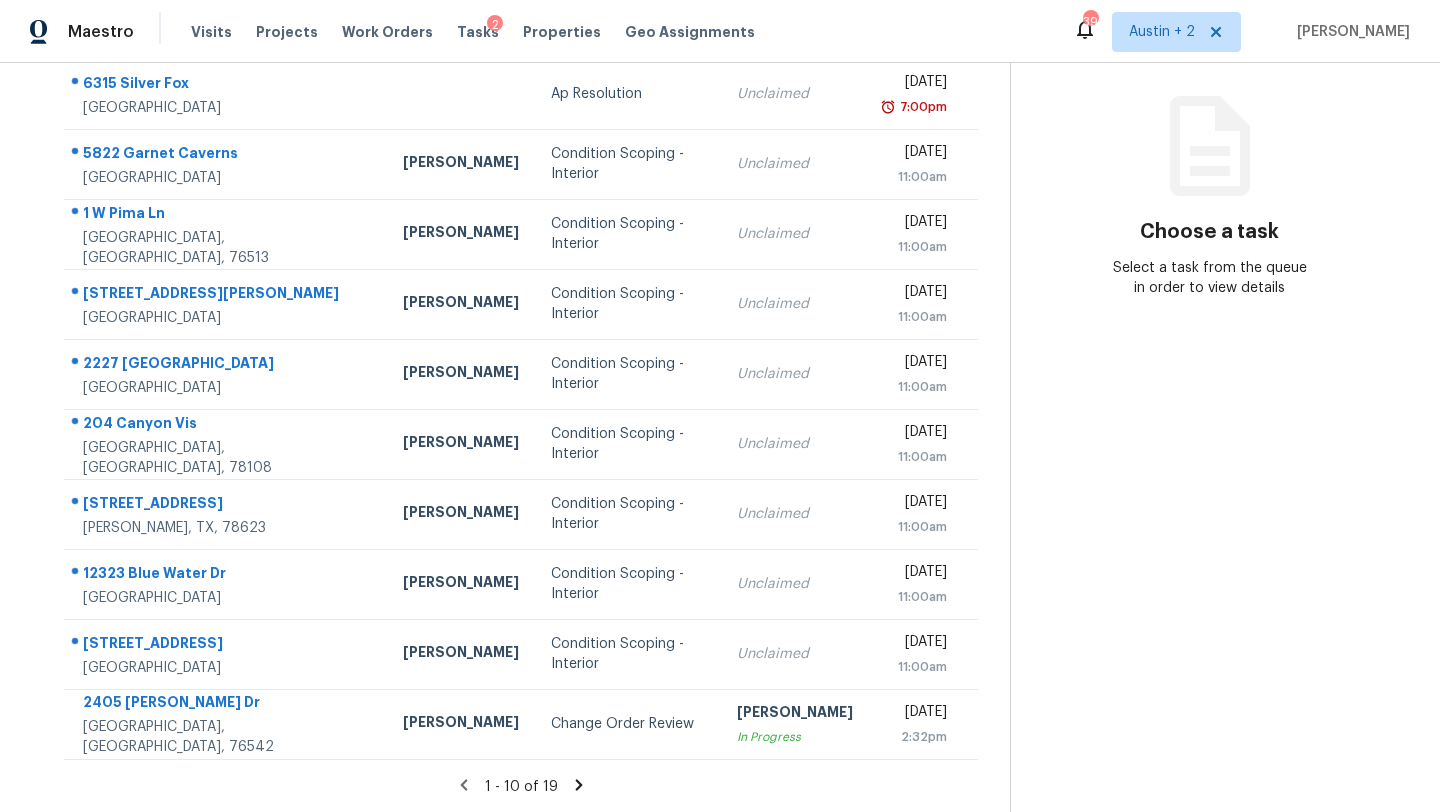click 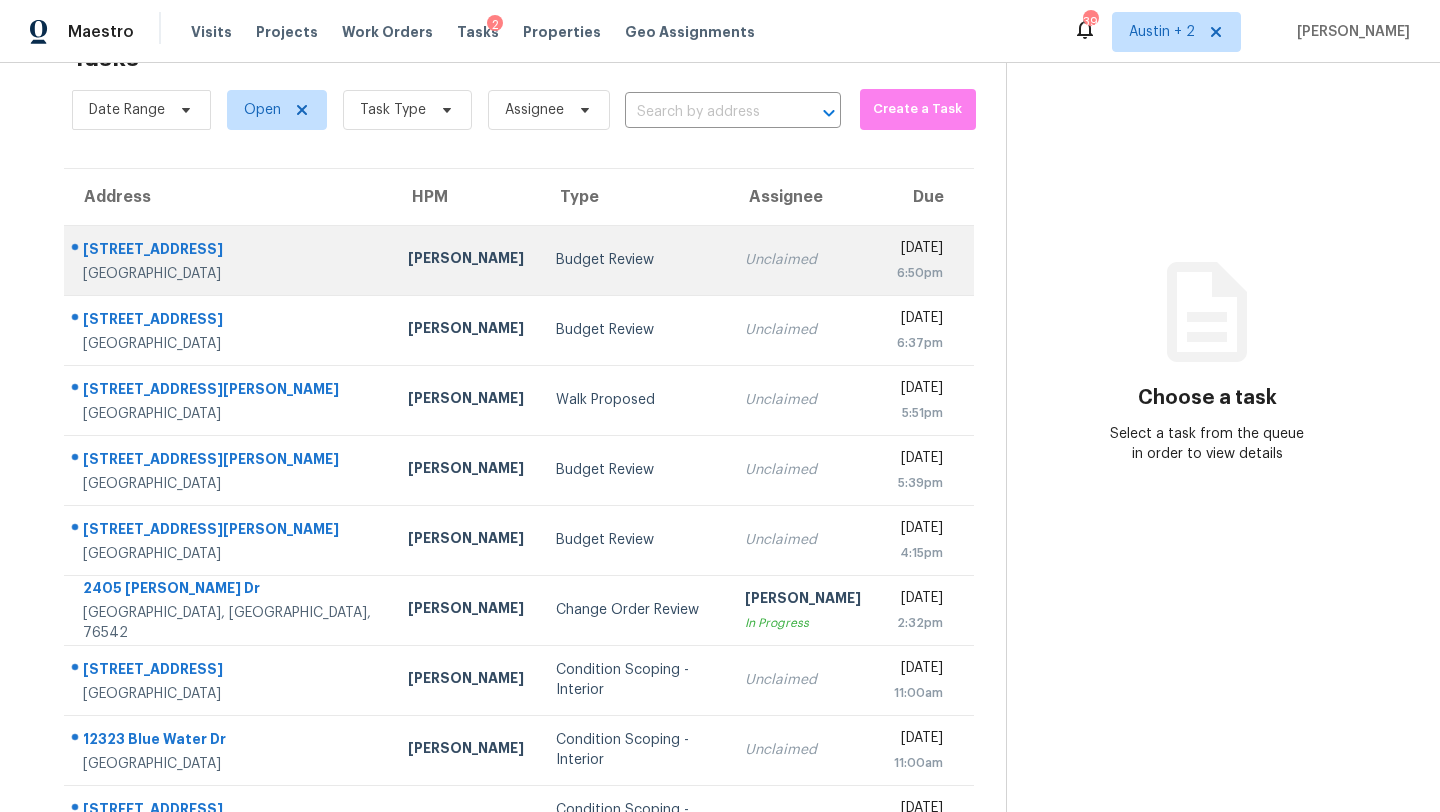 scroll, scrollTop: 159, scrollLeft: 0, axis: vertical 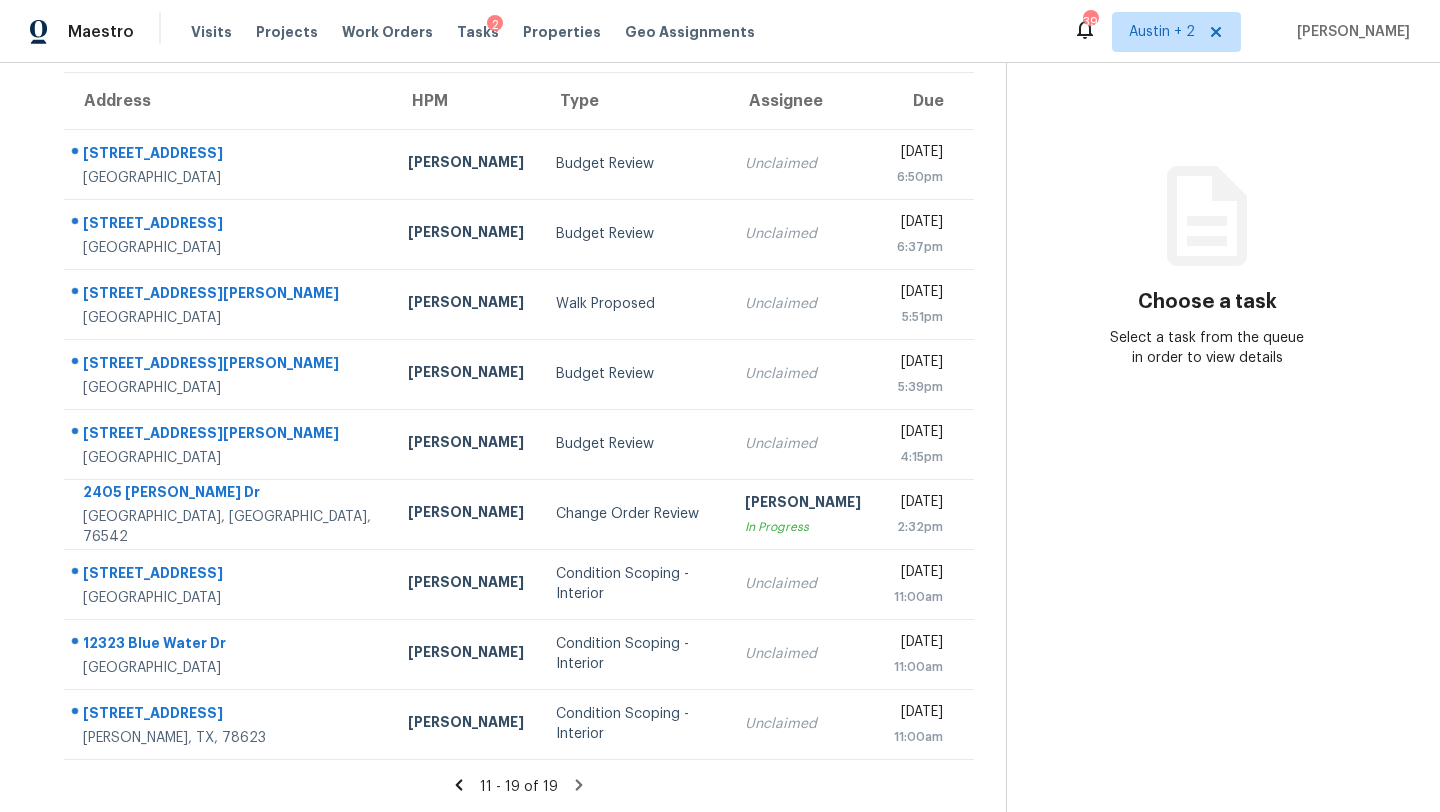 click 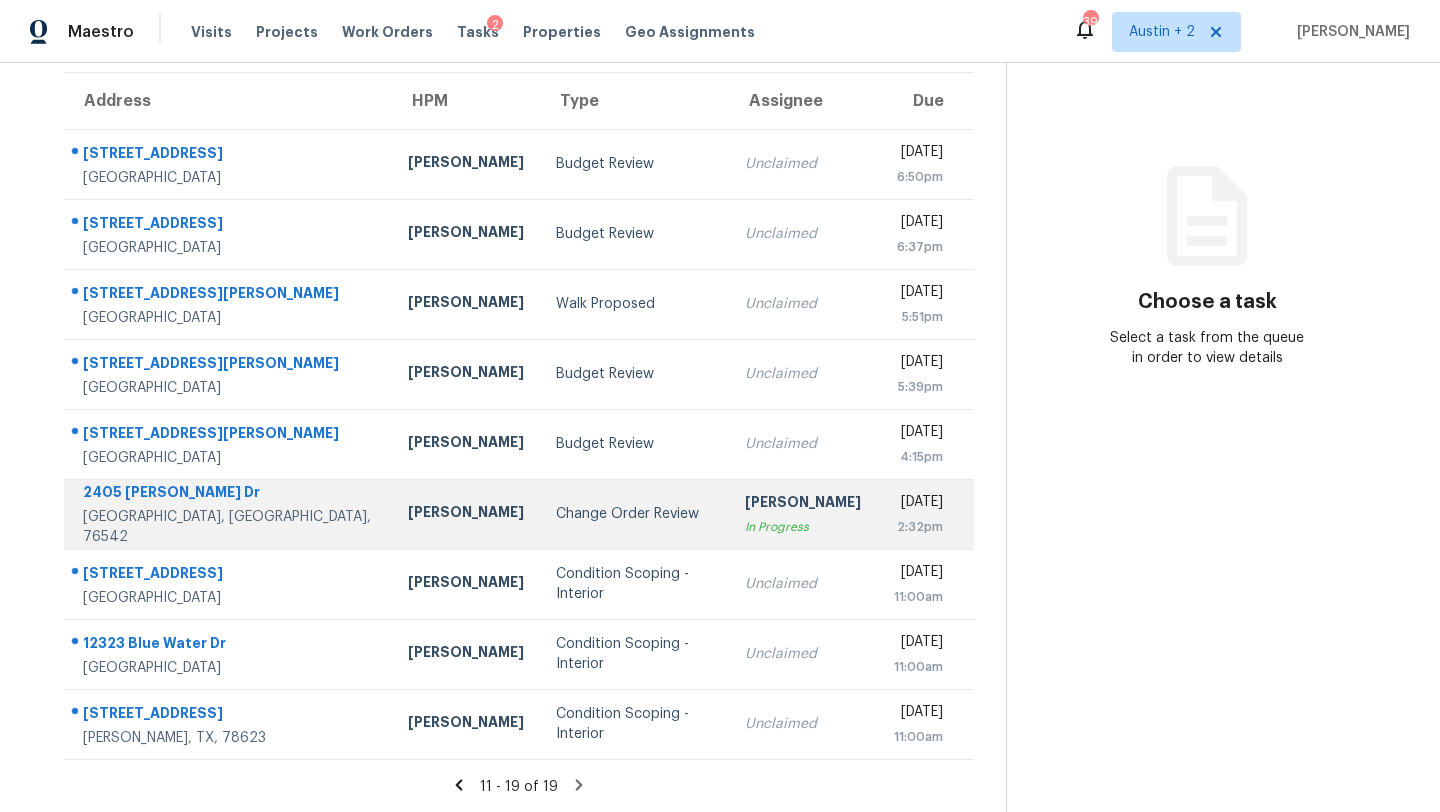 scroll, scrollTop: 0, scrollLeft: 0, axis: both 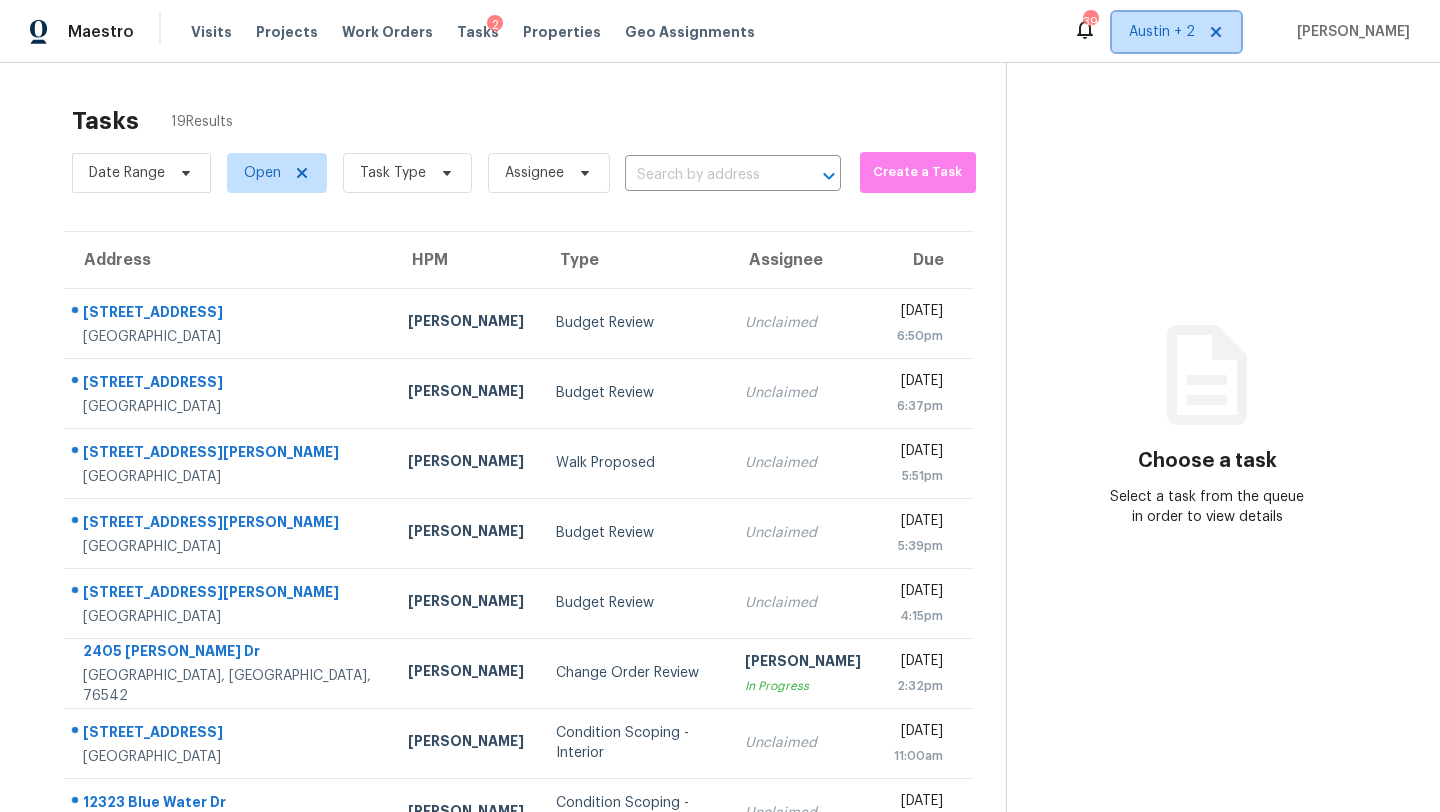 click on "Austin + 2" at bounding box center [1162, 32] 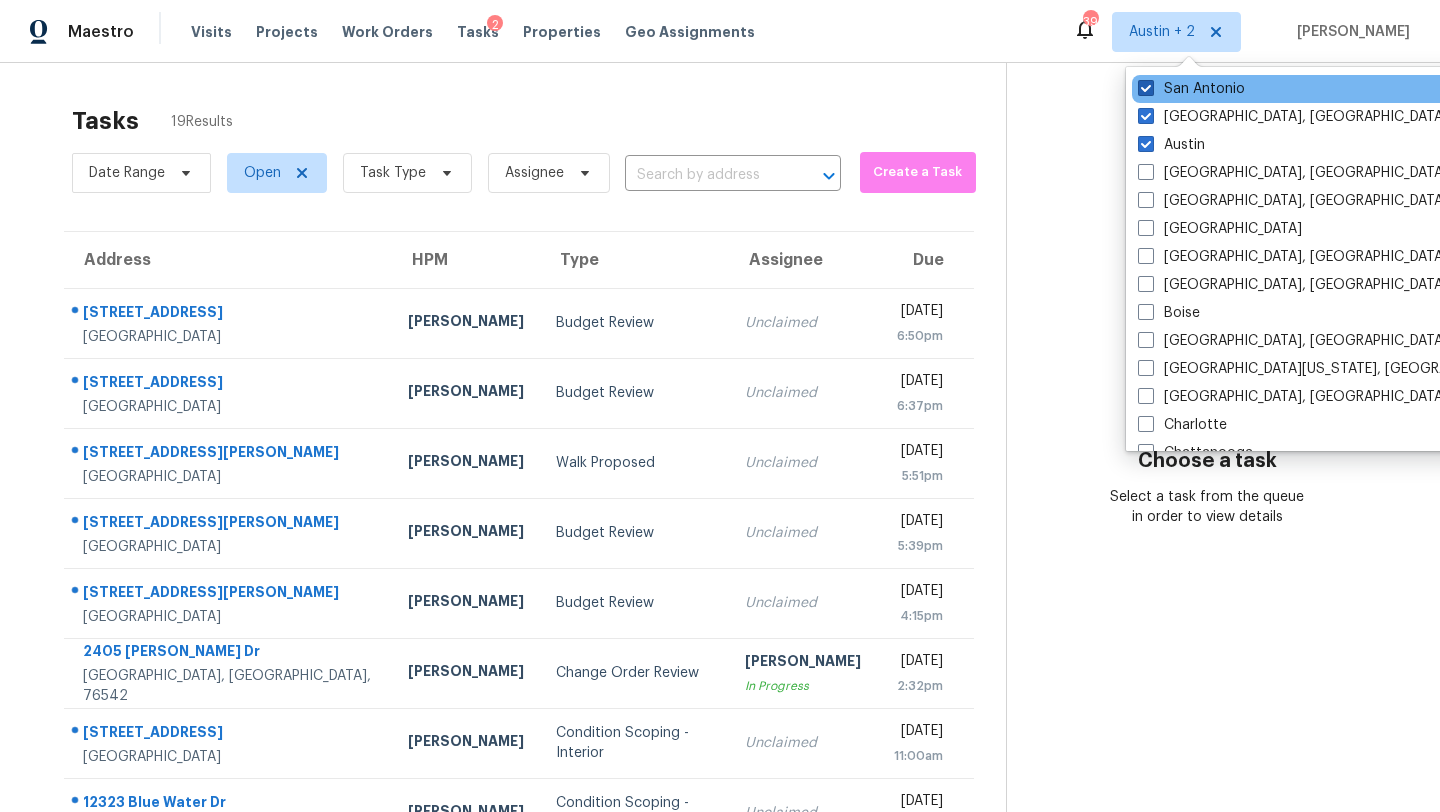 click on "San Antonio" at bounding box center (1191, 89) 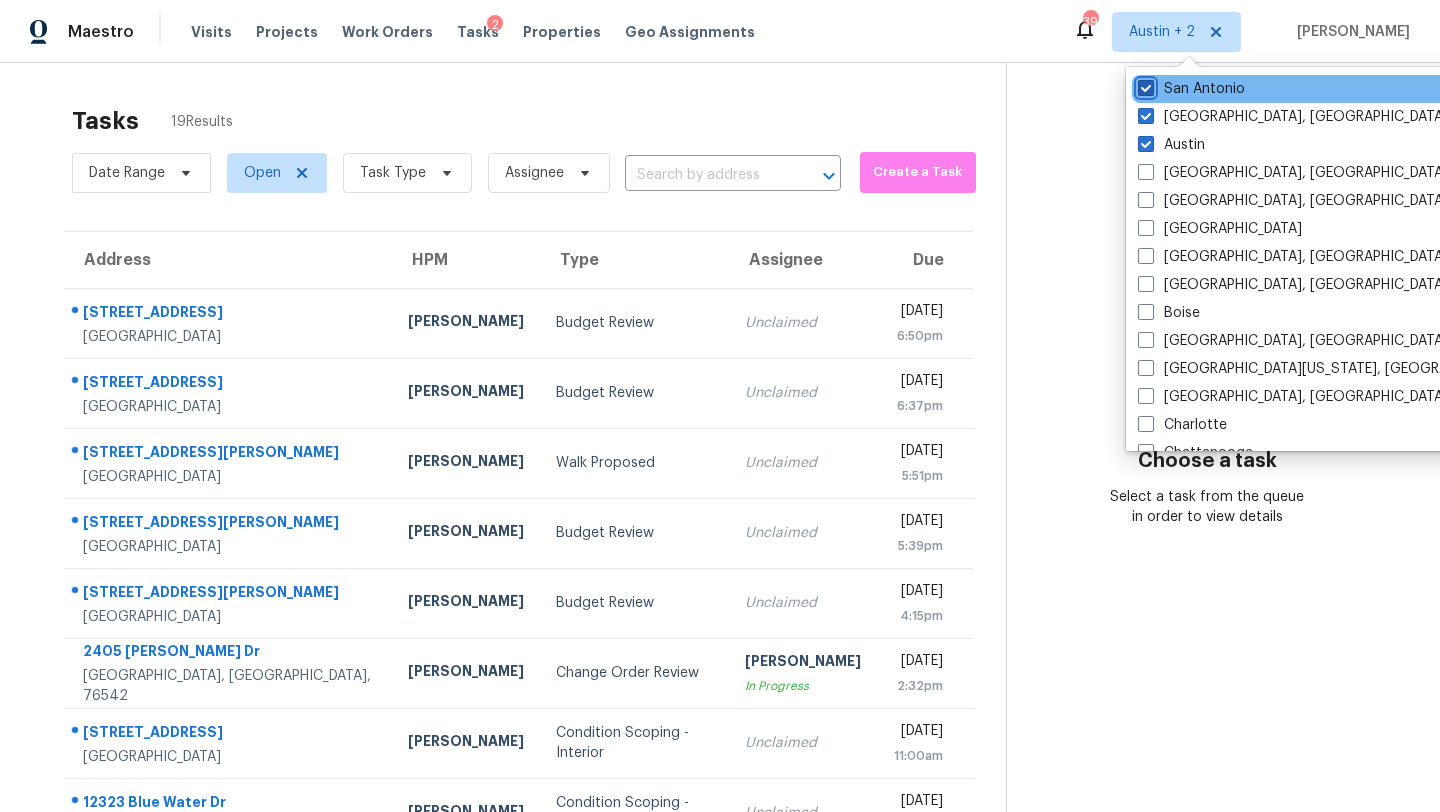 click on "San Antonio" at bounding box center [1144, 85] 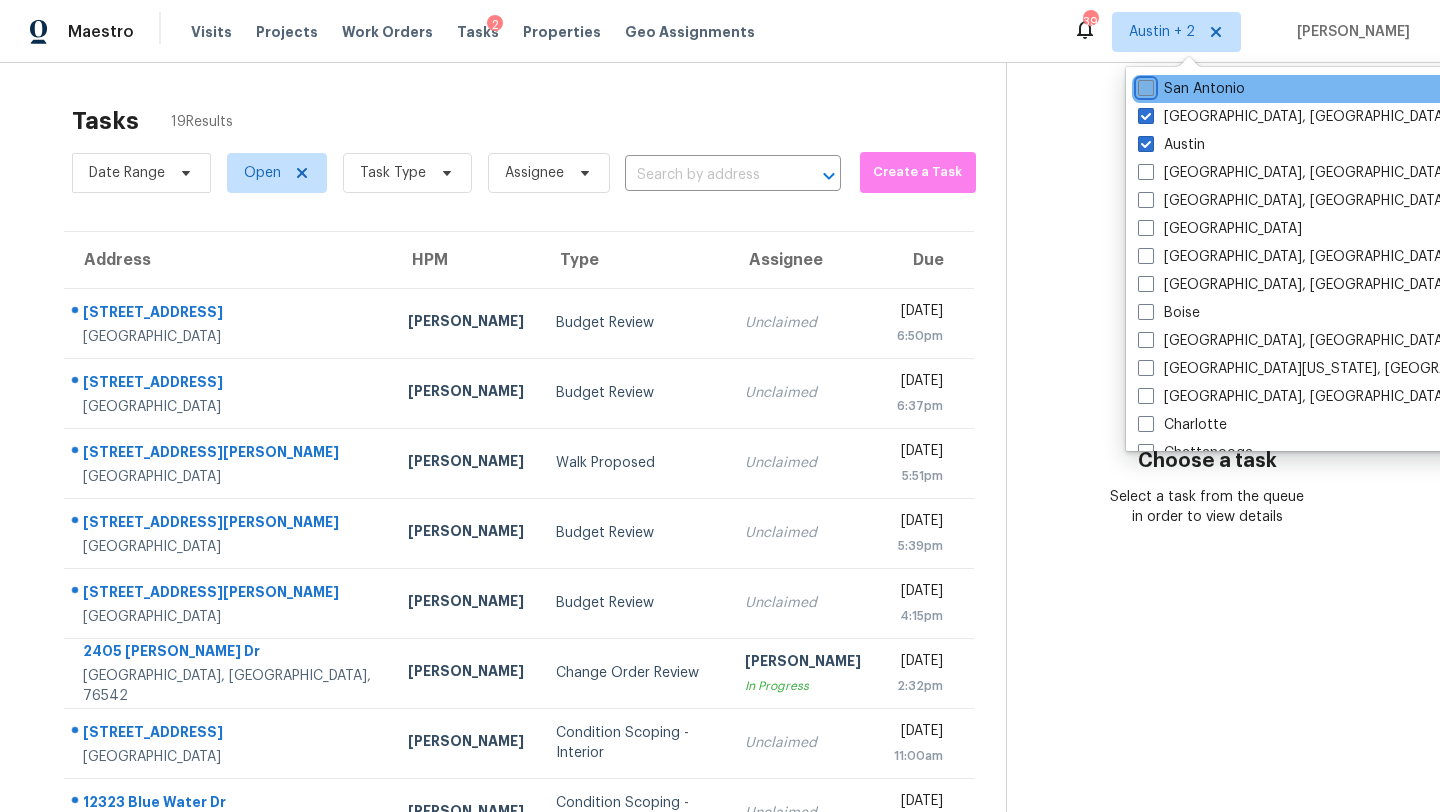 checkbox on "false" 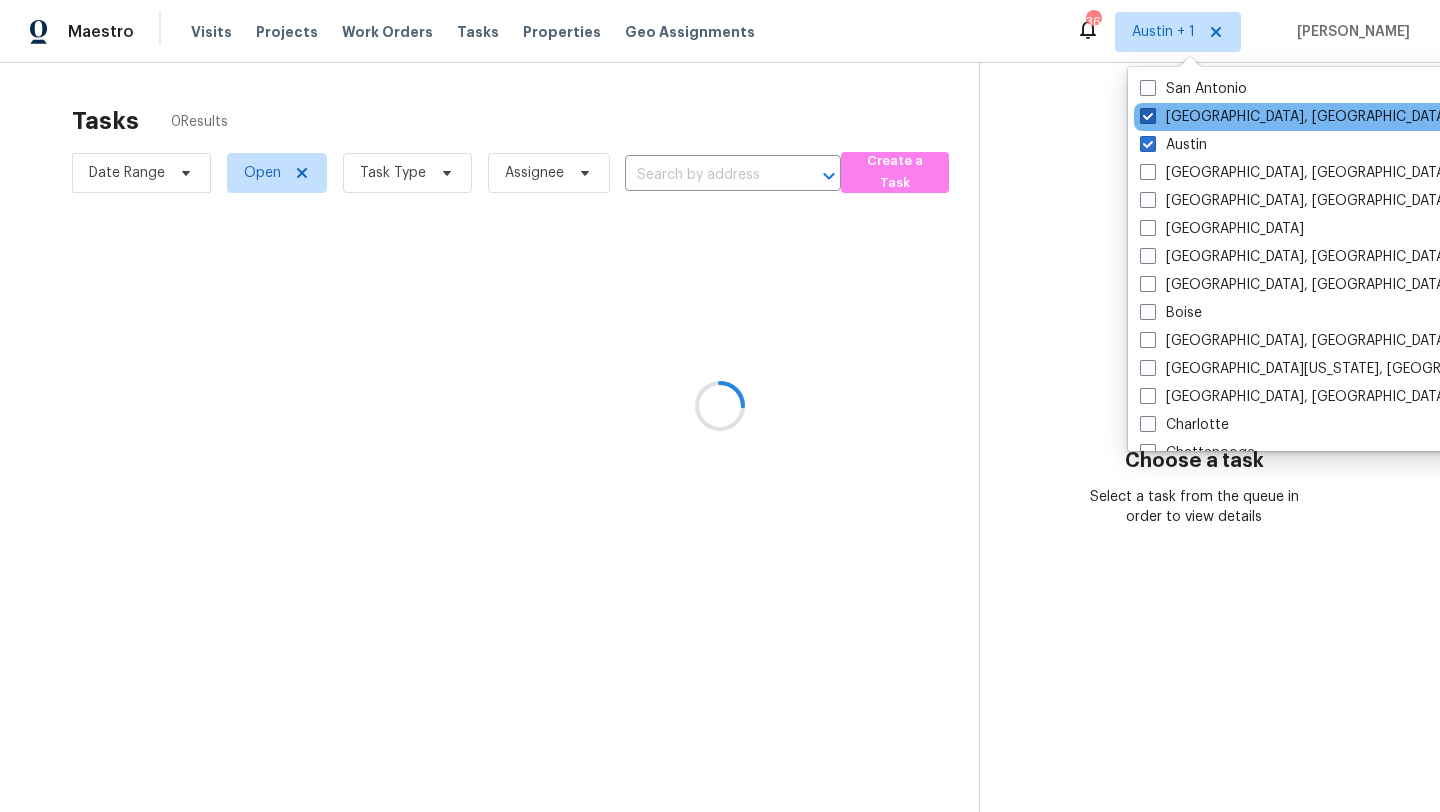 click on "Killeen, TX" at bounding box center (1295, 117) 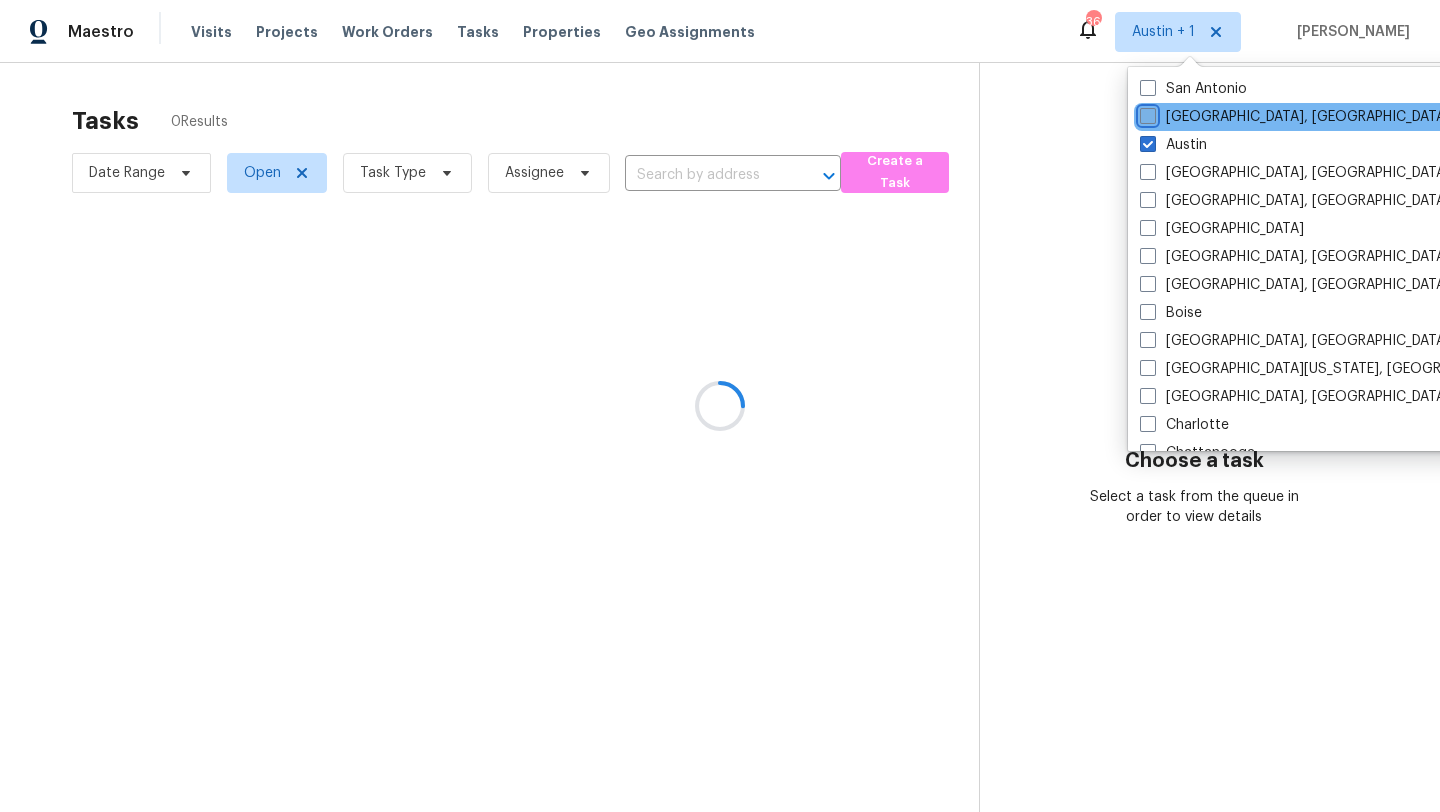checkbox on "false" 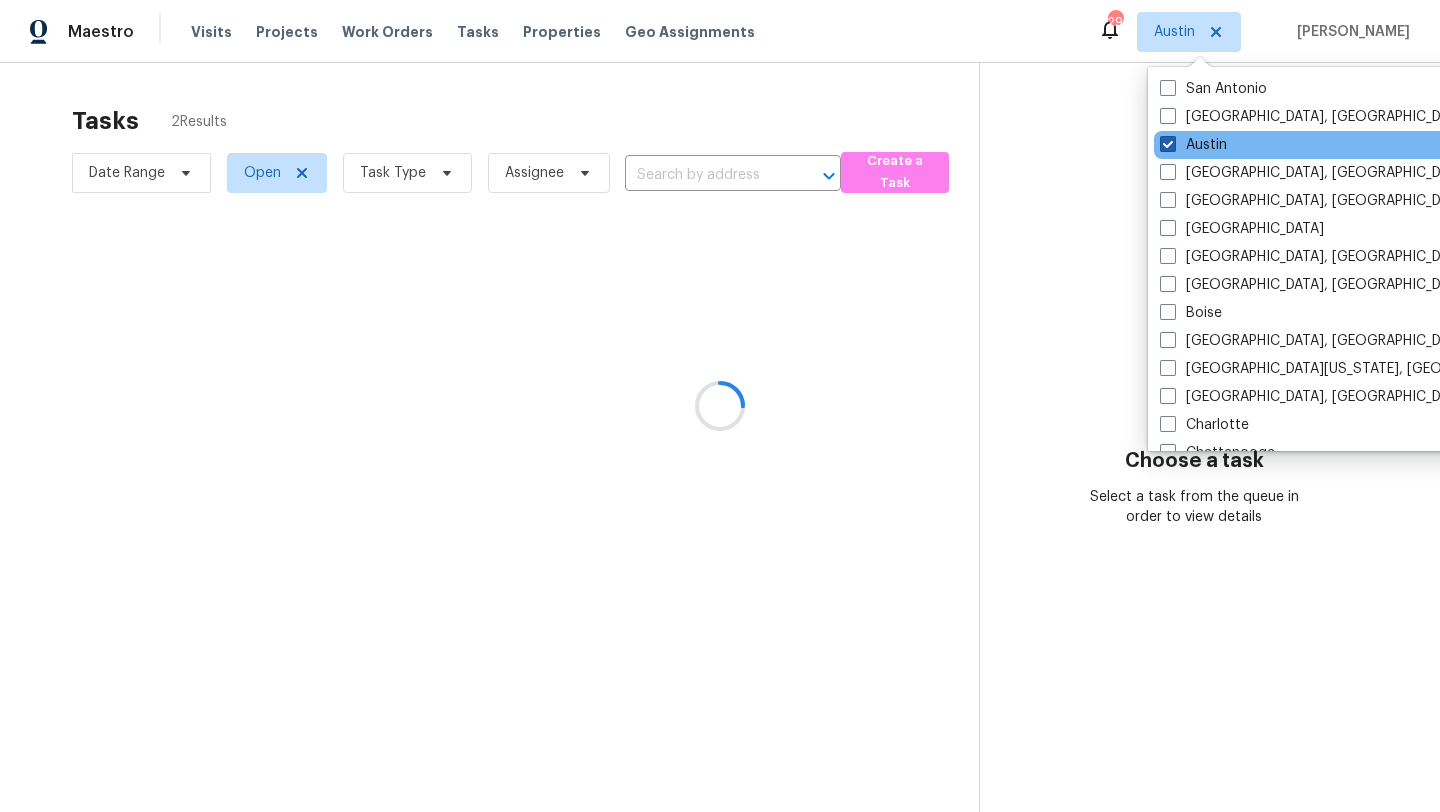 click on "Austin" at bounding box center [1193, 145] 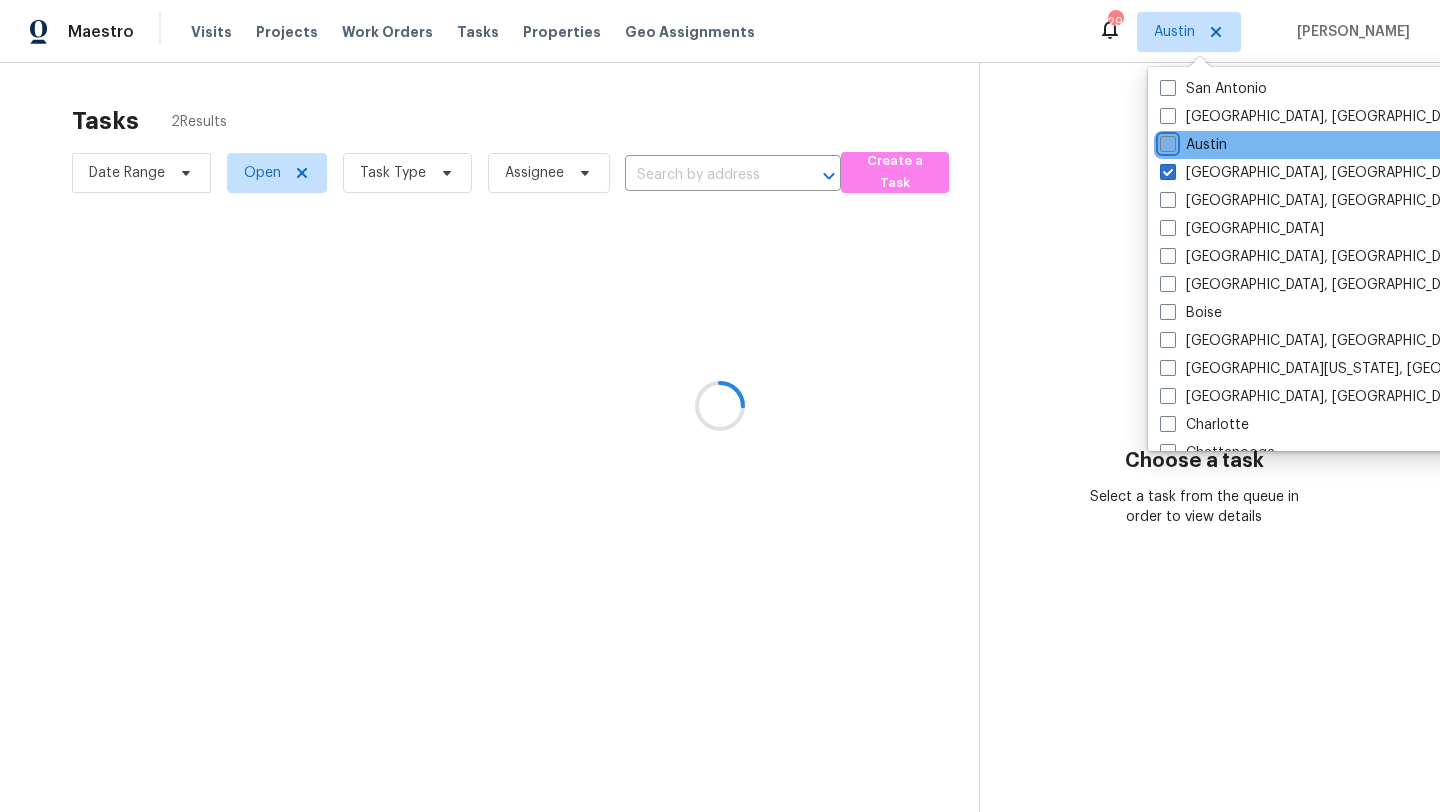 checkbox on "false" 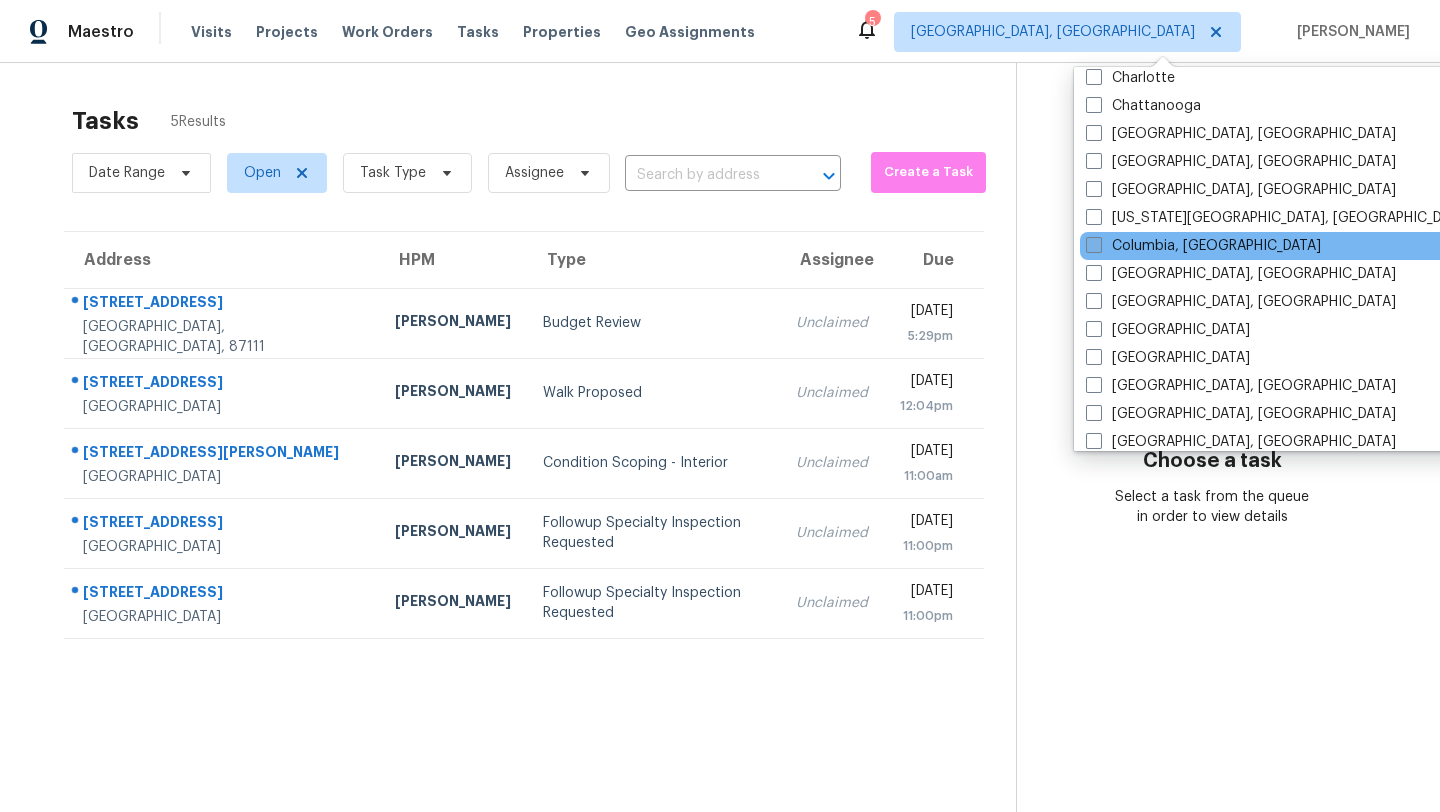 scroll, scrollTop: 351, scrollLeft: 0, axis: vertical 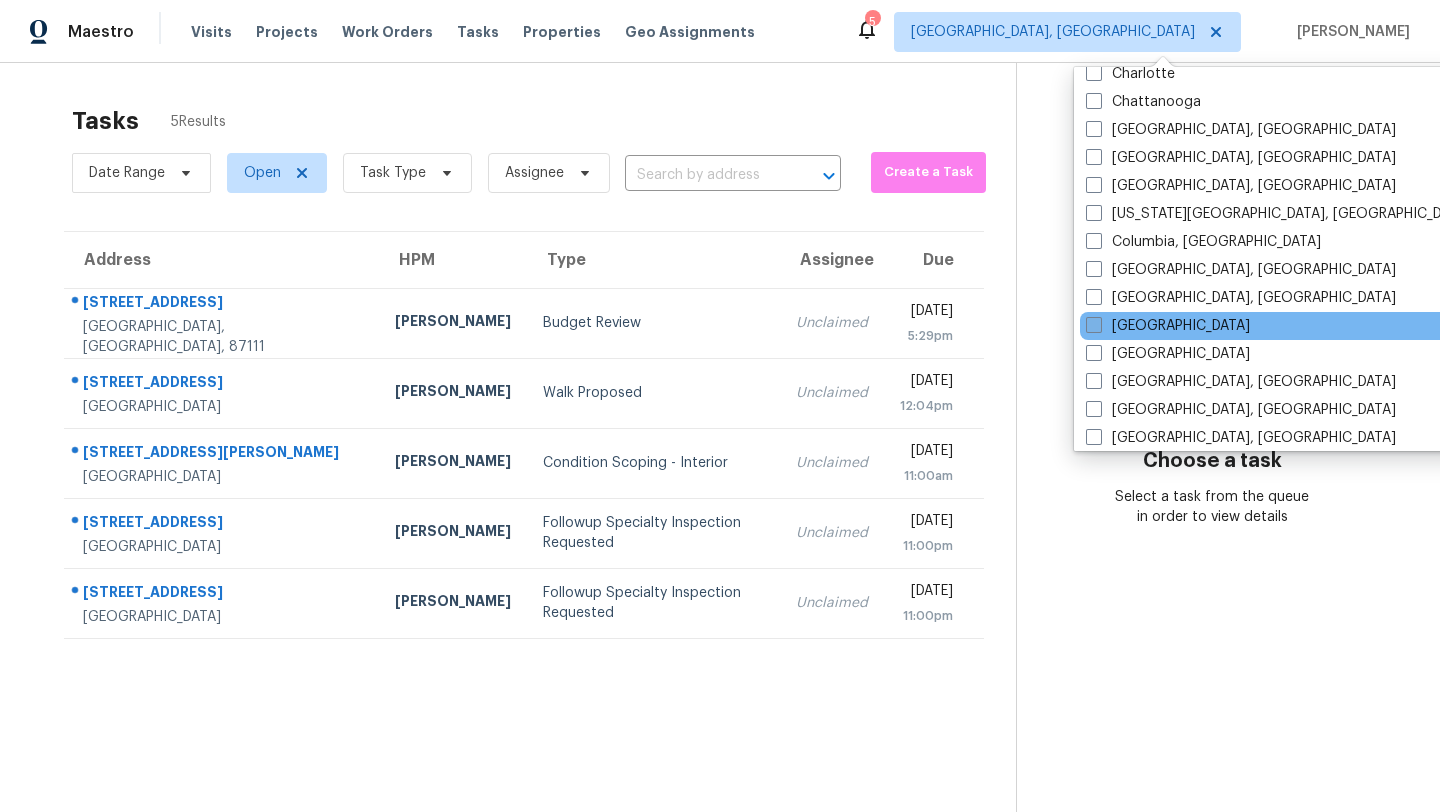 click on "Dallas" at bounding box center (1168, 326) 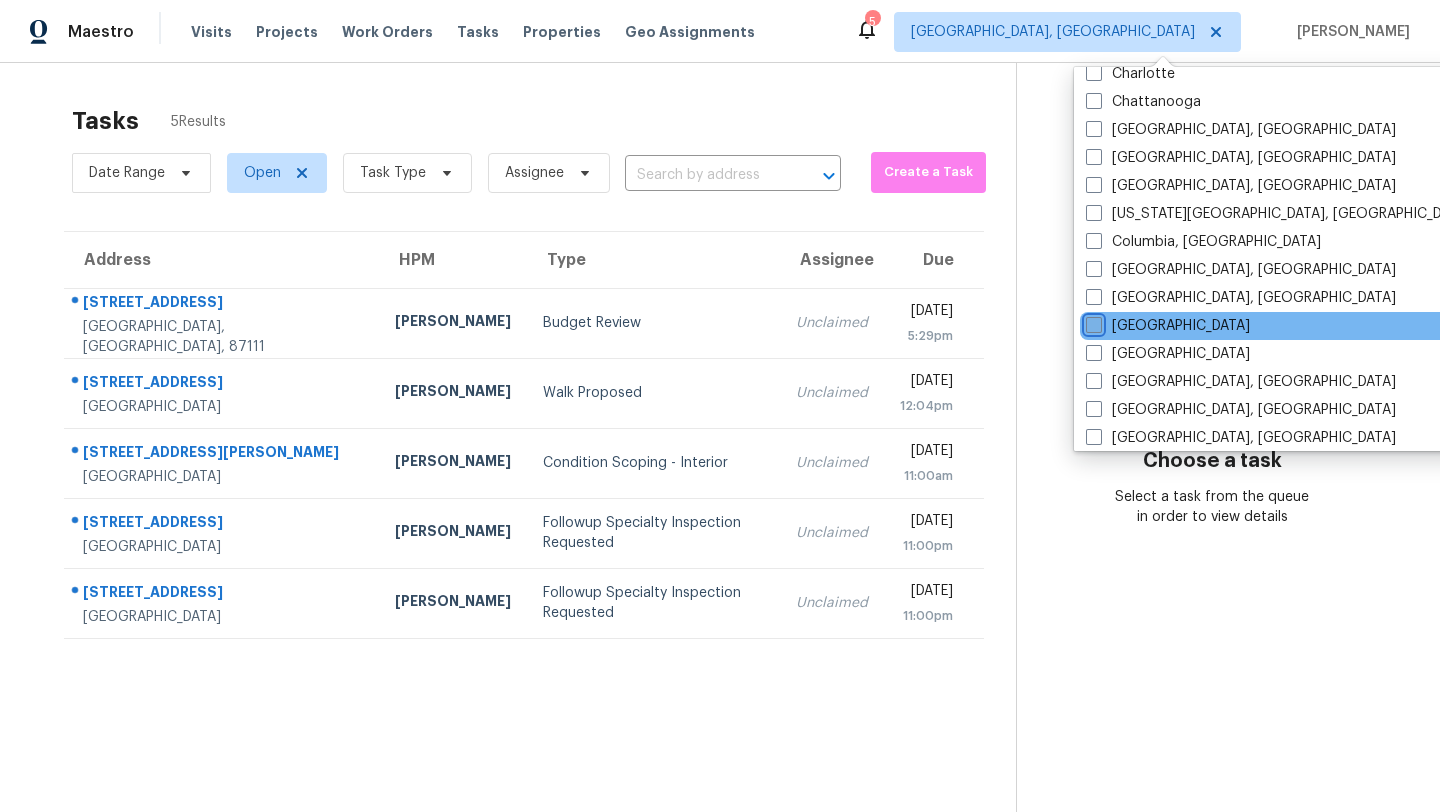 click on "Dallas" at bounding box center [1092, 322] 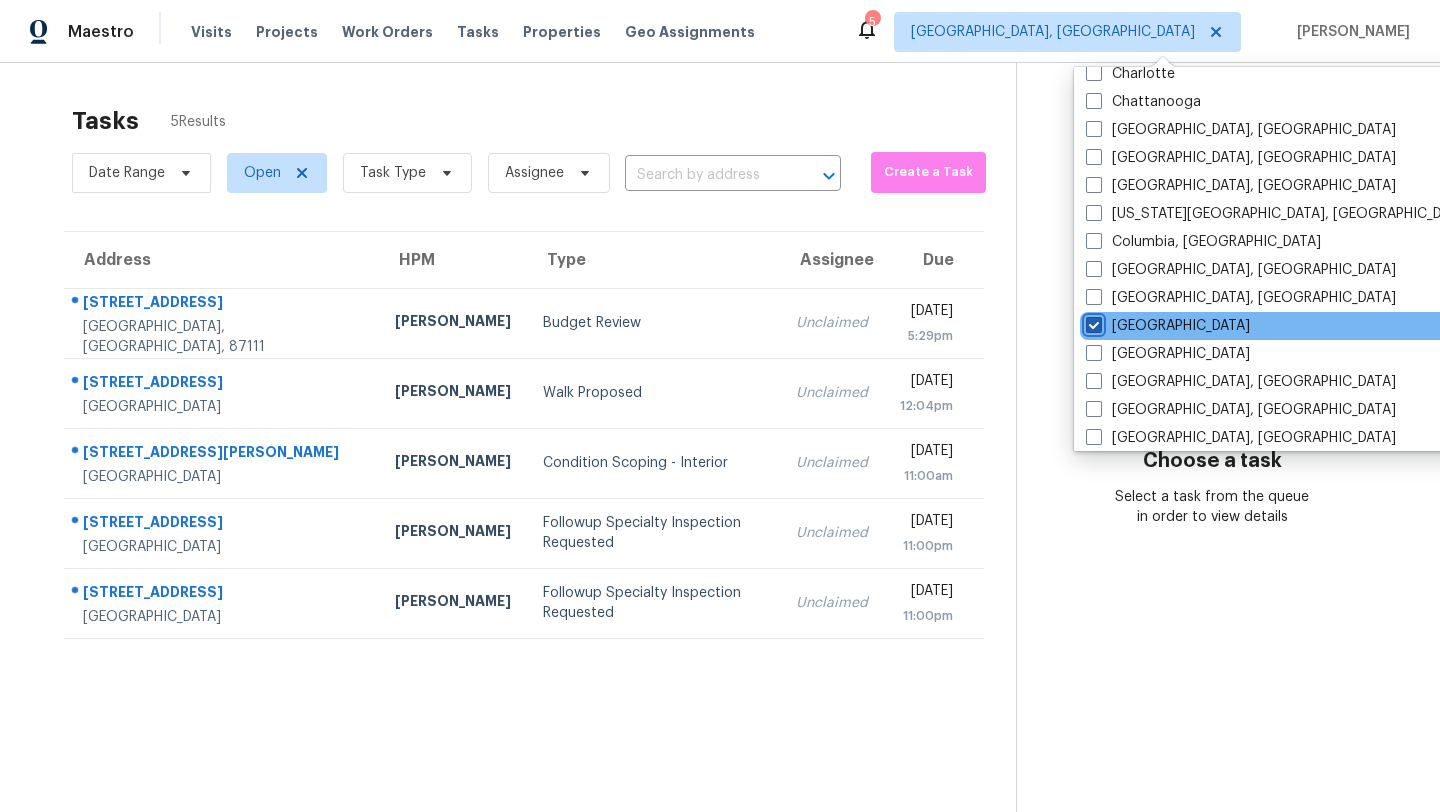 checkbox on "true" 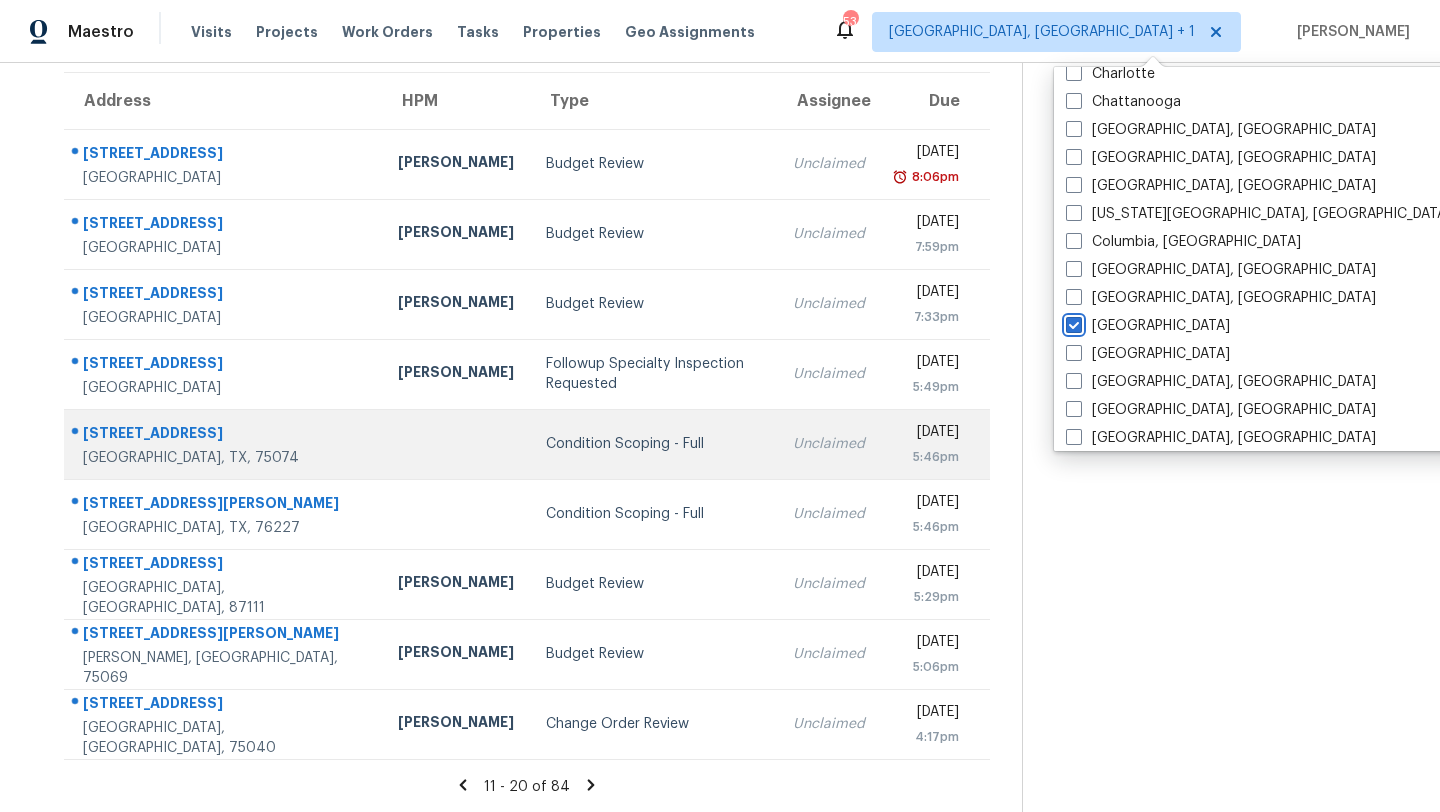 scroll, scrollTop: 0, scrollLeft: 0, axis: both 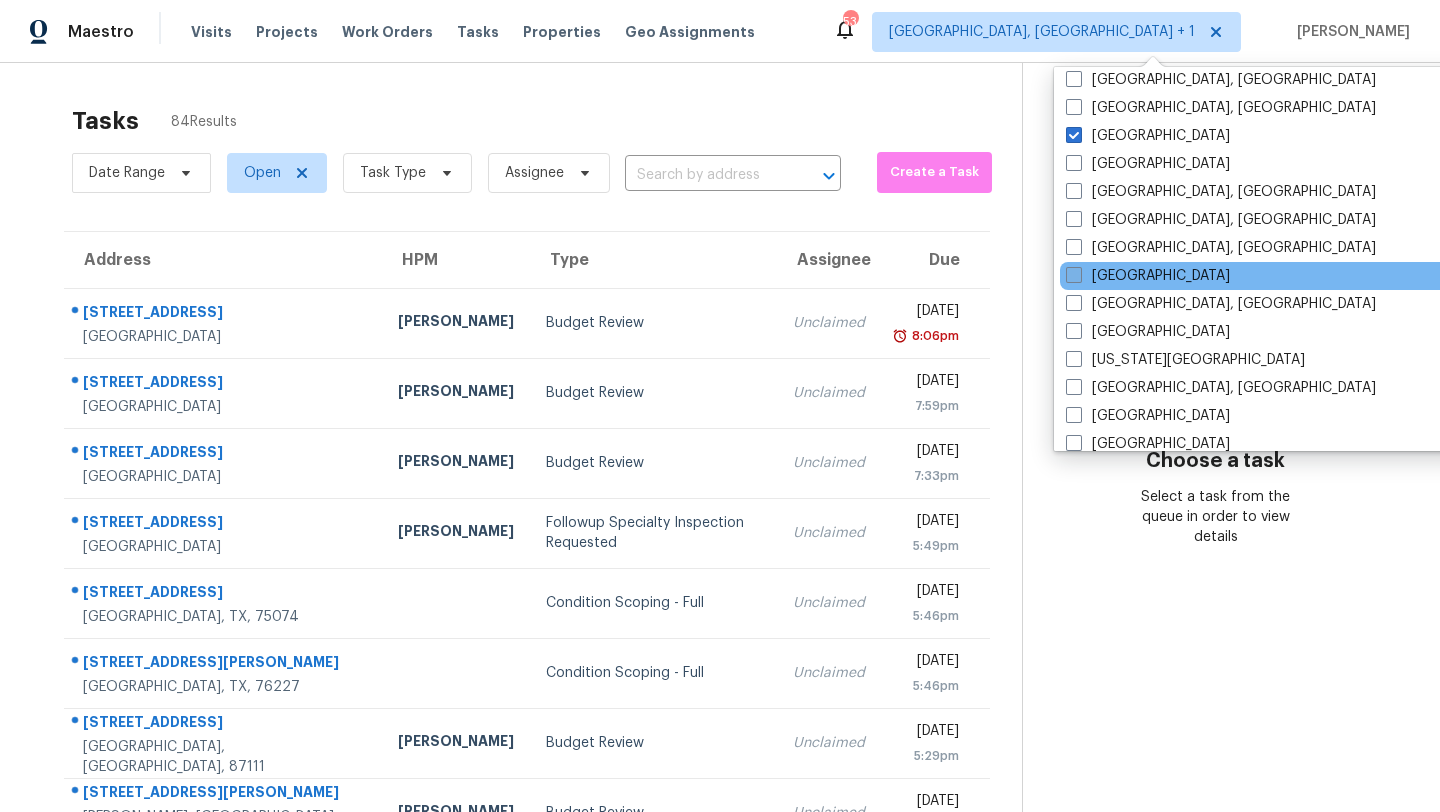 click on "Houston" at bounding box center [1148, 276] 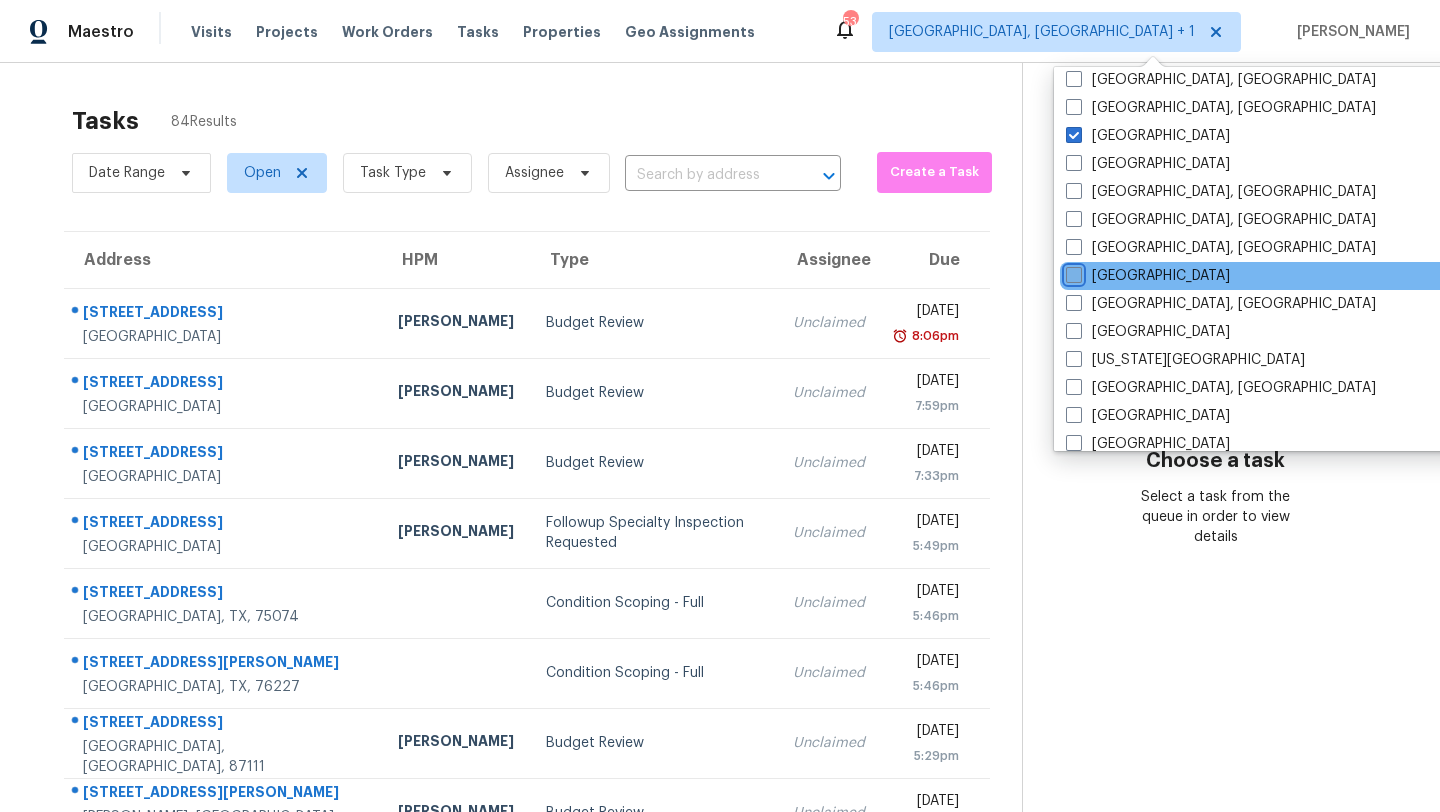 click on "Houston" at bounding box center [1072, 272] 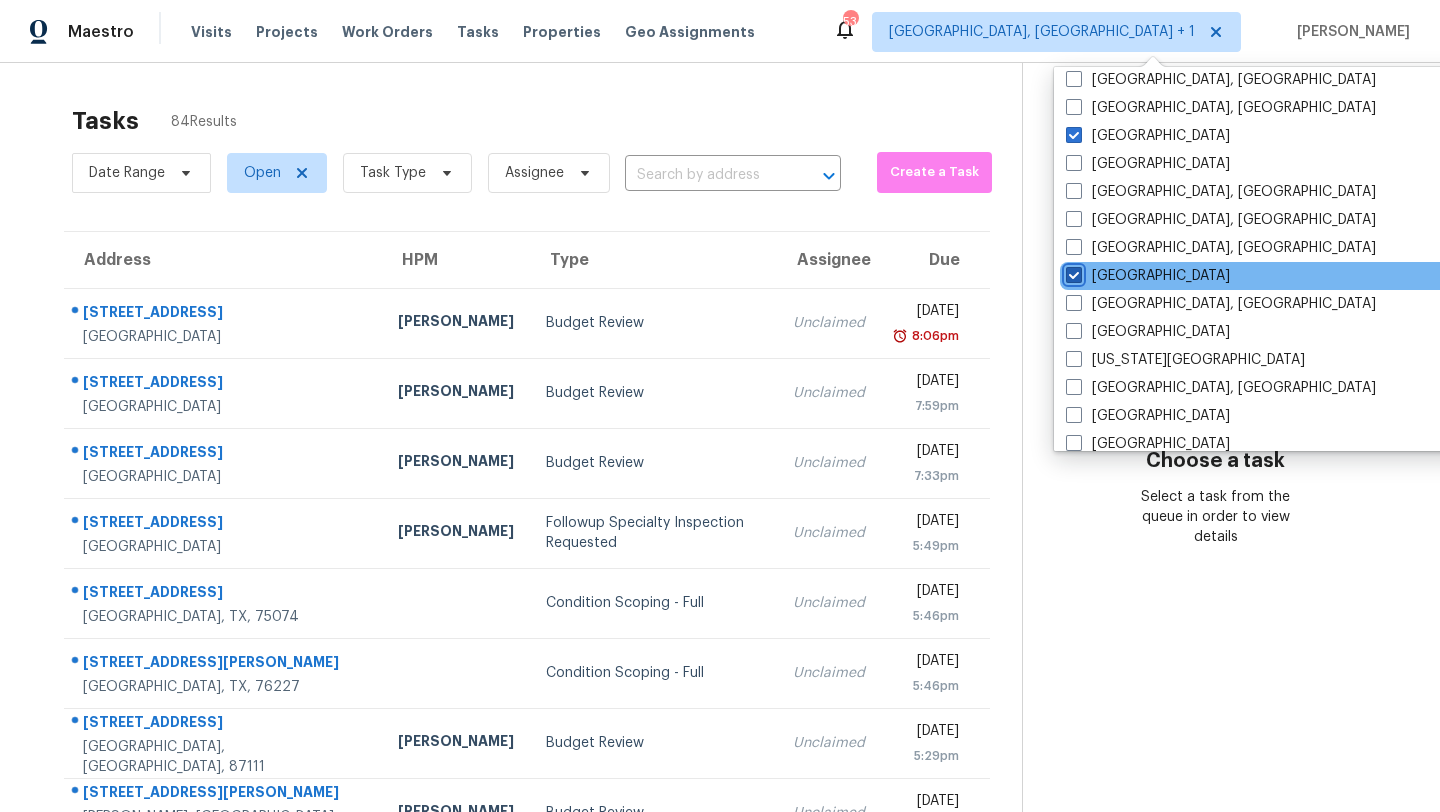 checkbox on "true" 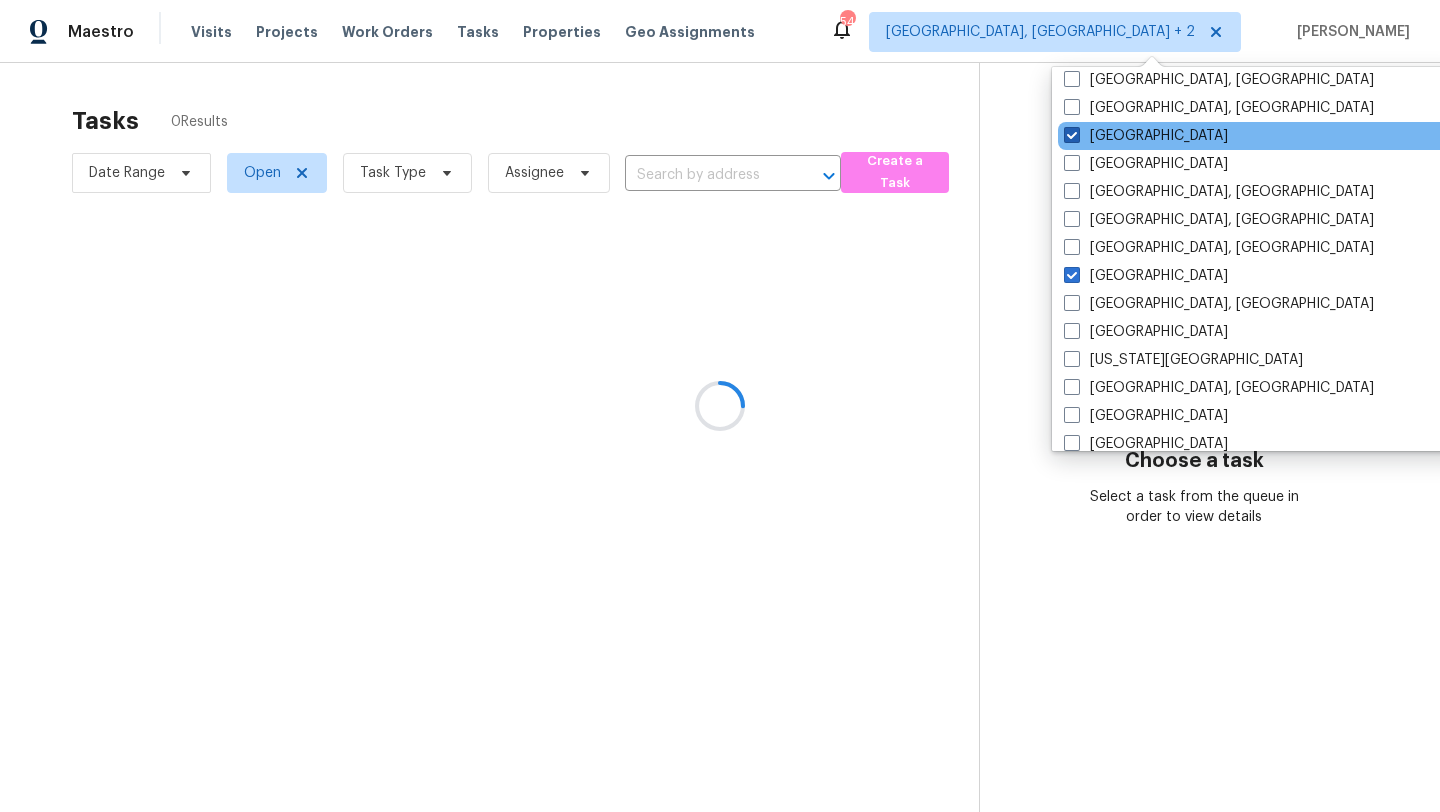 click at bounding box center [1072, 135] 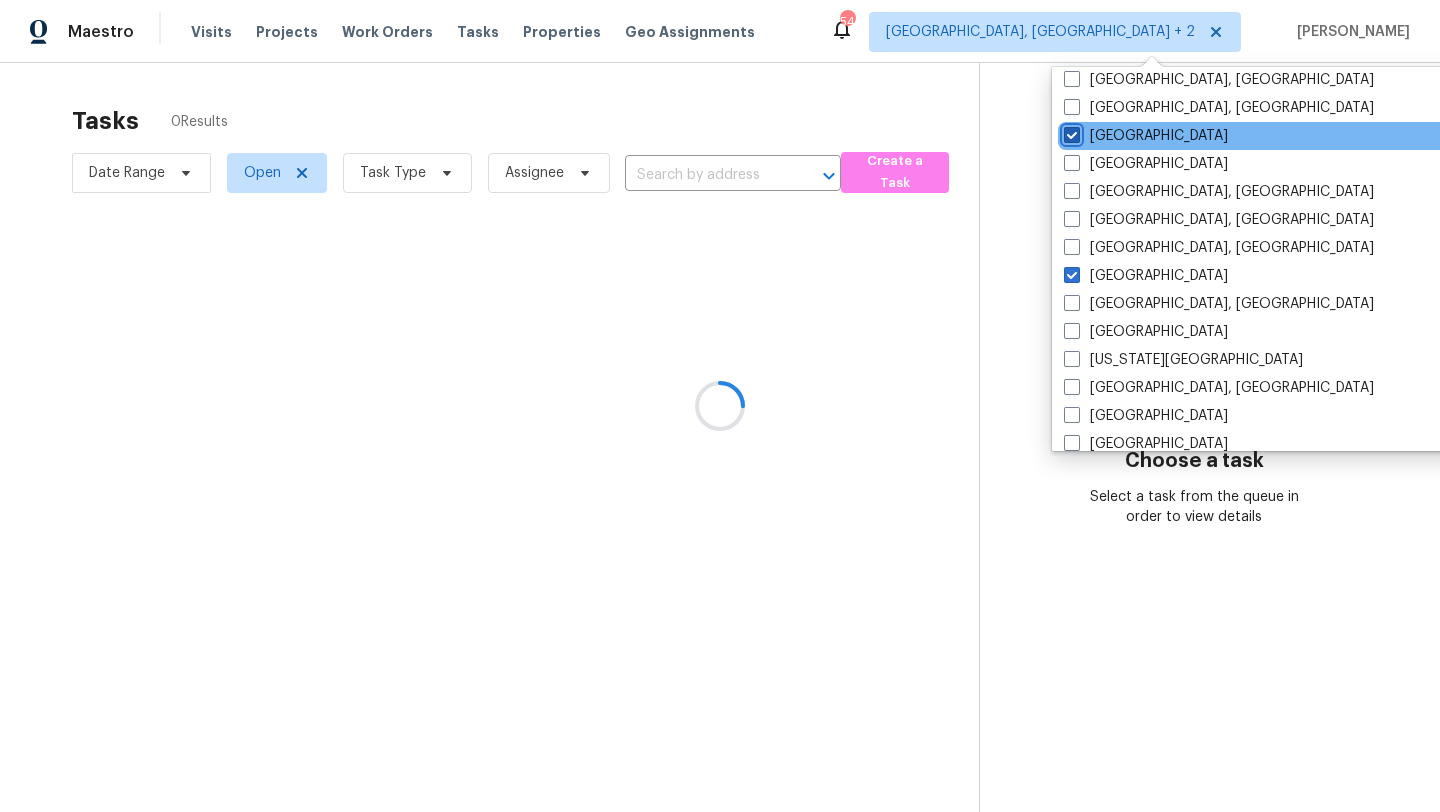 click on "Dallas" at bounding box center (1070, 132) 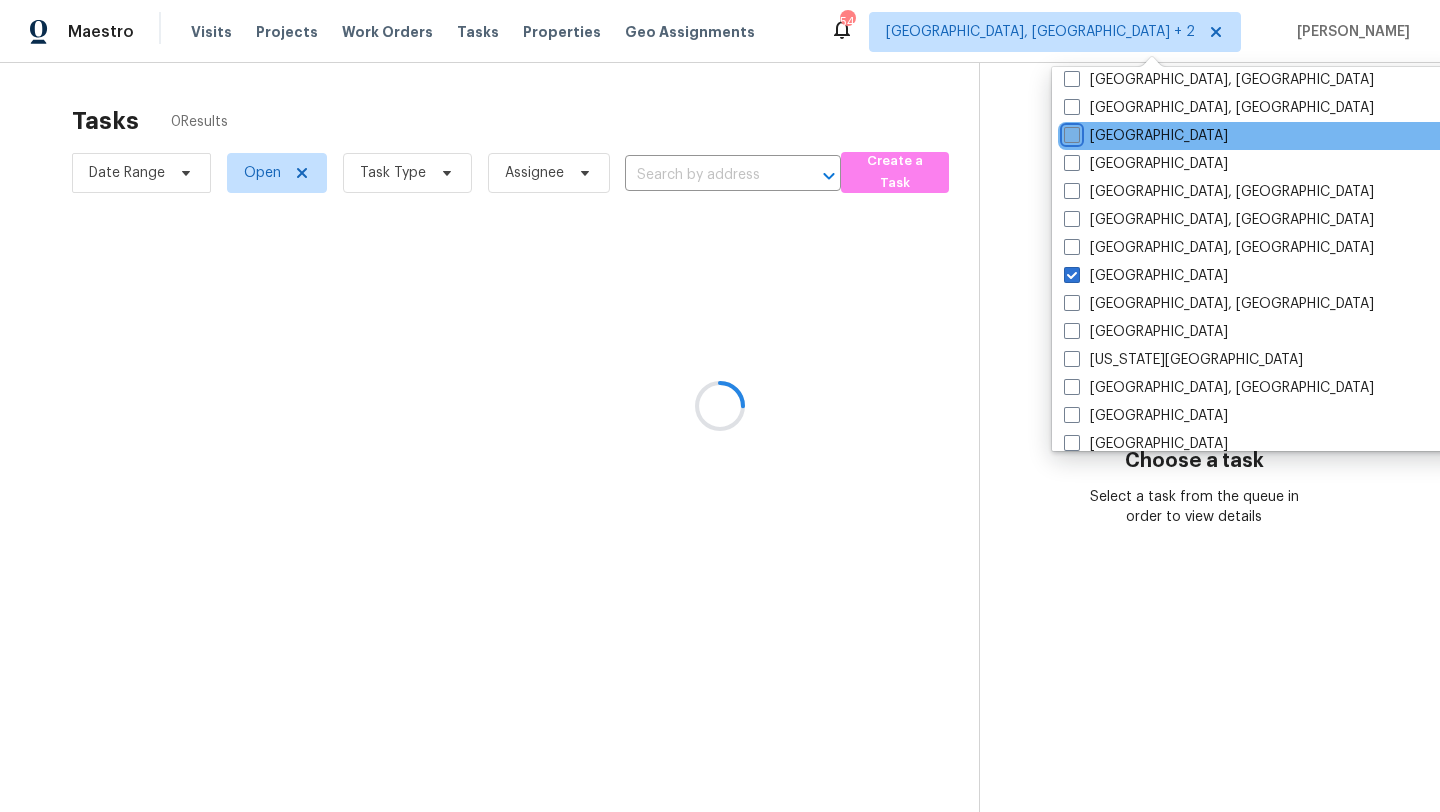 checkbox on "false" 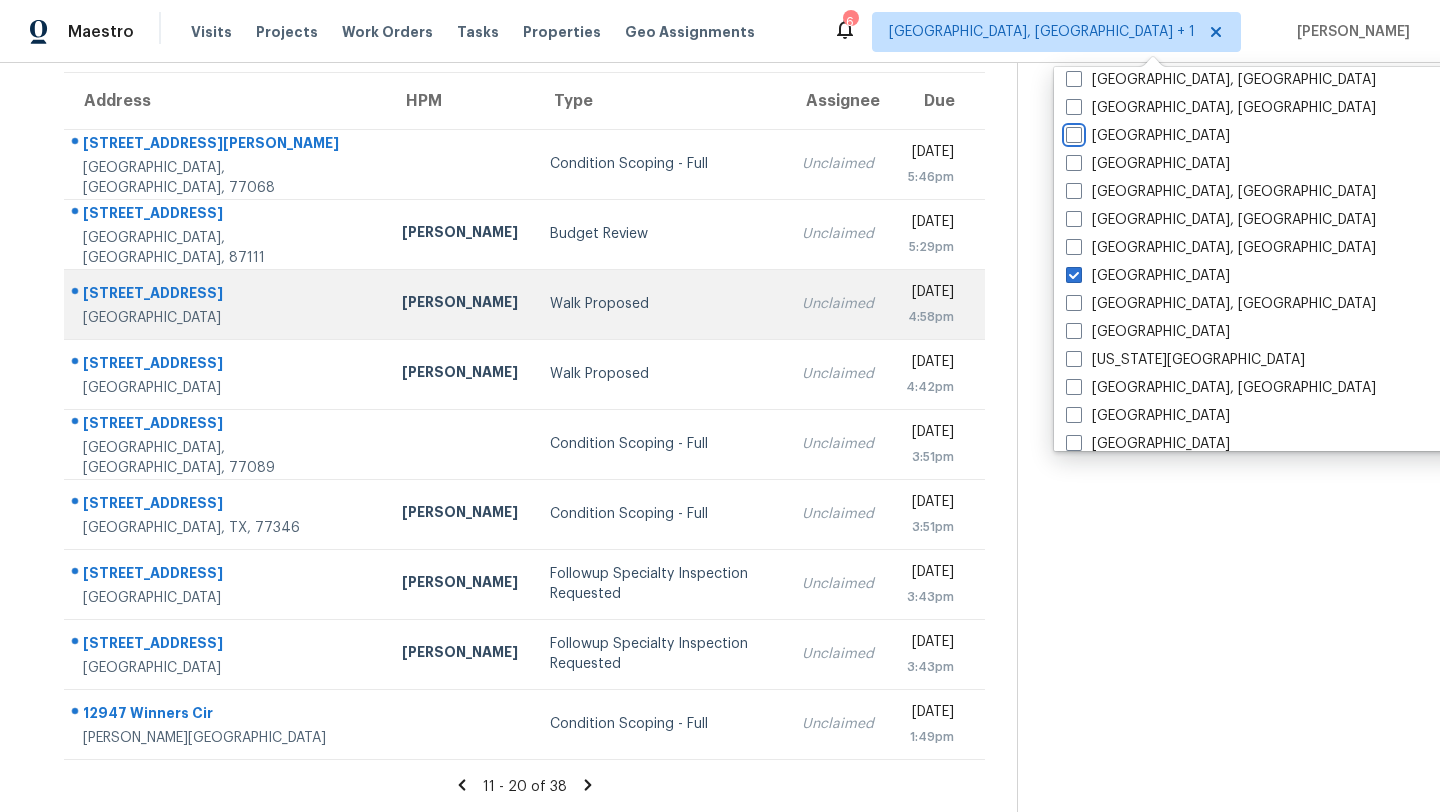 scroll, scrollTop: 0, scrollLeft: 0, axis: both 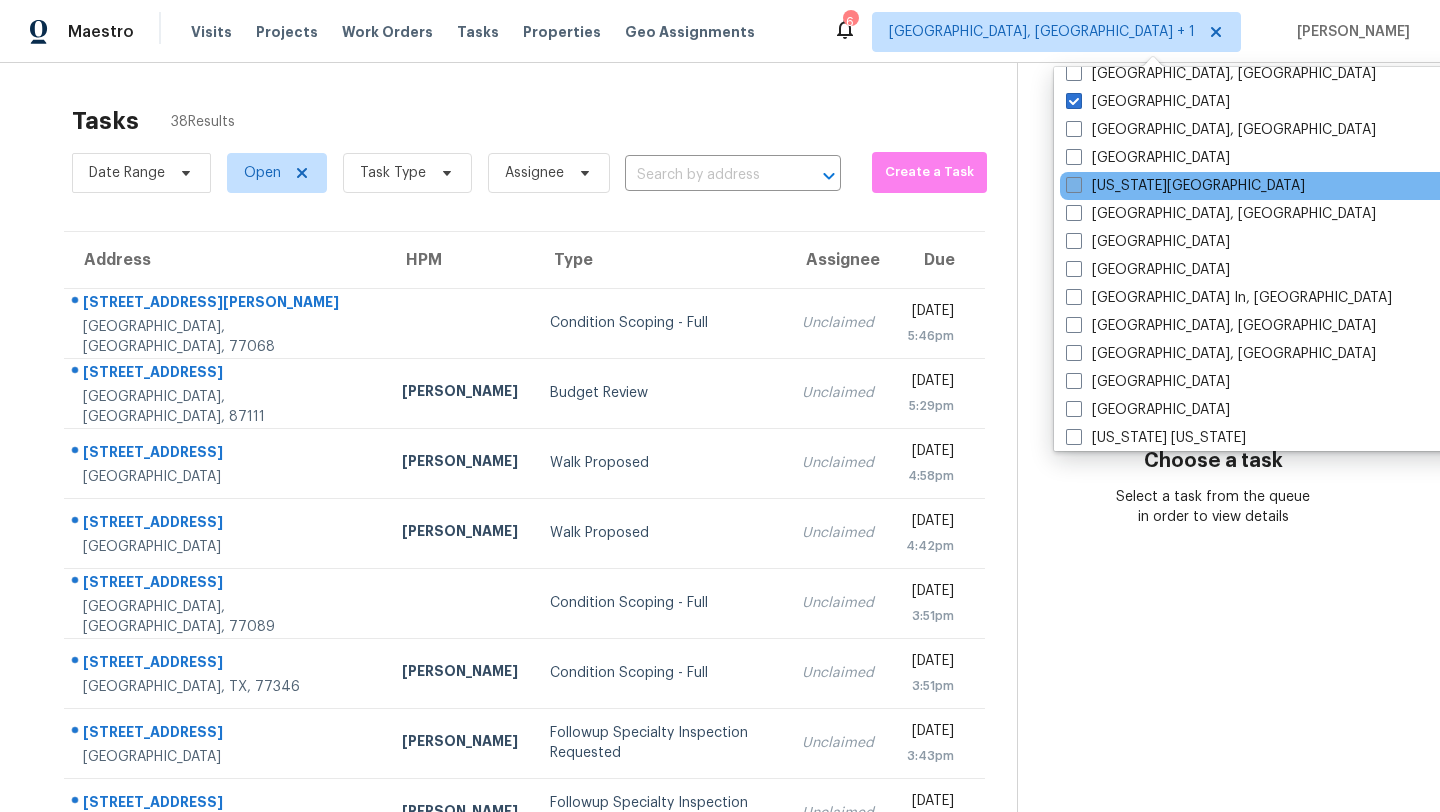 click on "Kansas City" at bounding box center [1185, 186] 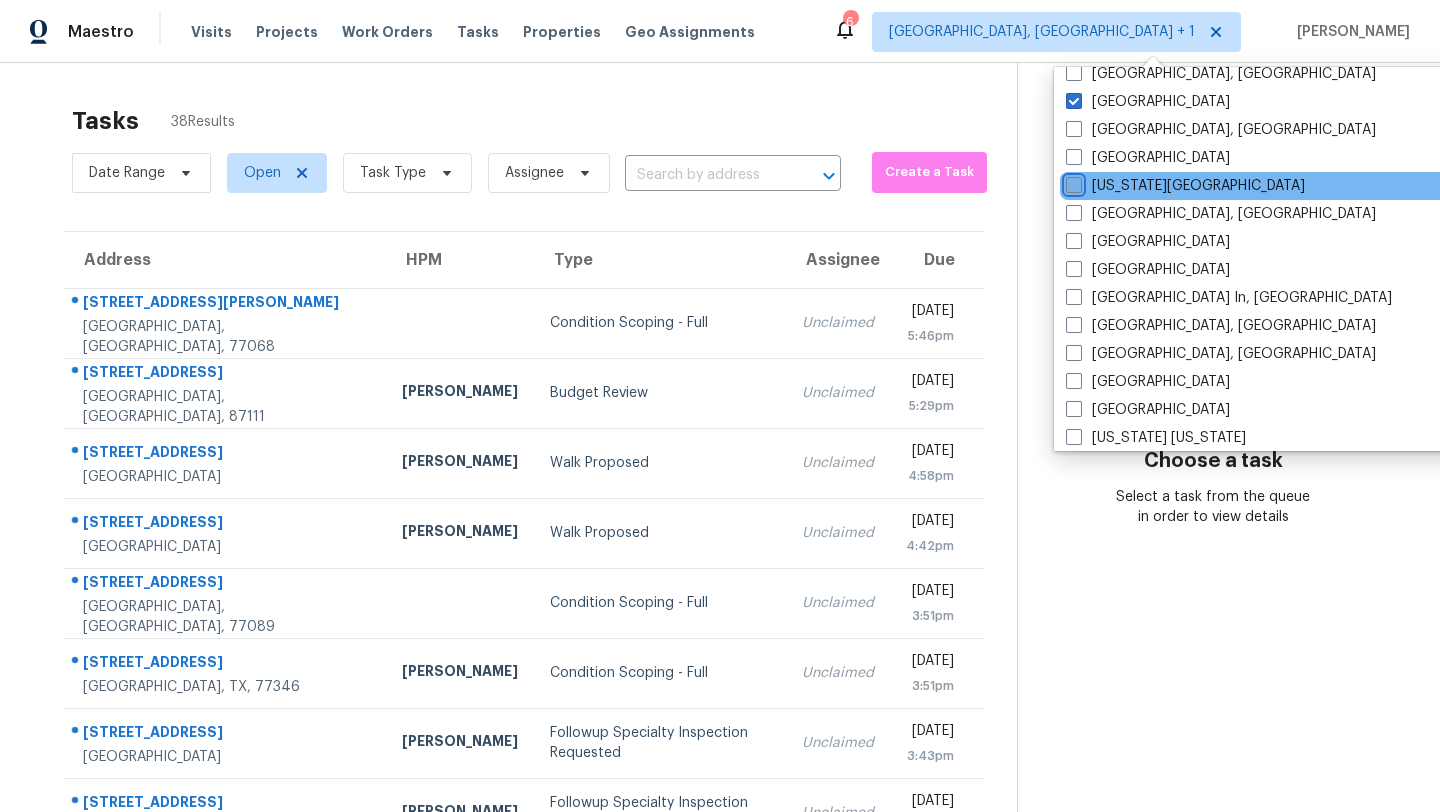 click on "Kansas City" at bounding box center (1072, 182) 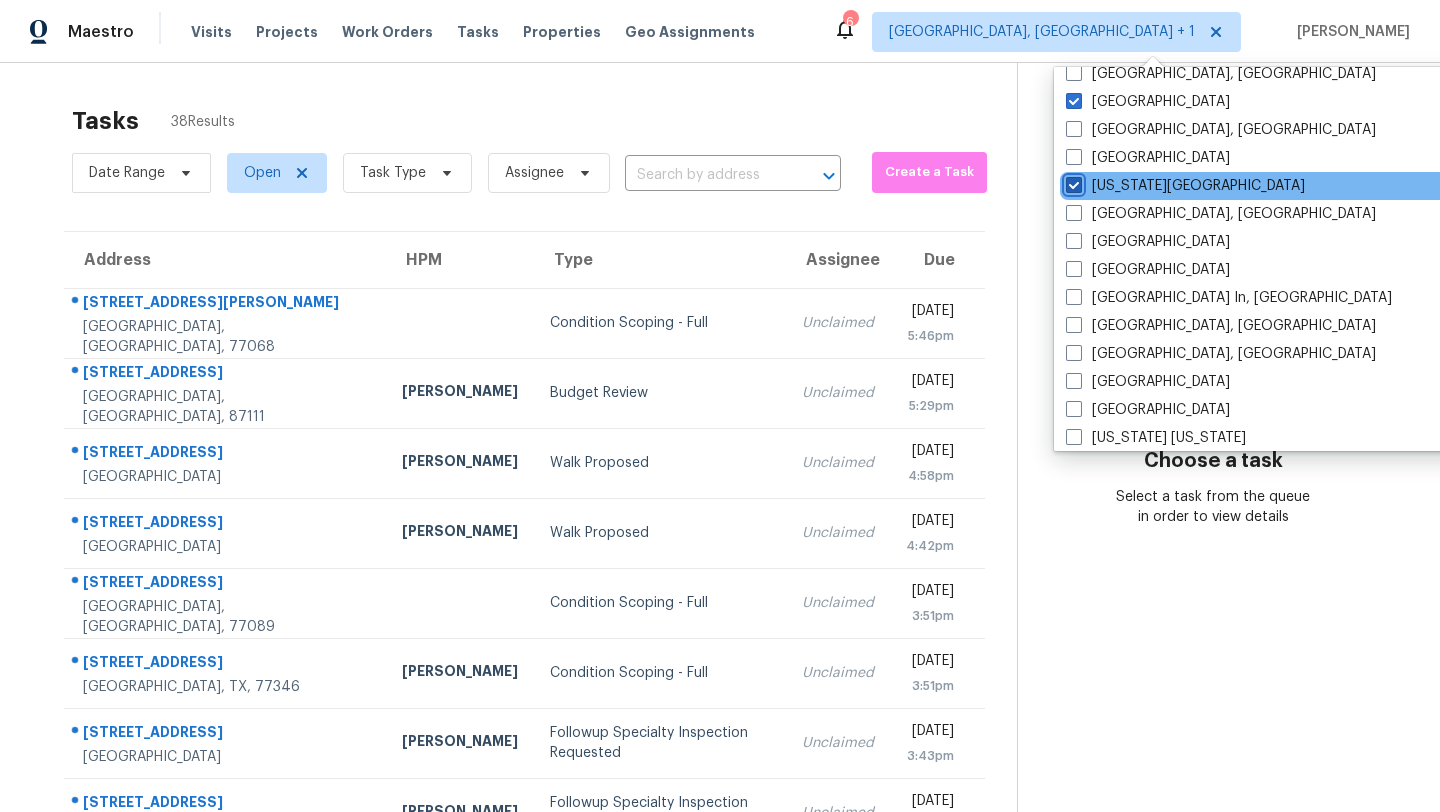 checkbox on "true" 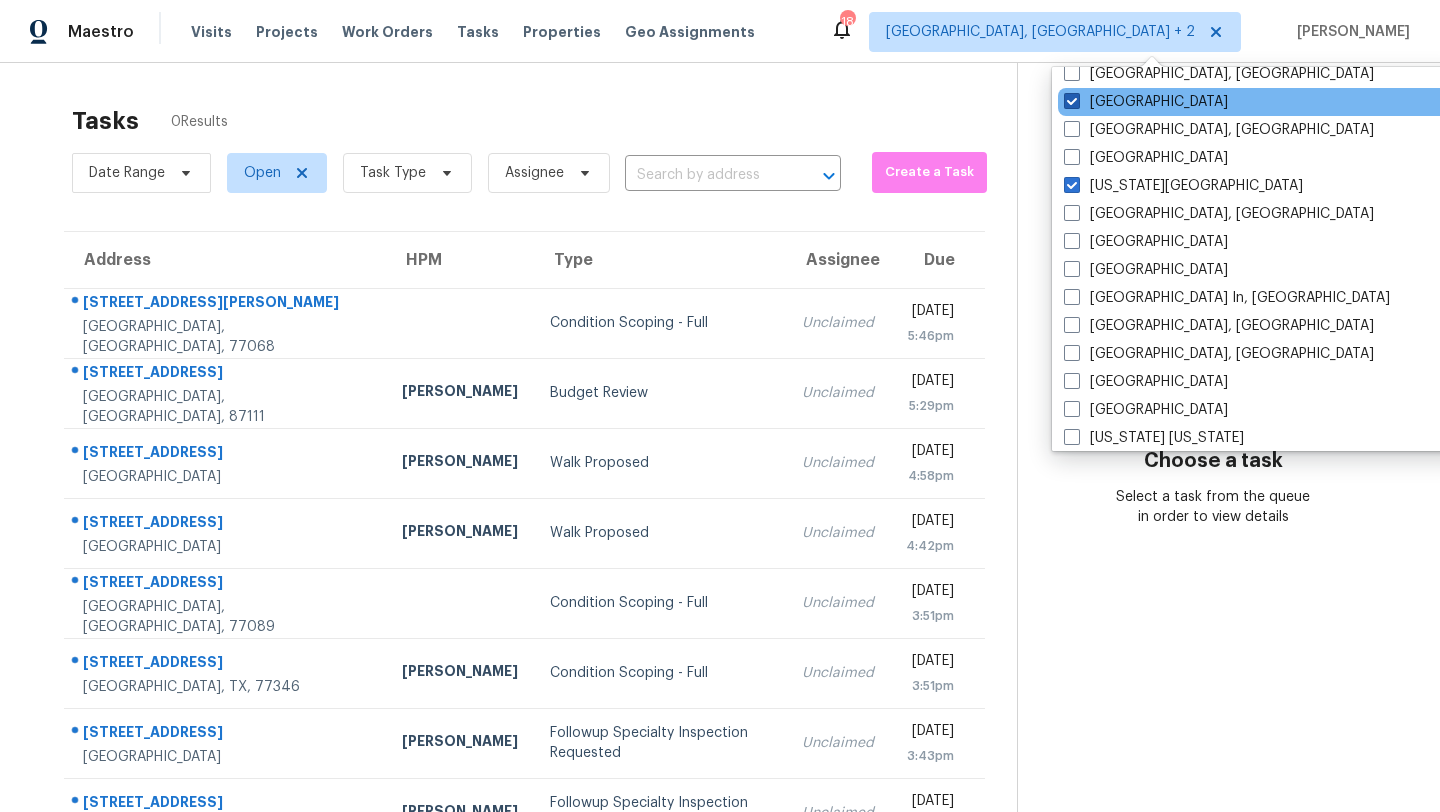 click at bounding box center [1072, 101] 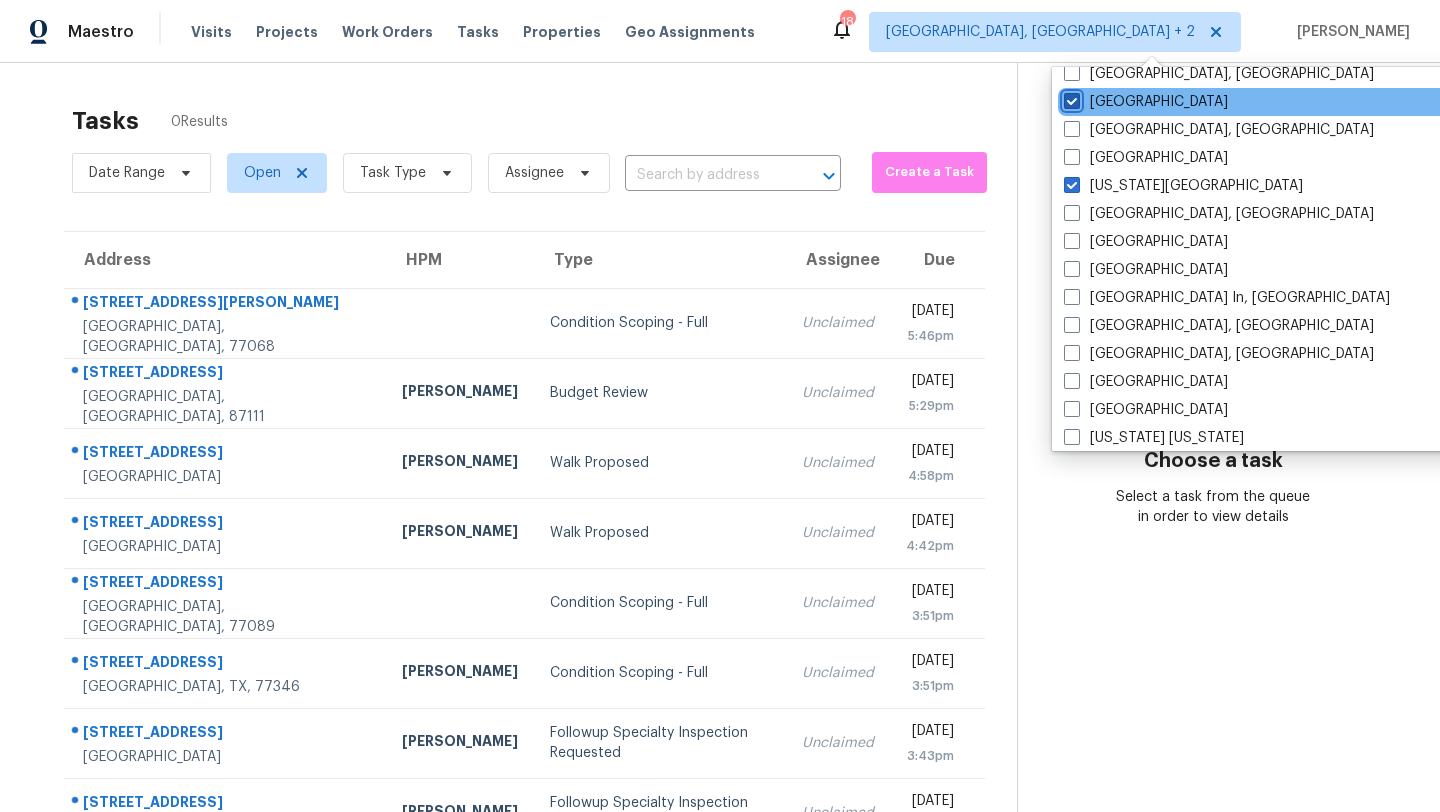 click on "Houston" at bounding box center (1070, 98) 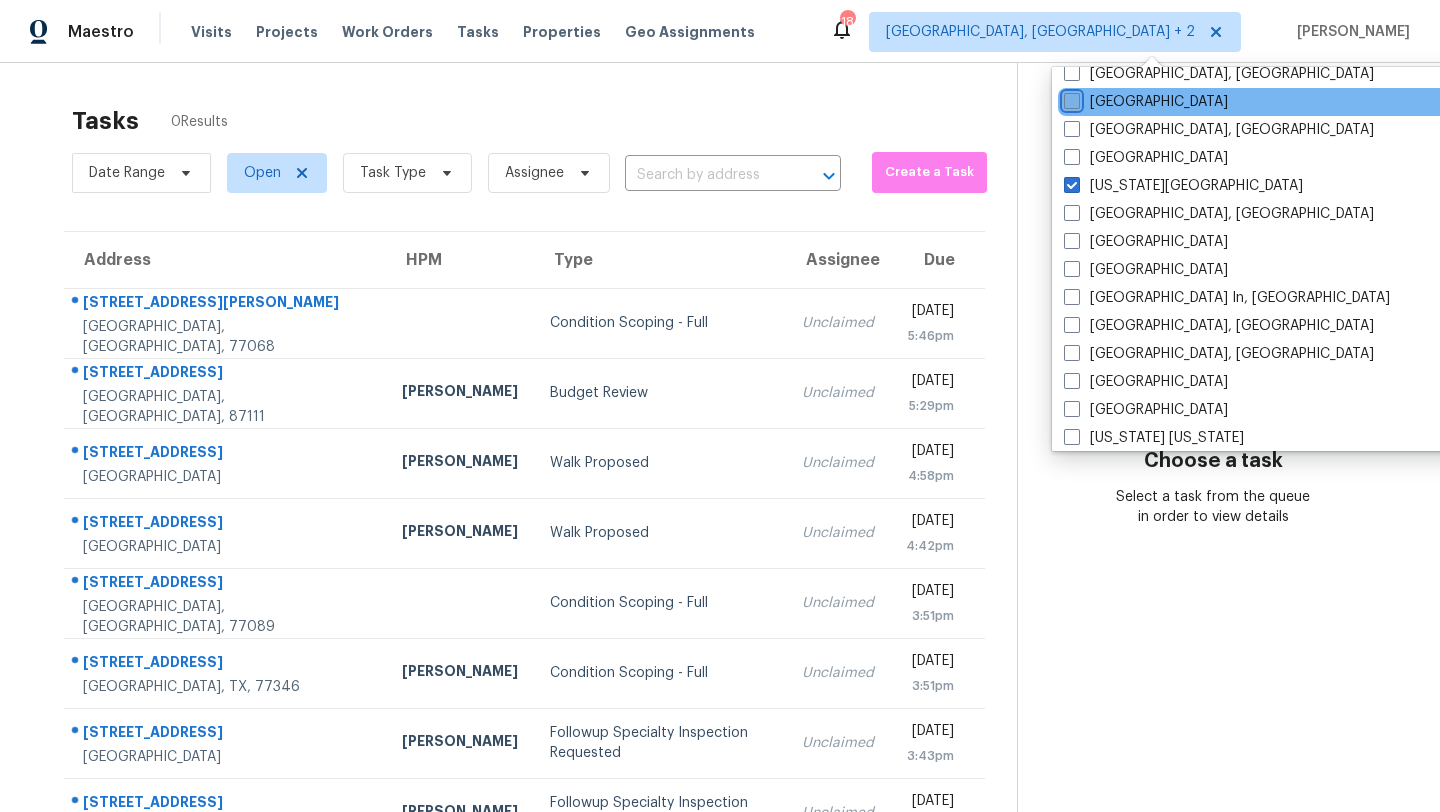 checkbox on "false" 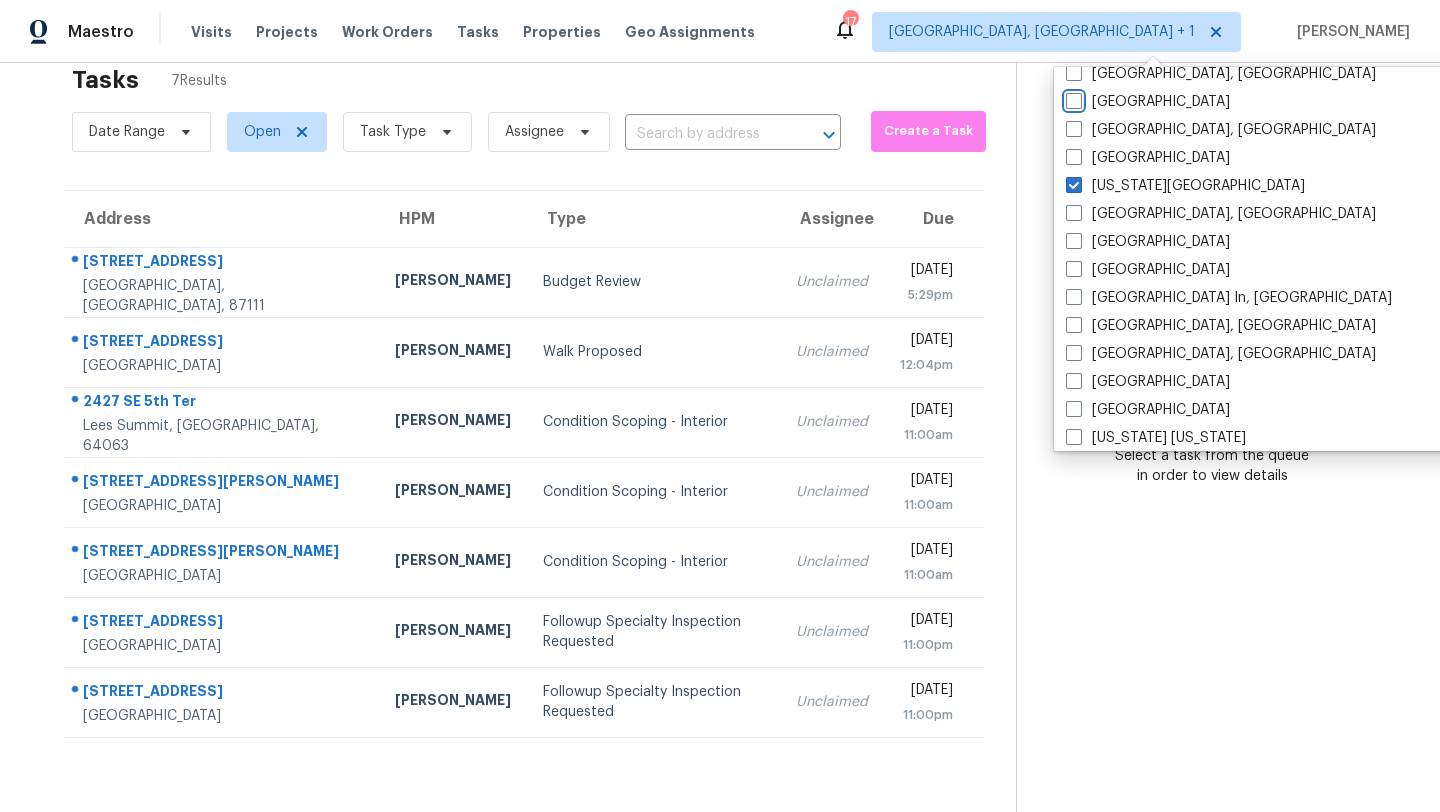 scroll, scrollTop: 0, scrollLeft: 0, axis: both 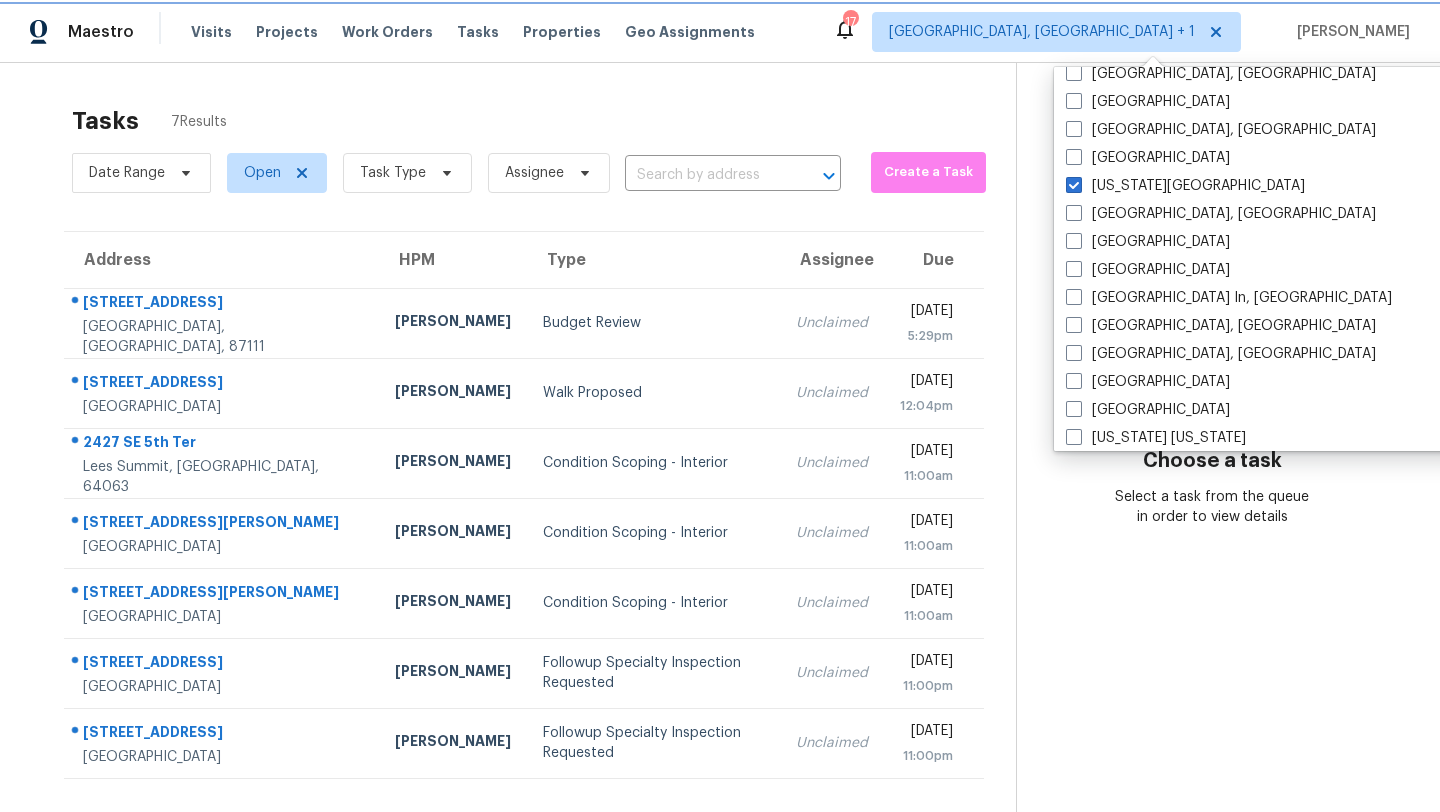 click 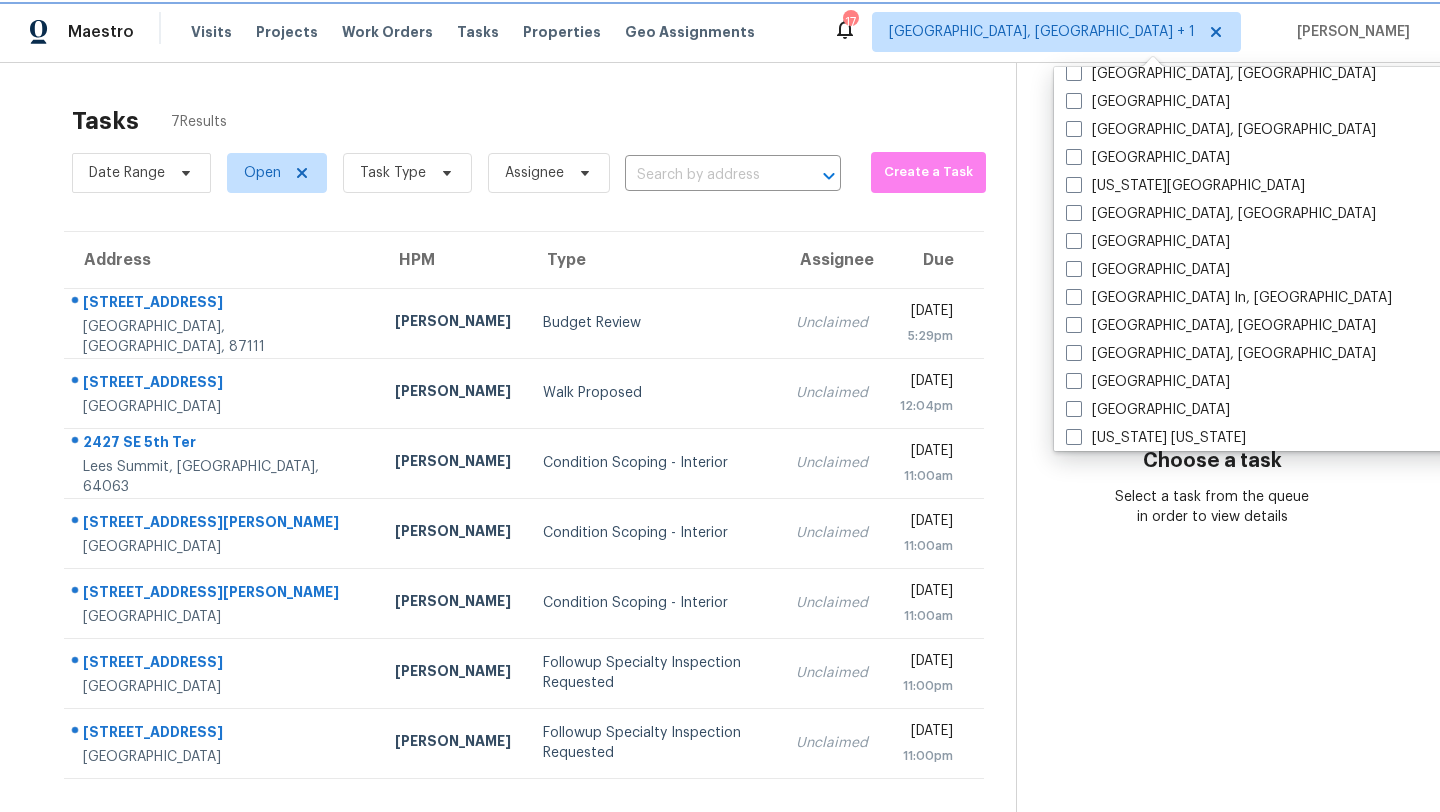checkbox on "true" 